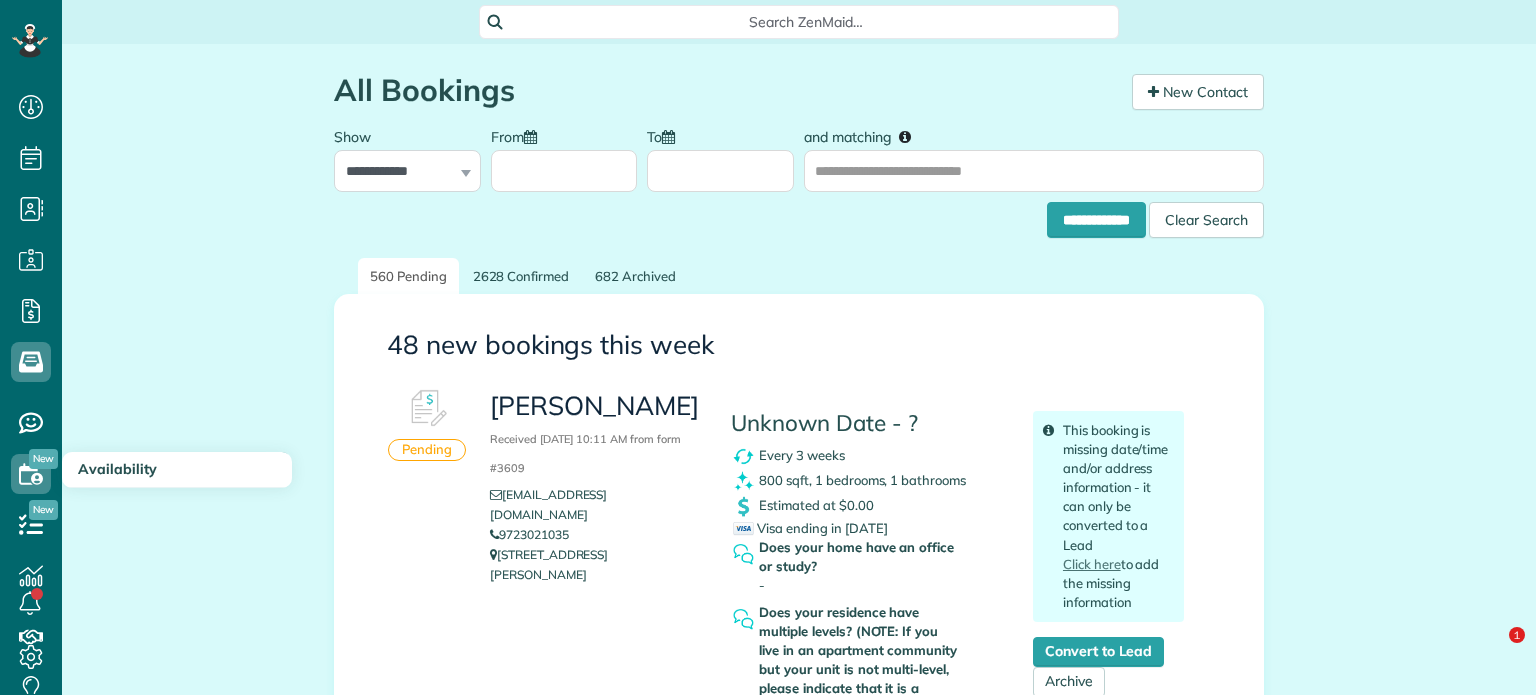 scroll, scrollTop: 0, scrollLeft: 0, axis: both 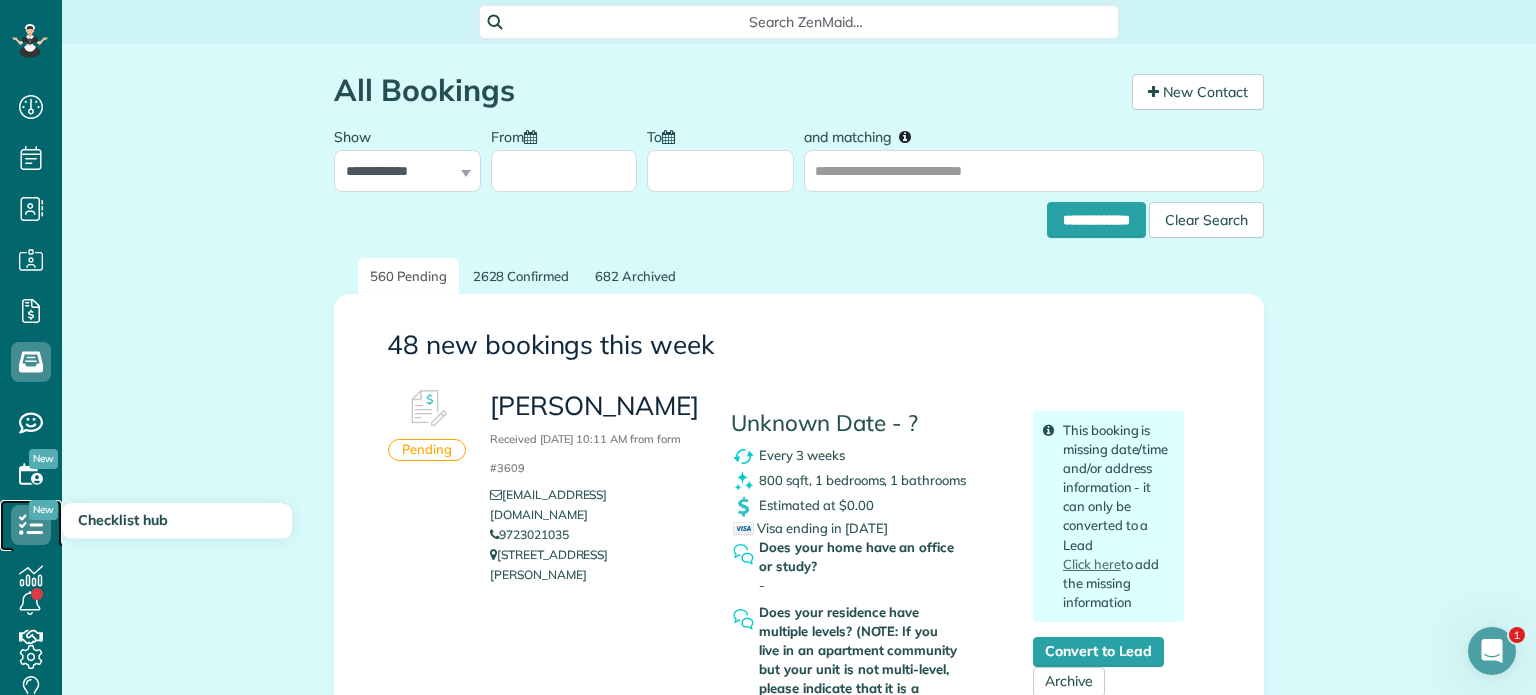 click 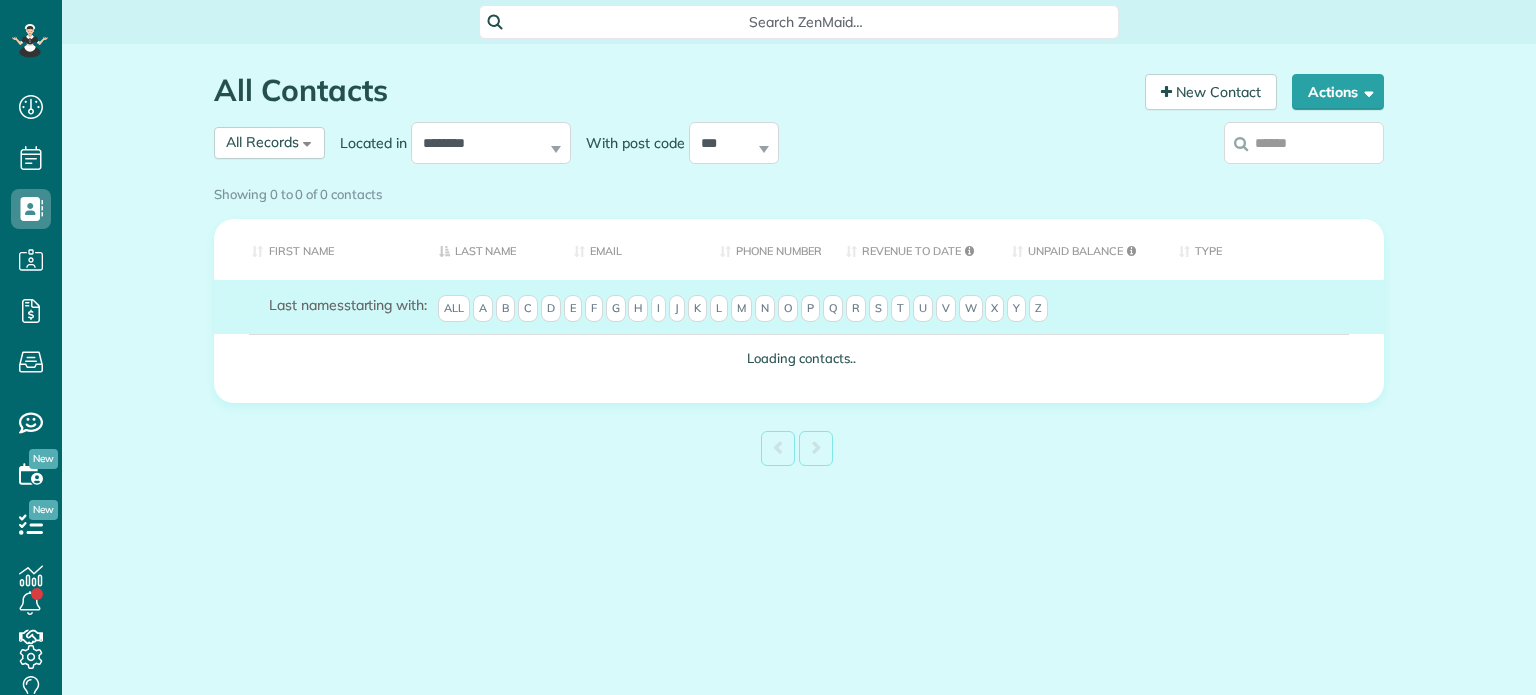 scroll, scrollTop: 0, scrollLeft: 0, axis: both 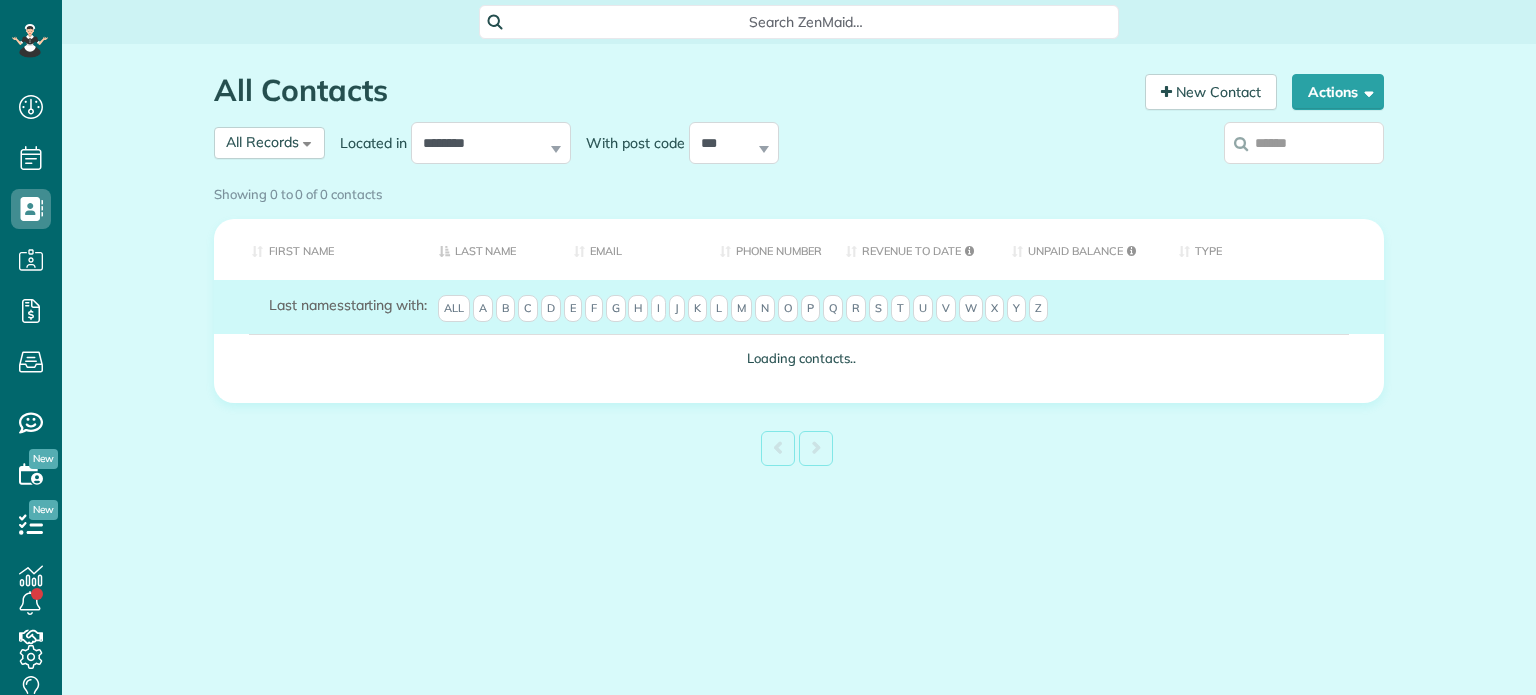 click on "**********" at bounding box center [649, 143] 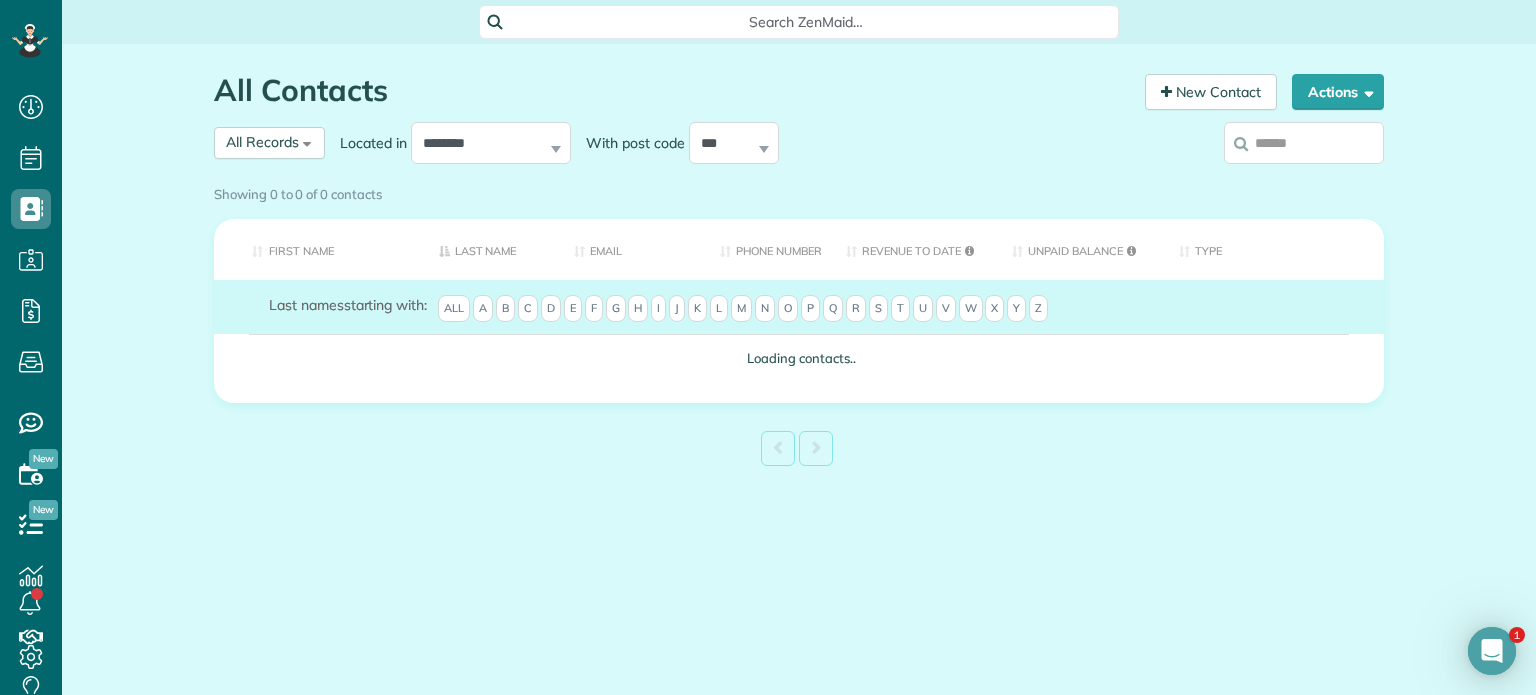 scroll, scrollTop: 0, scrollLeft: 0, axis: both 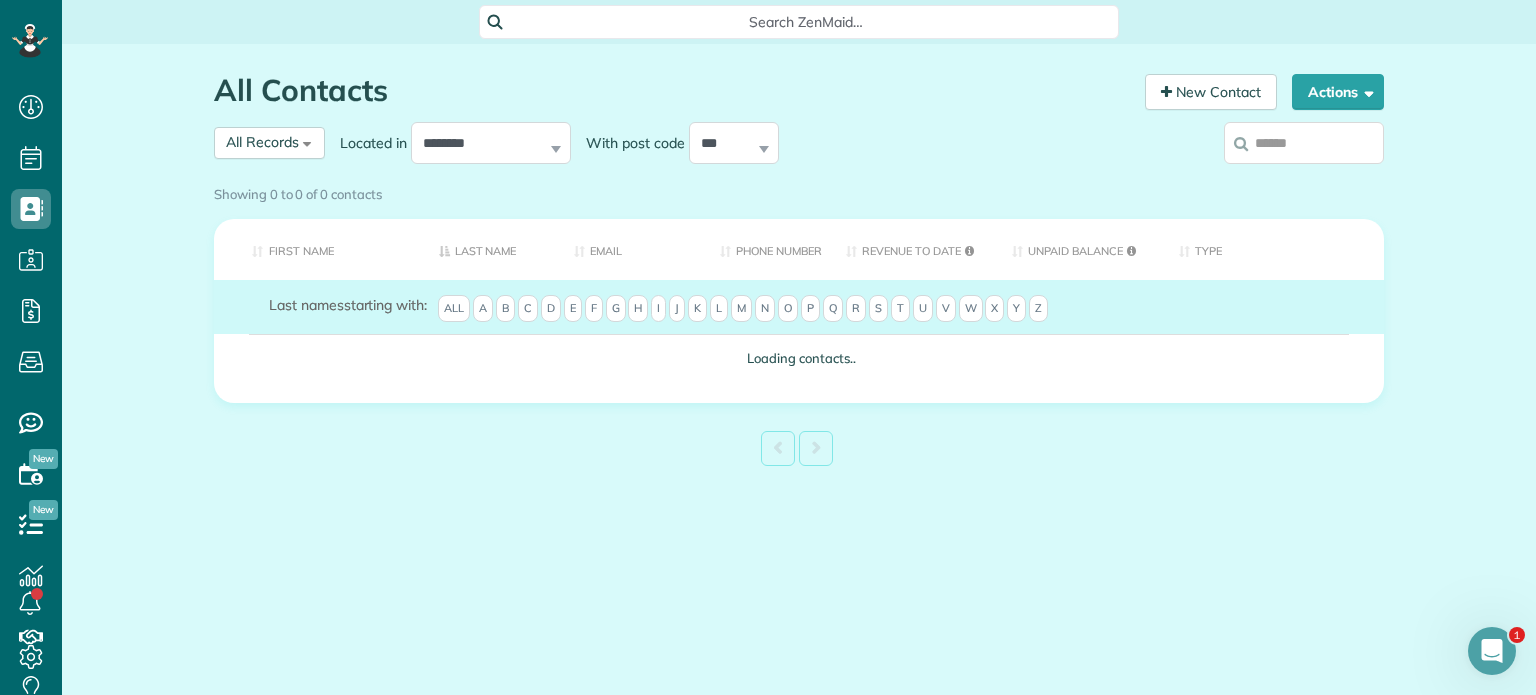 click on "**********" at bounding box center (649, 143) 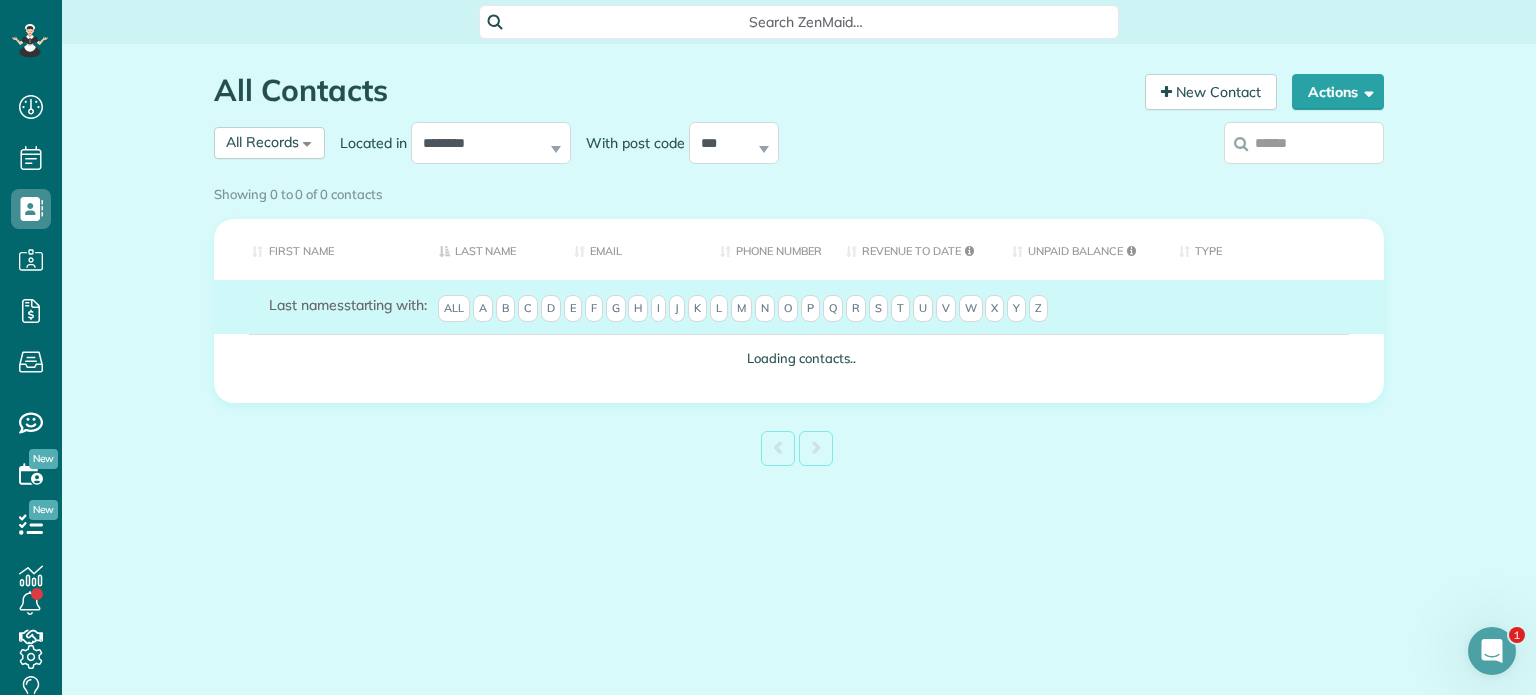 click at bounding box center (1304, 143) 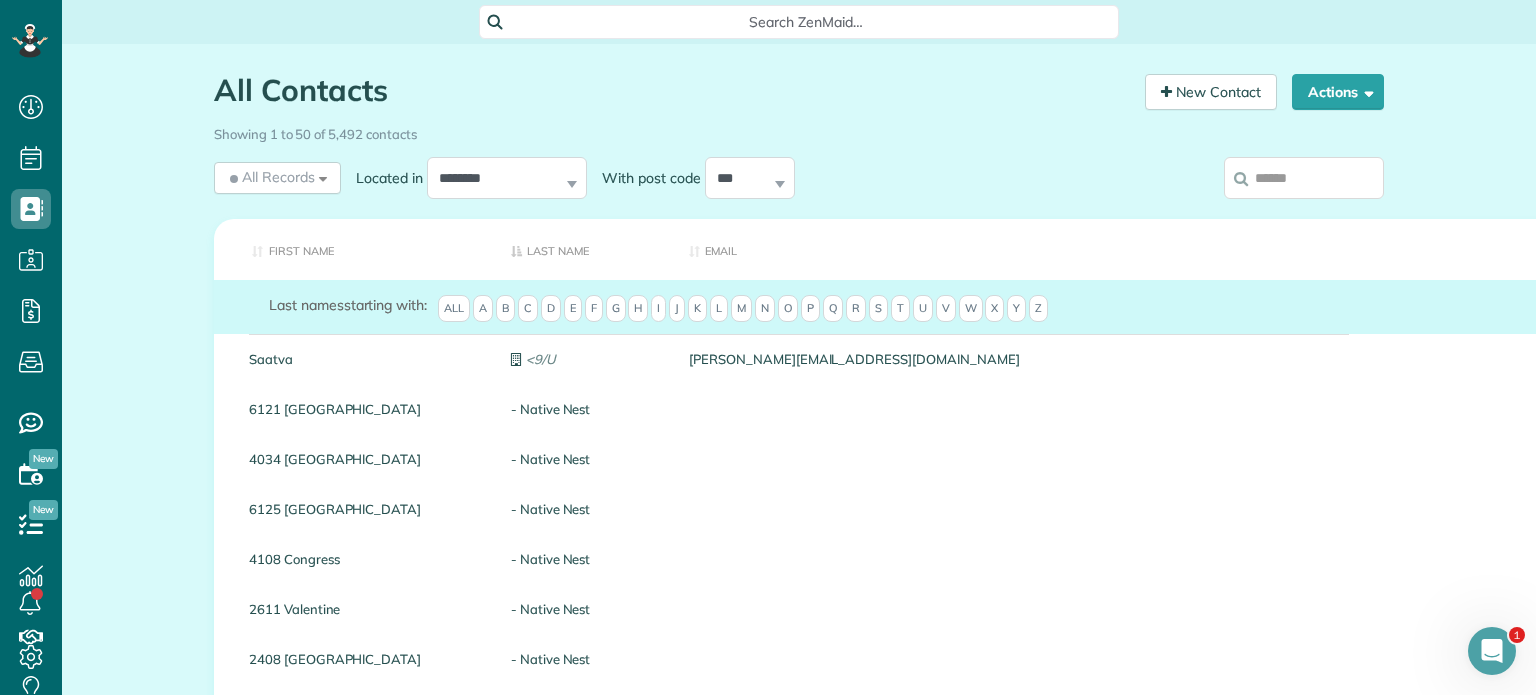 click on "Showing 1 to 50 of 5,492 contacts" at bounding box center [799, 130] 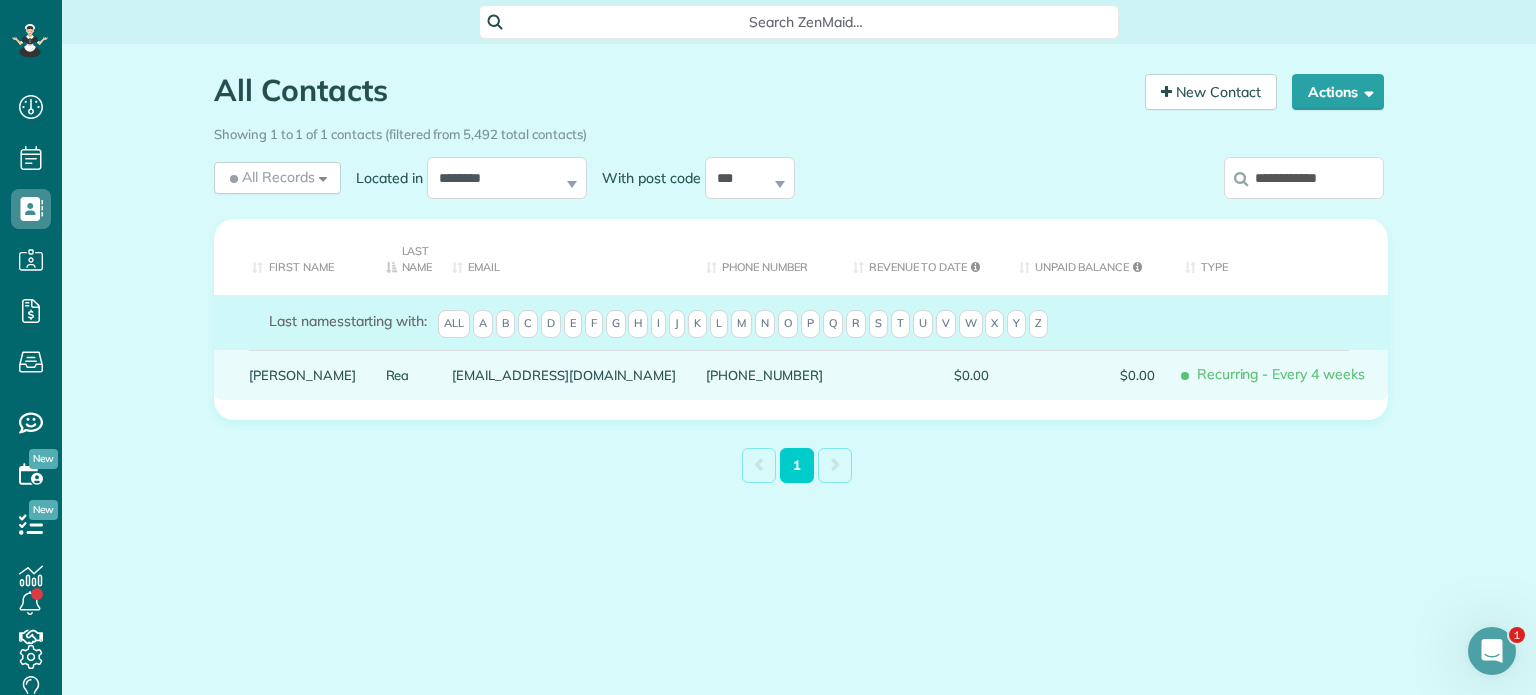 type on "**********" 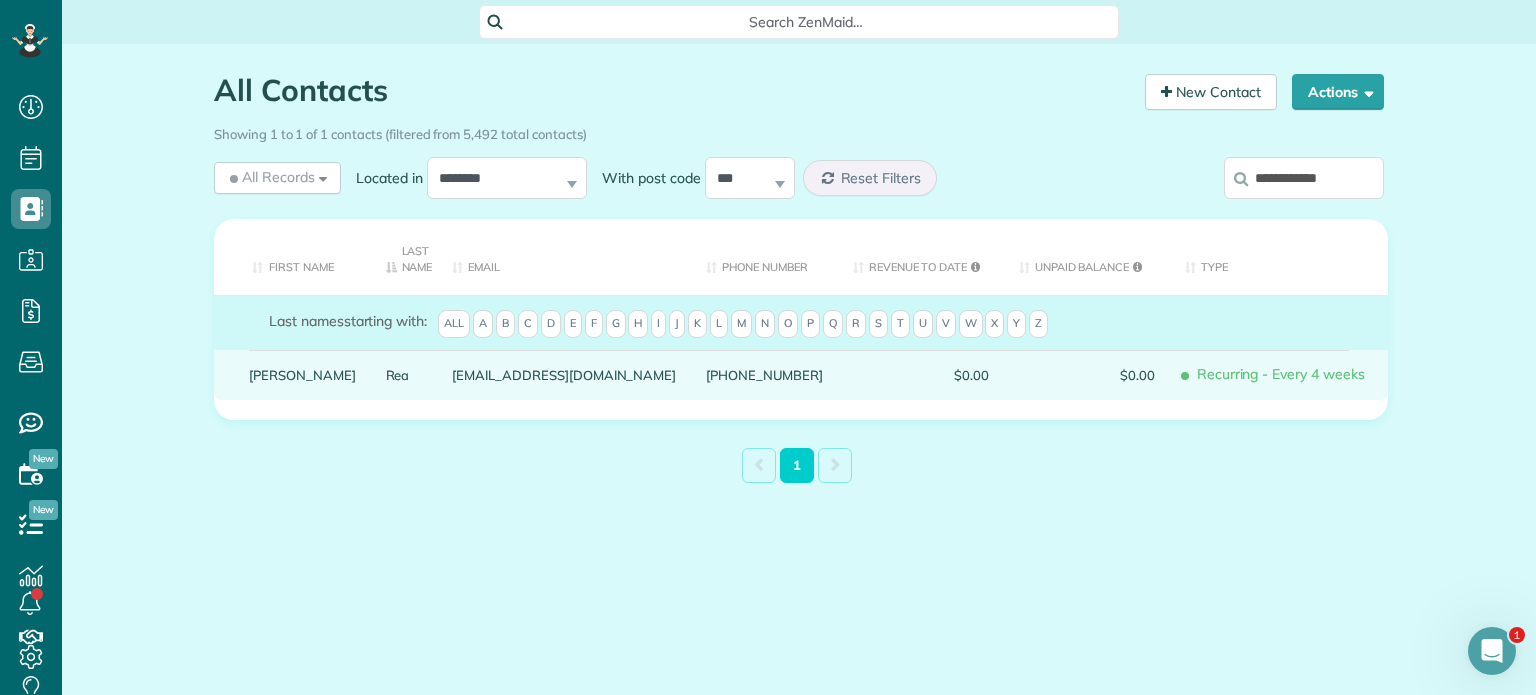click on "$0.00" at bounding box center [921, 375] 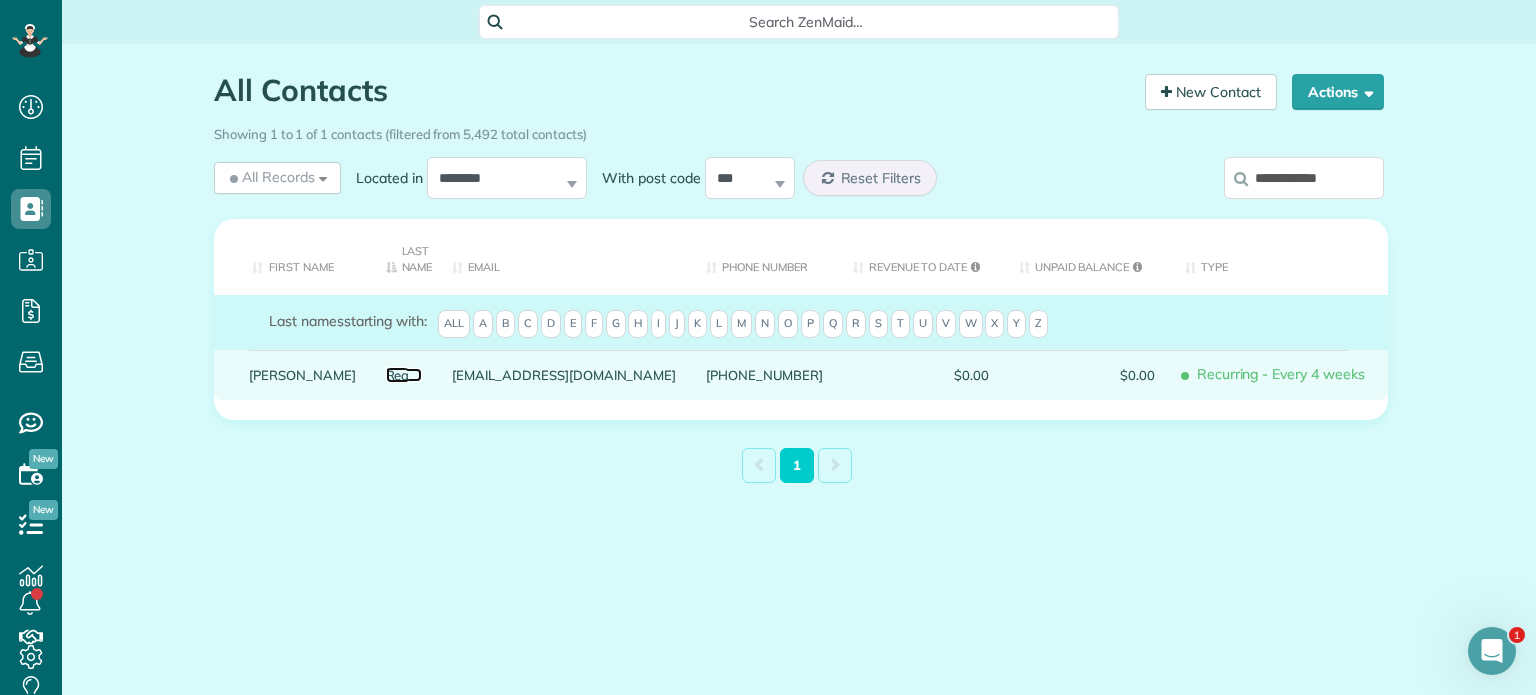 click on "Rea" at bounding box center [404, 375] 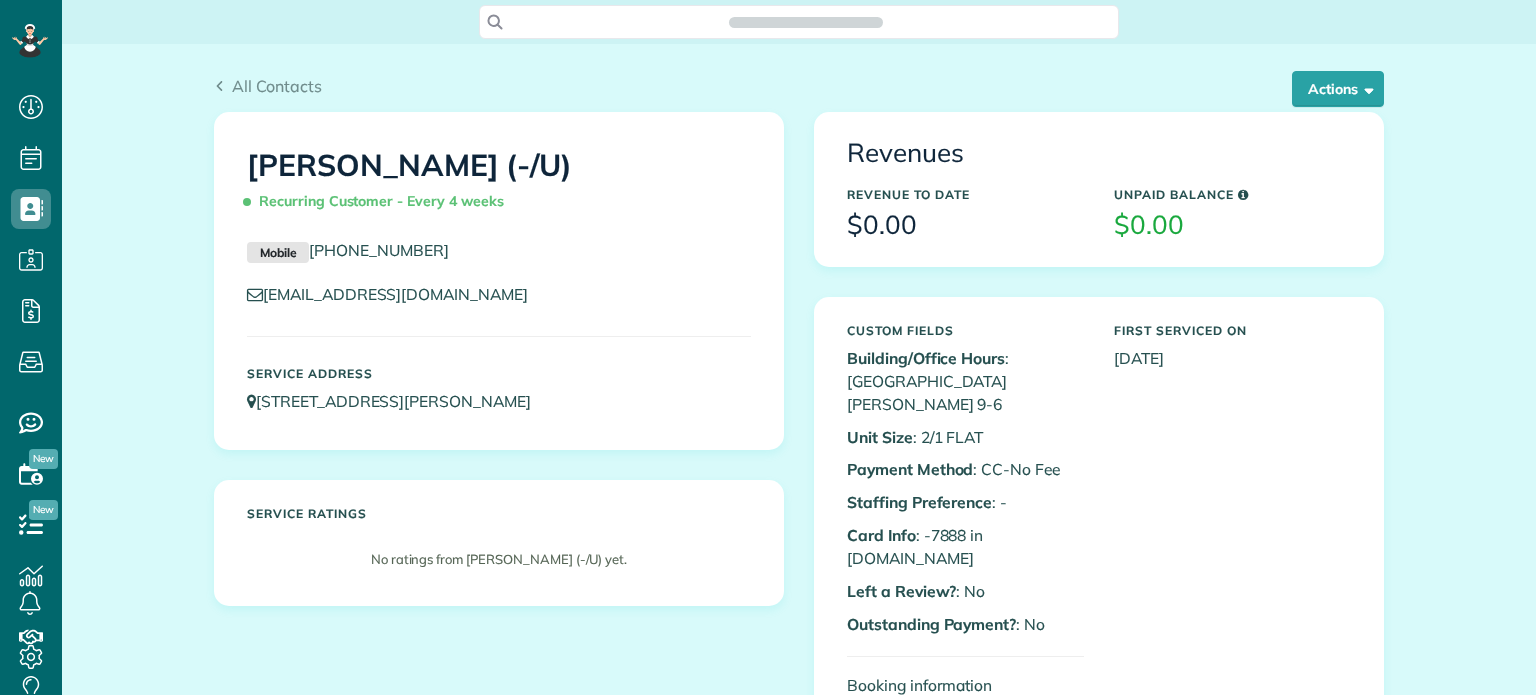 scroll, scrollTop: 0, scrollLeft: 0, axis: both 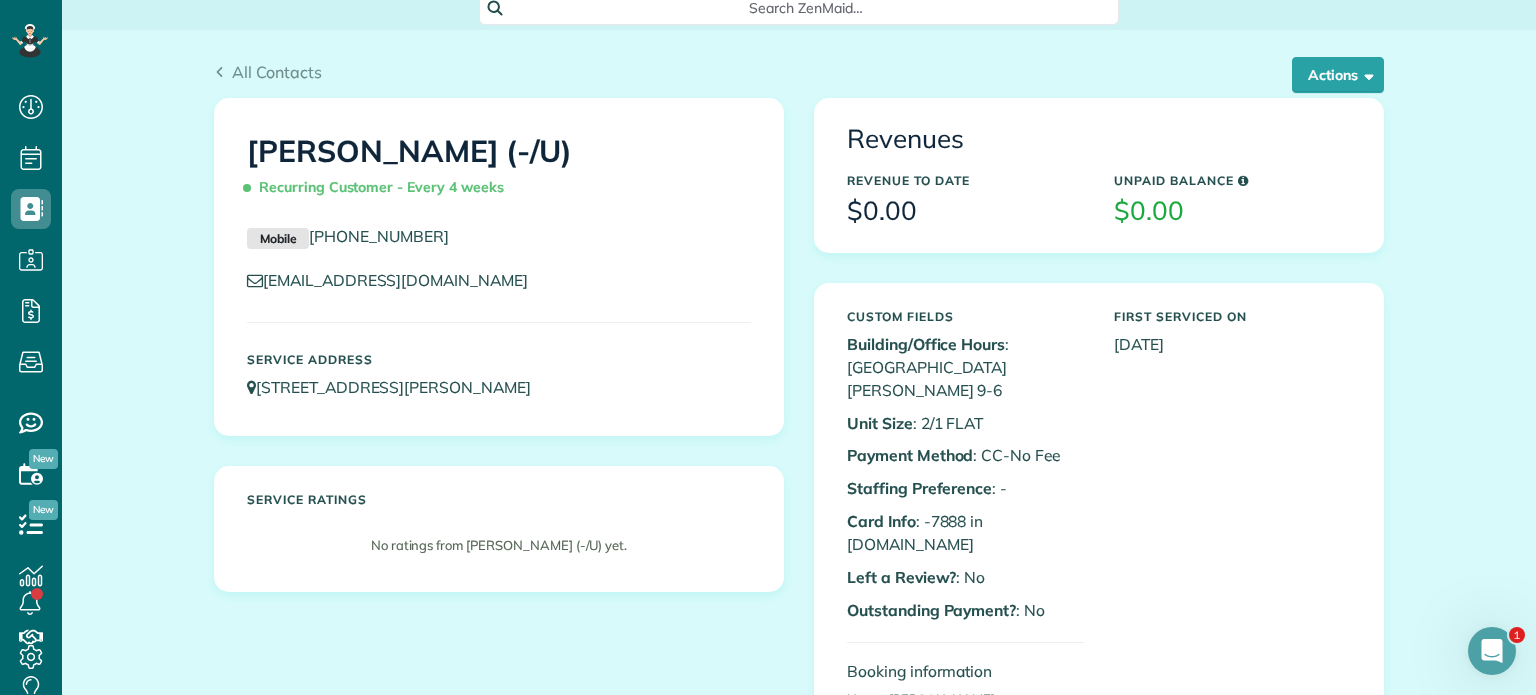 drag, startPoint x: 1535, startPoint y: 526, endPoint x: 1458, endPoint y: 71, distance: 461.4694 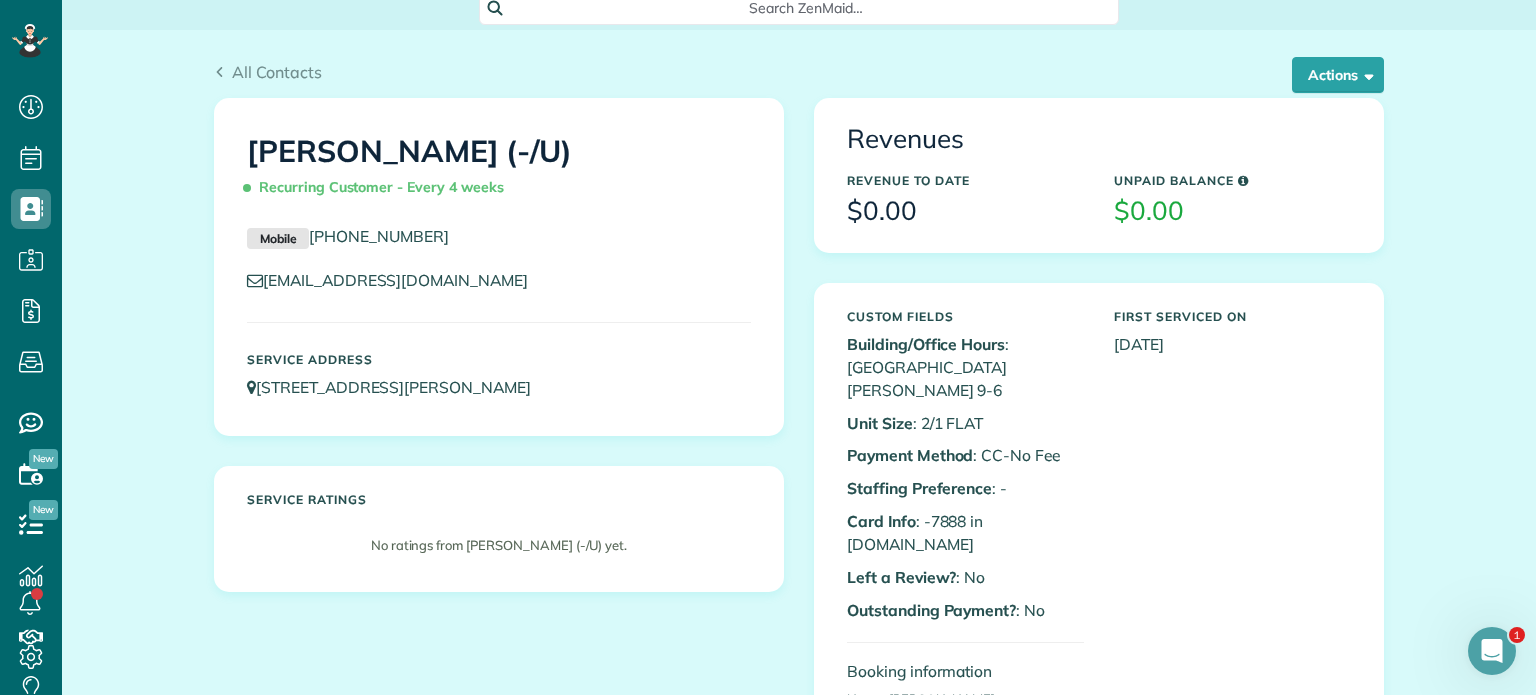 click on "Search ZenMaid…
All Contacts
Actions
Edit
Add Appointment
Recent Activity
Send Email
Show Past appointments
Show Future appointments
Manage Credit Cards
Delete" at bounding box center [799, 347] 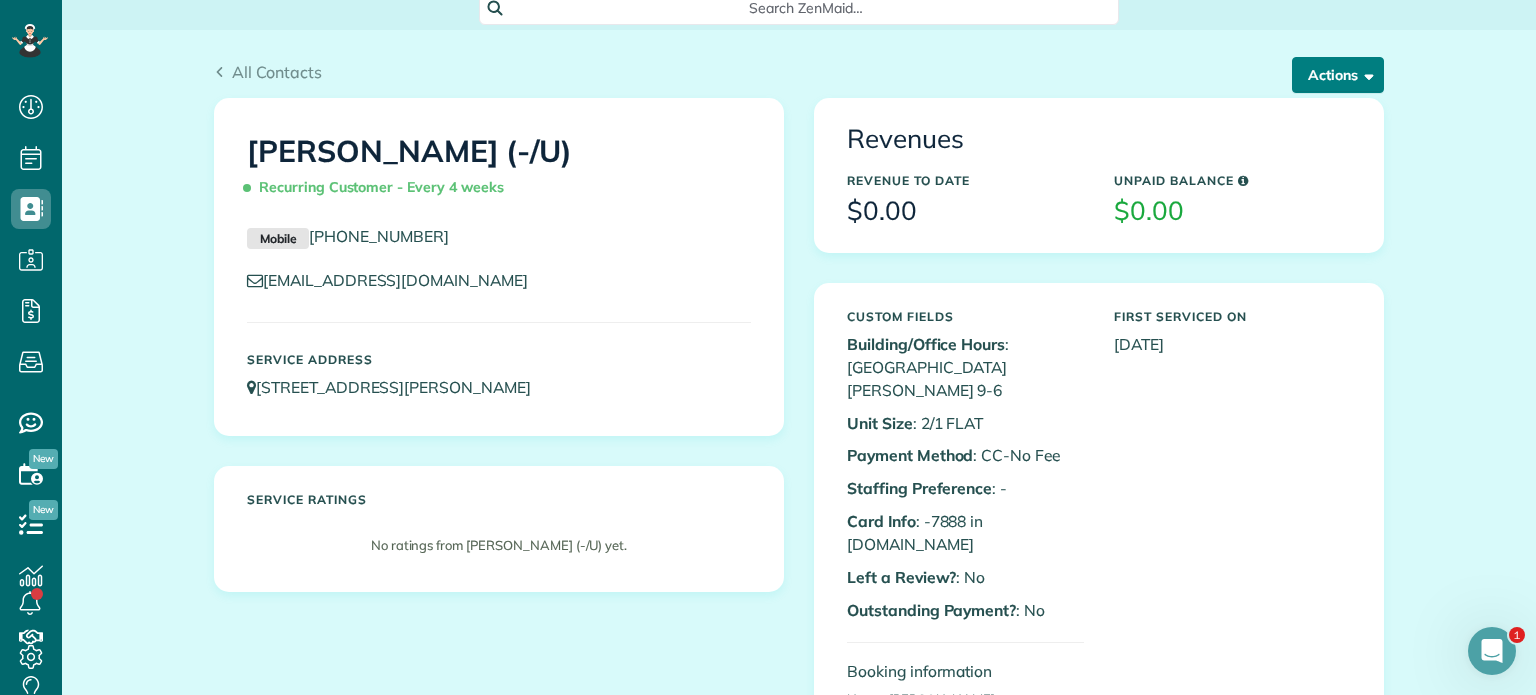 click on "Actions" at bounding box center [1338, 75] 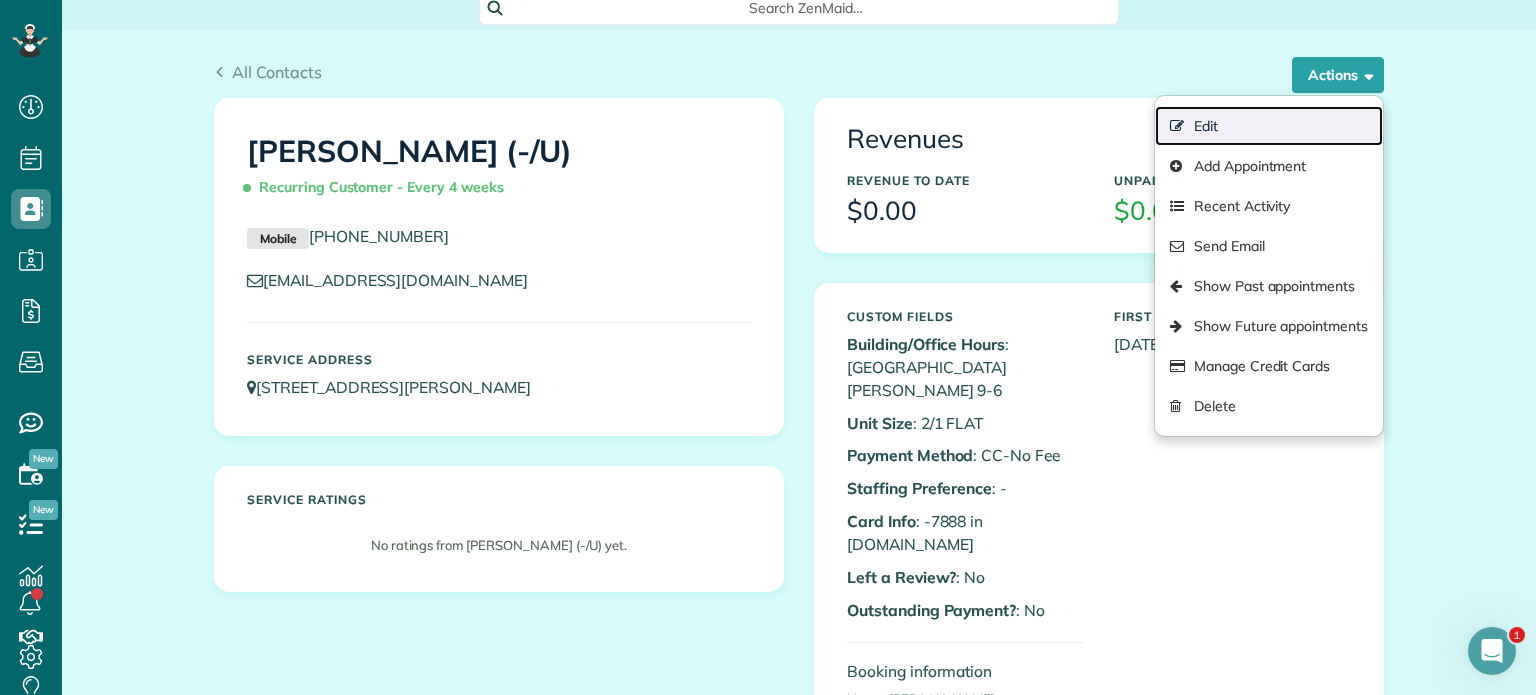 click on "Edit" at bounding box center [1269, 126] 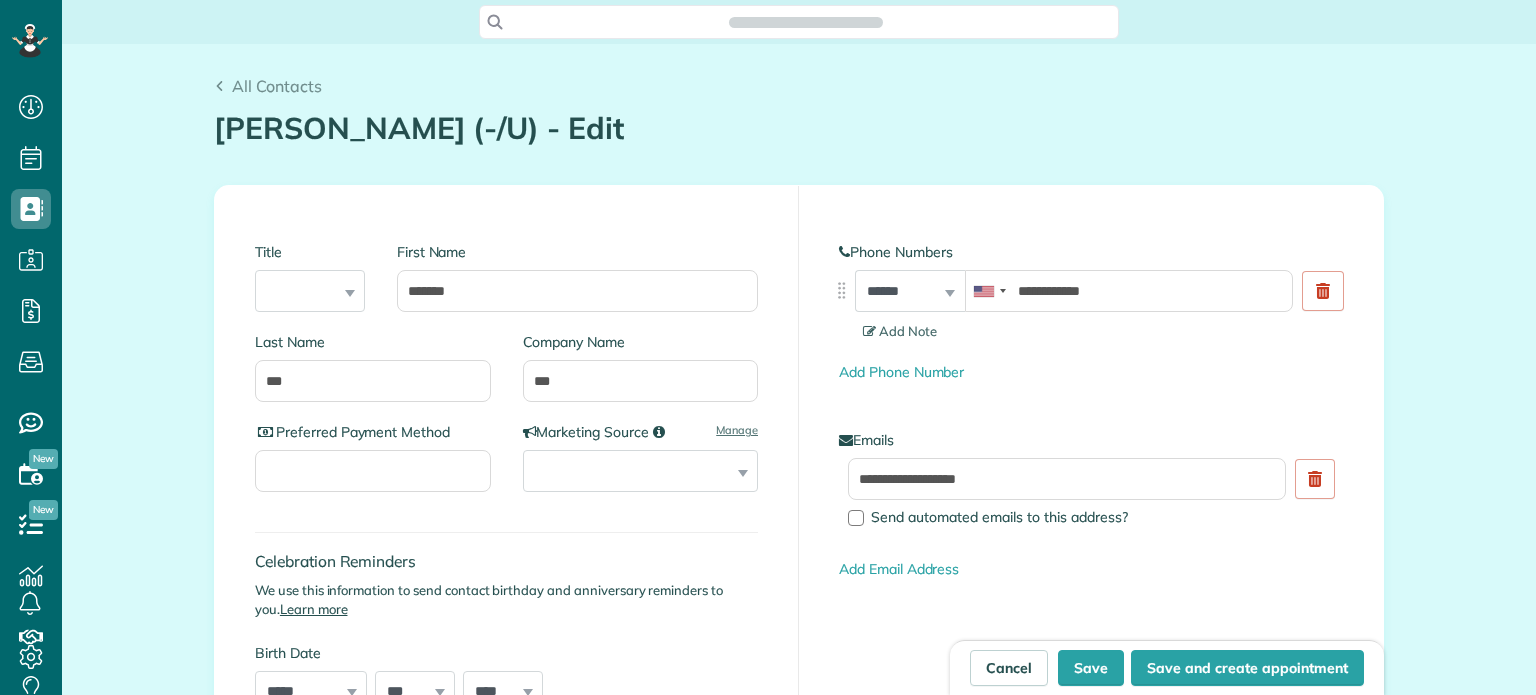 scroll, scrollTop: 0, scrollLeft: 0, axis: both 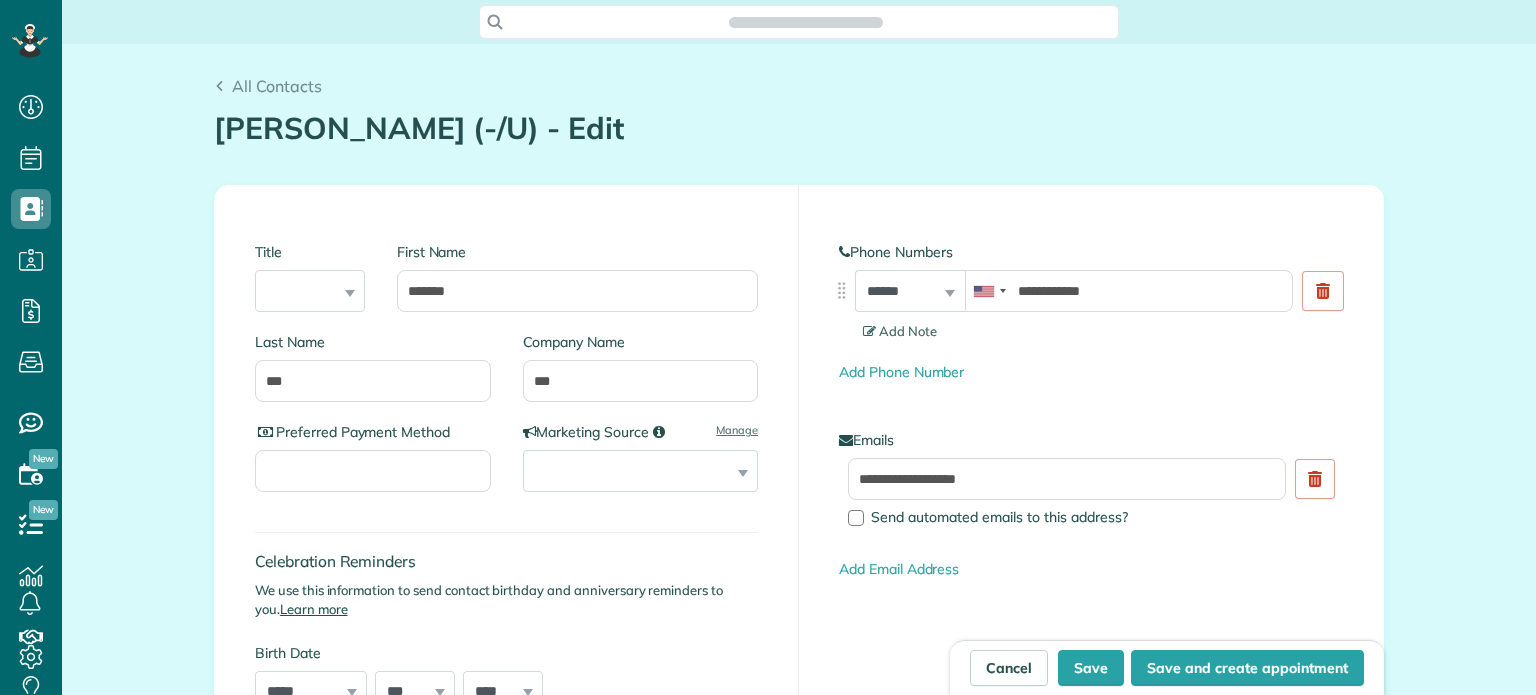type on "**********" 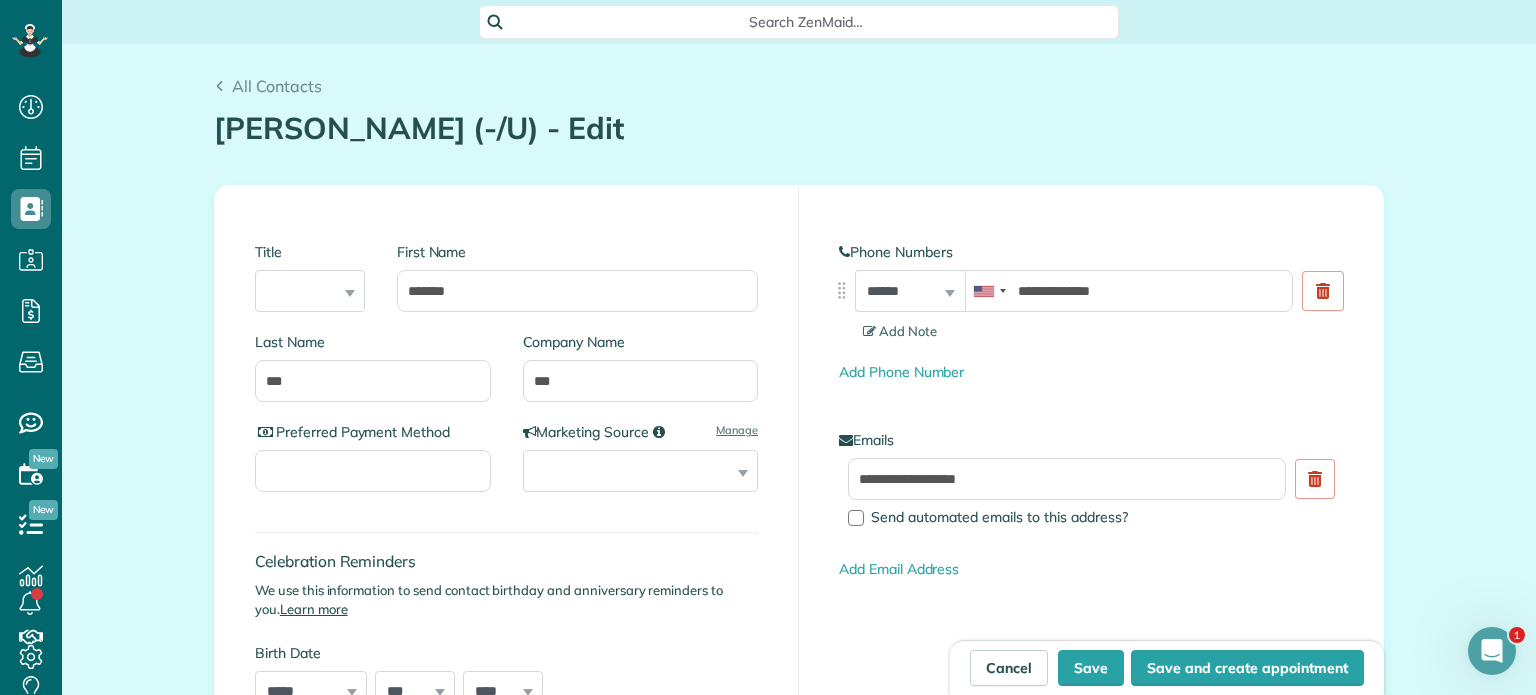 scroll, scrollTop: 0, scrollLeft: 0, axis: both 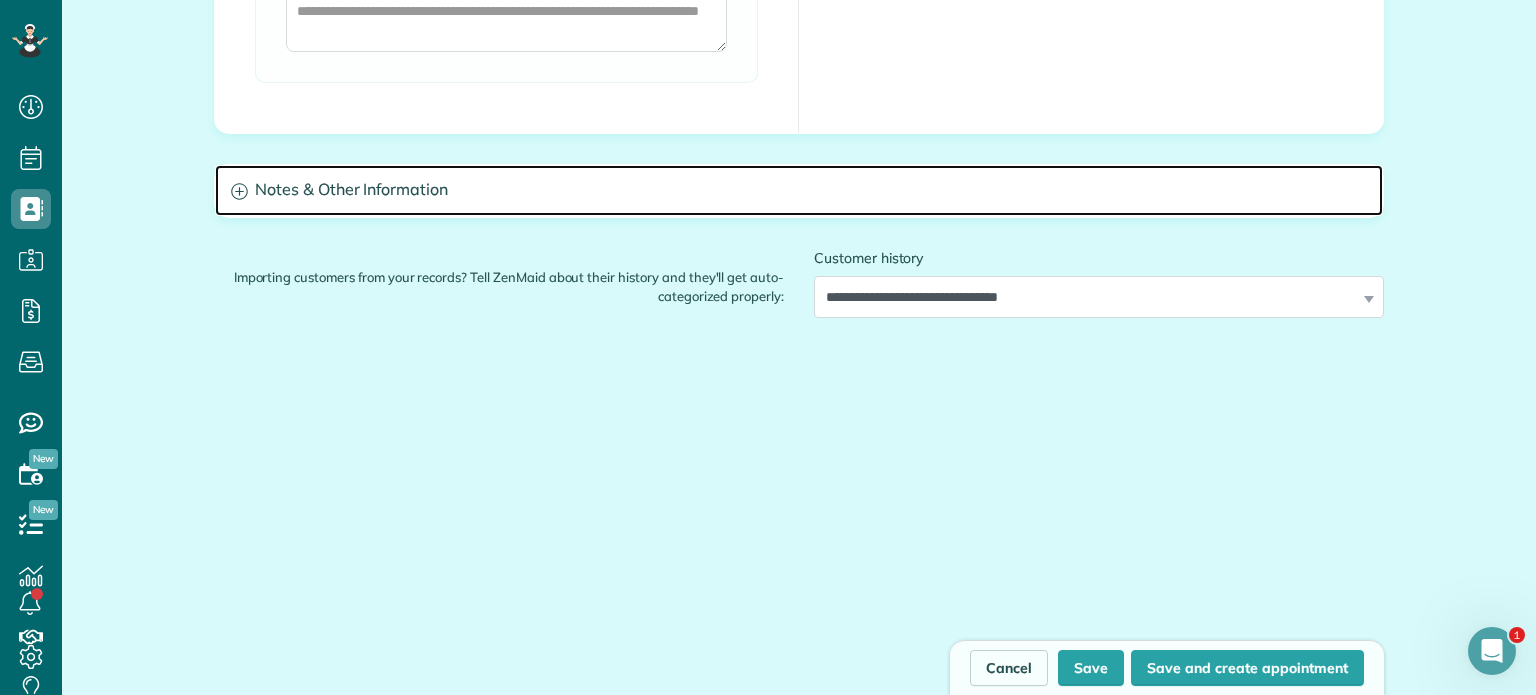 click on "Notes & Other Information" at bounding box center [799, 190] 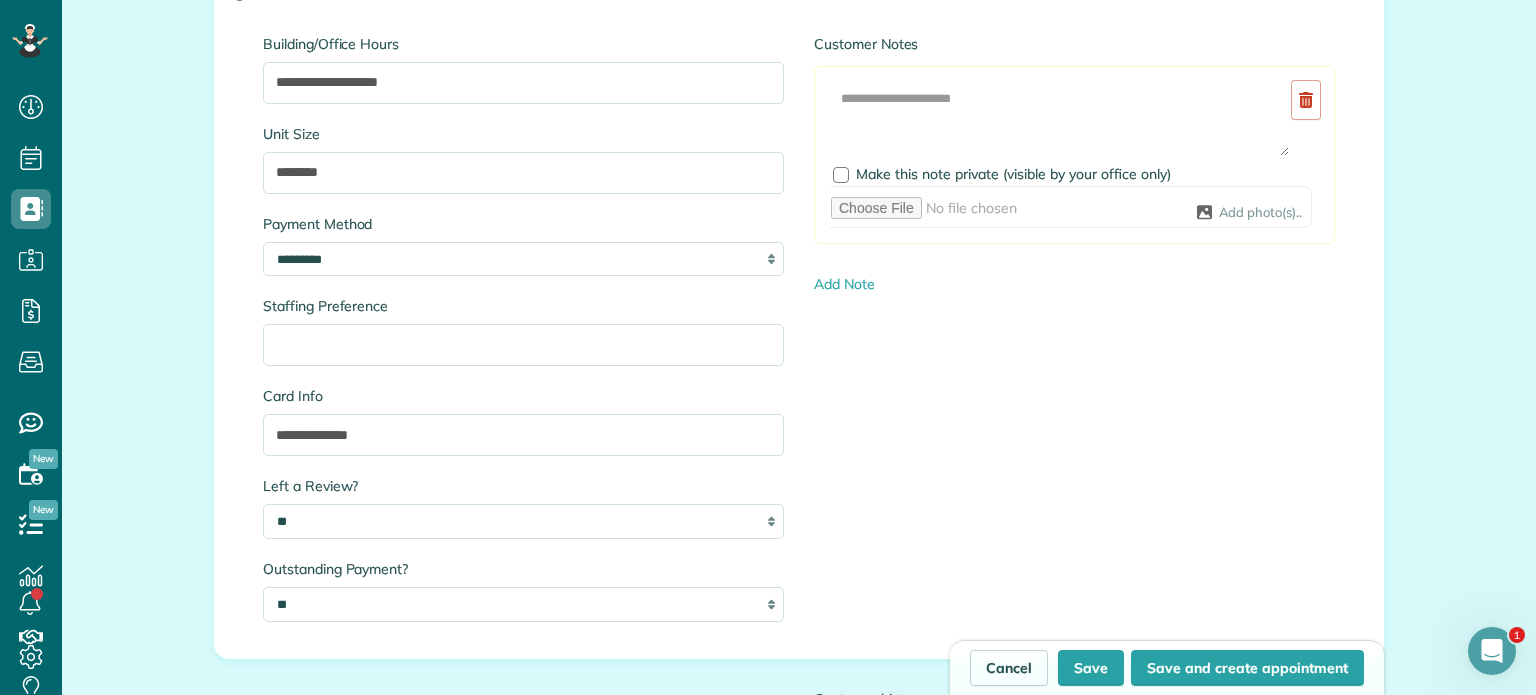 scroll, scrollTop: 2133, scrollLeft: 0, axis: vertical 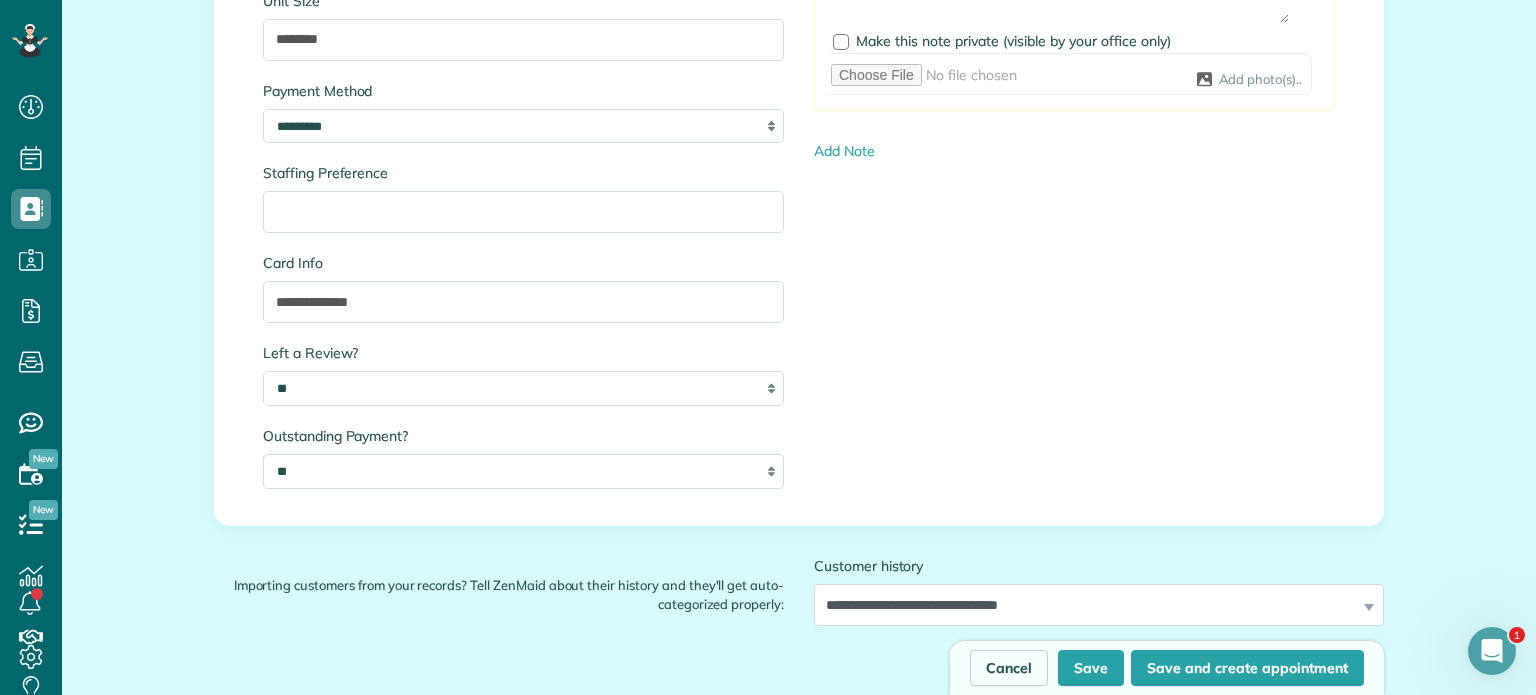 drag, startPoint x: 1535, startPoint y: 423, endPoint x: 1535, endPoint y: 494, distance: 71 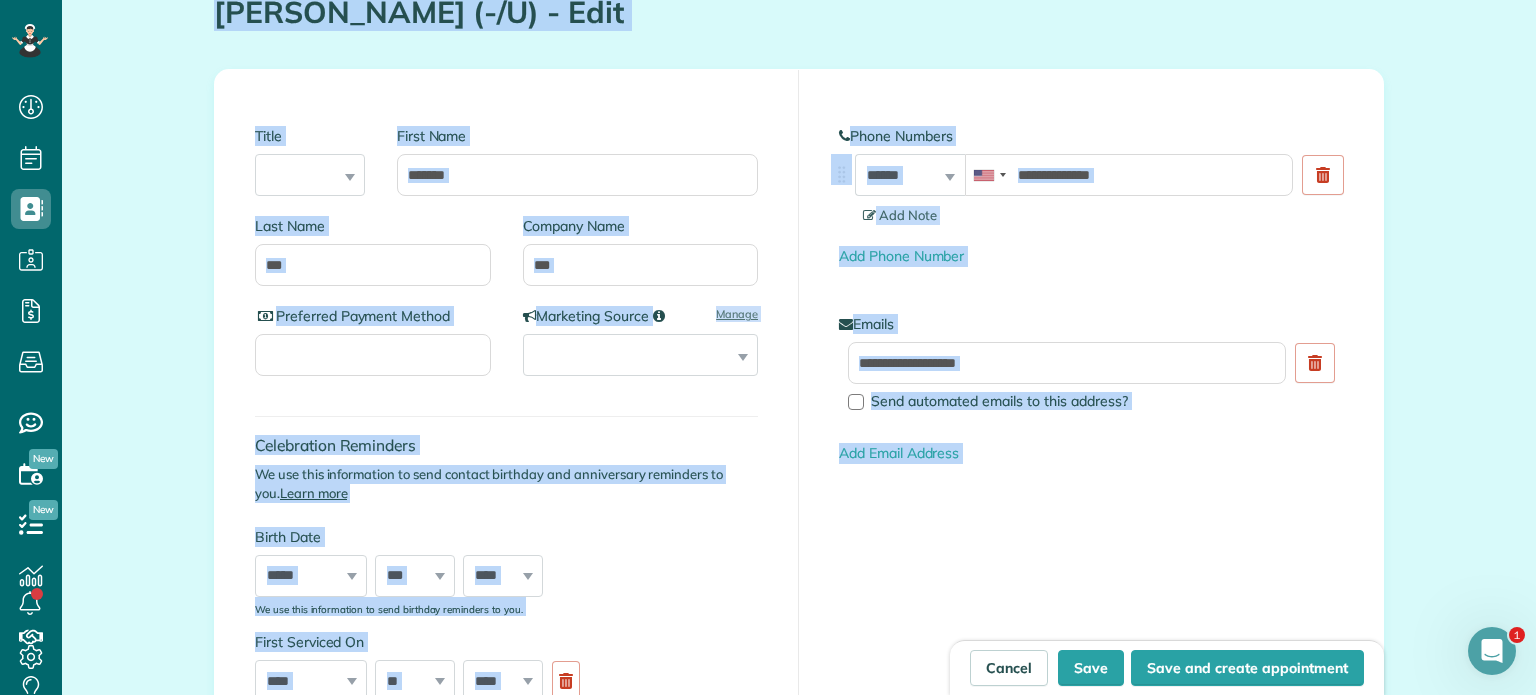 scroll, scrollTop: 40, scrollLeft: 0, axis: vertical 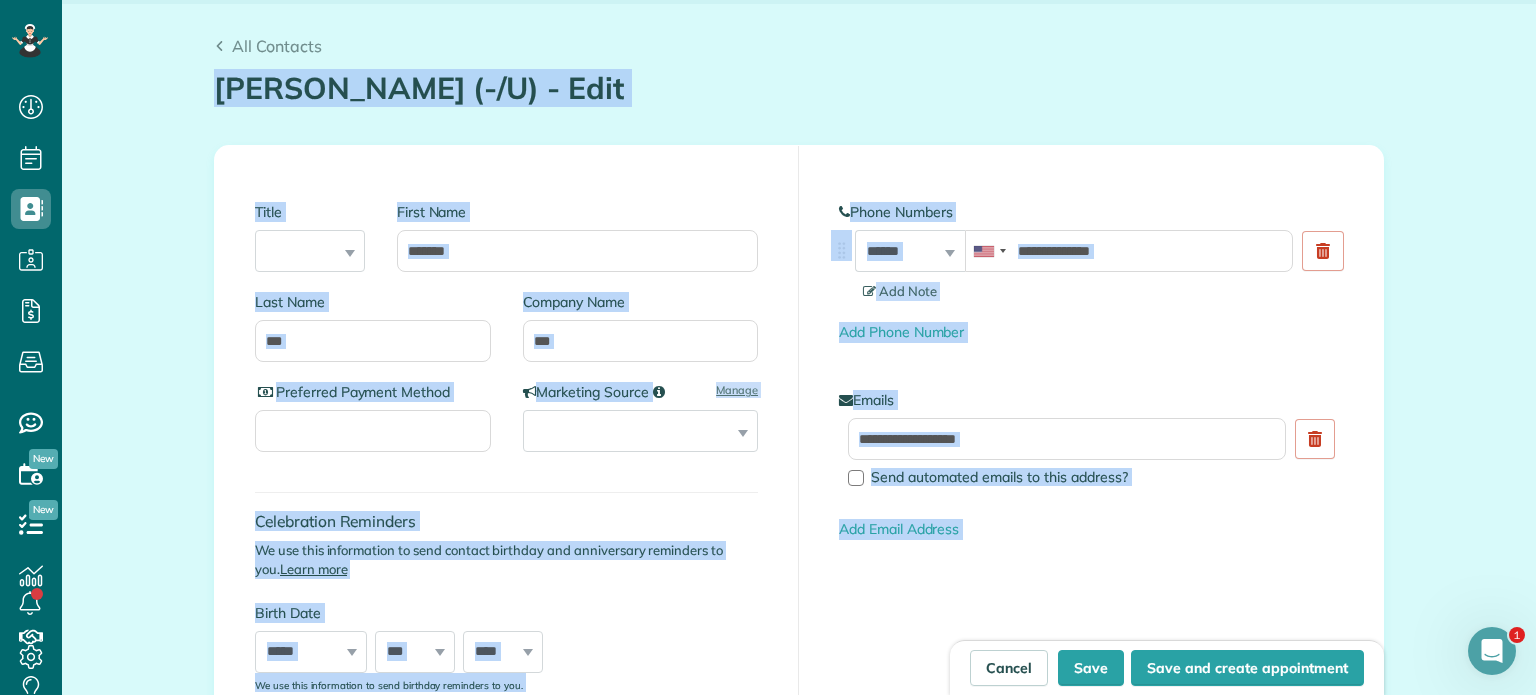 drag, startPoint x: 1535, startPoint y: 503, endPoint x: 1344, endPoint y: 21, distance: 518.46405 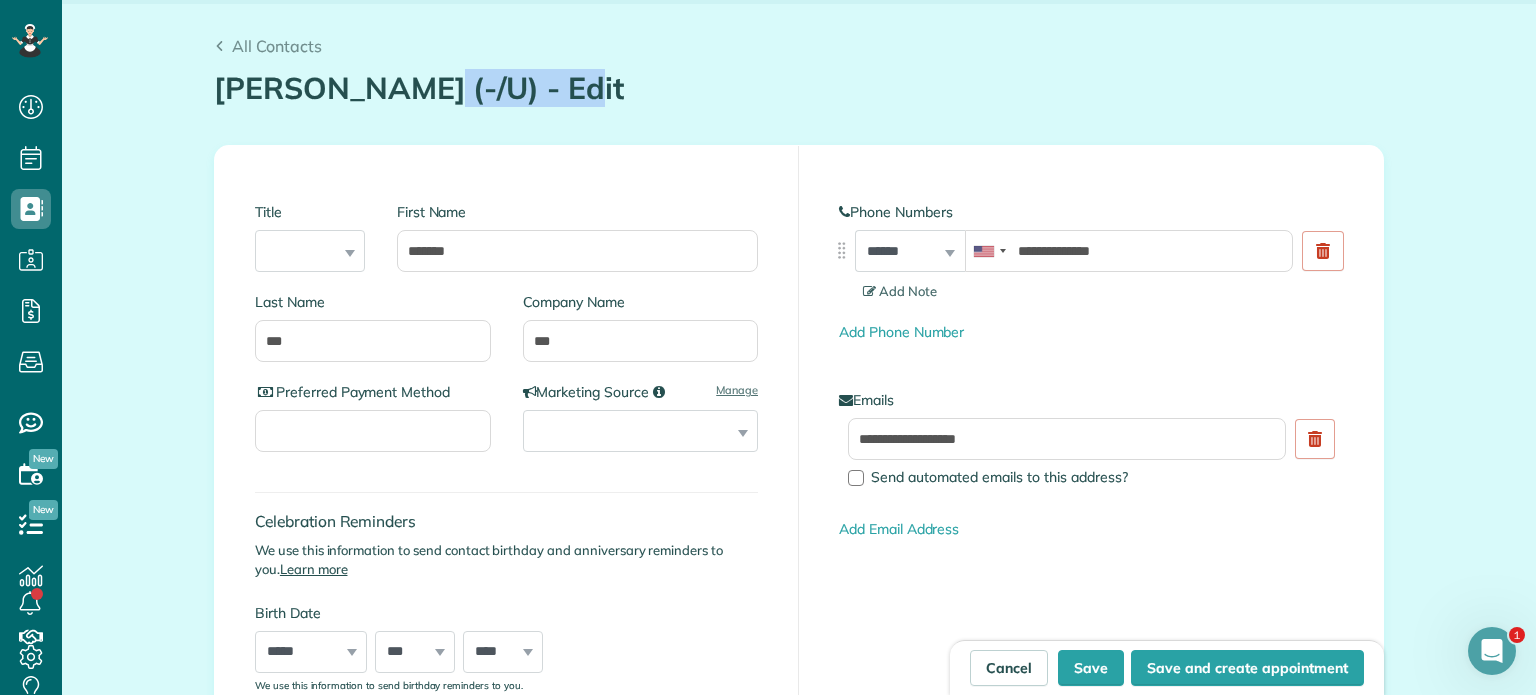 drag, startPoint x: 209, startPoint y: 80, endPoint x: 387, endPoint y: 99, distance: 179.01117 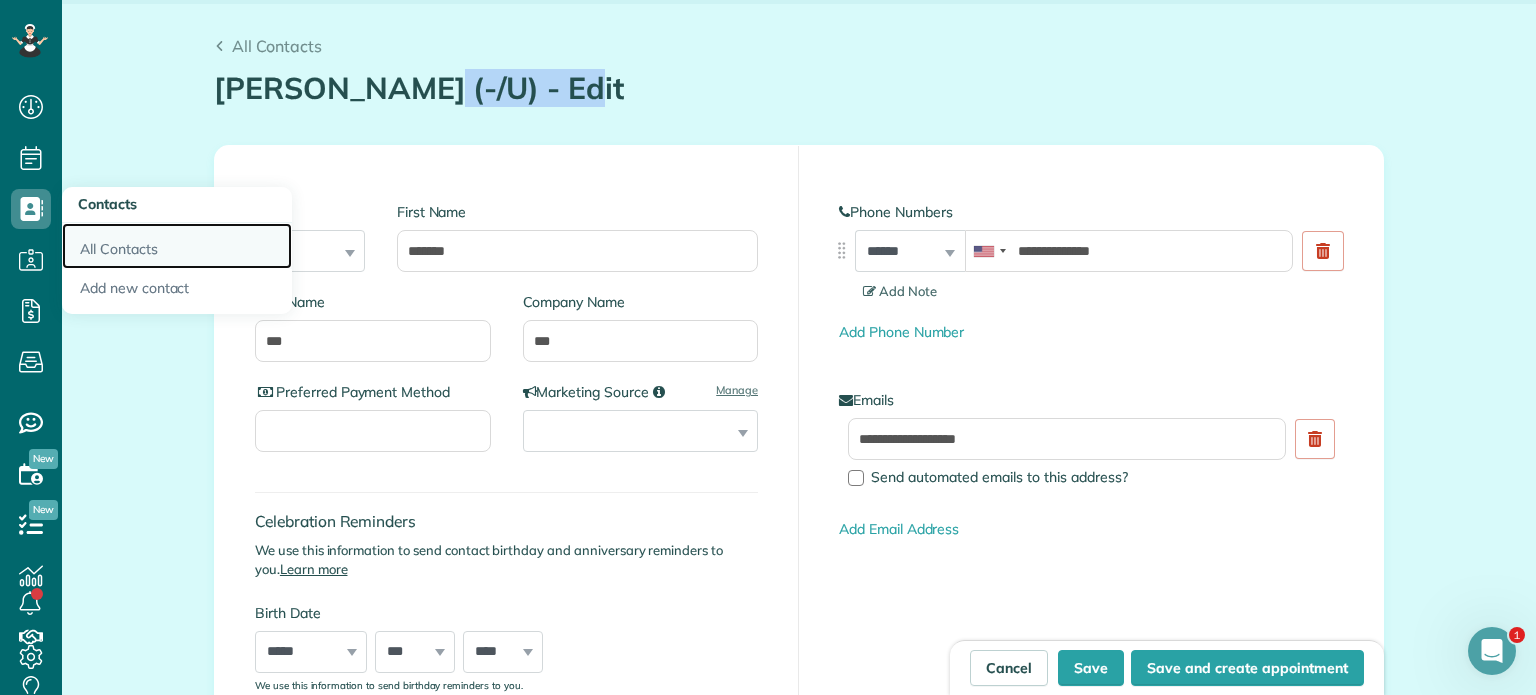 click on "All Contacts" at bounding box center [177, 246] 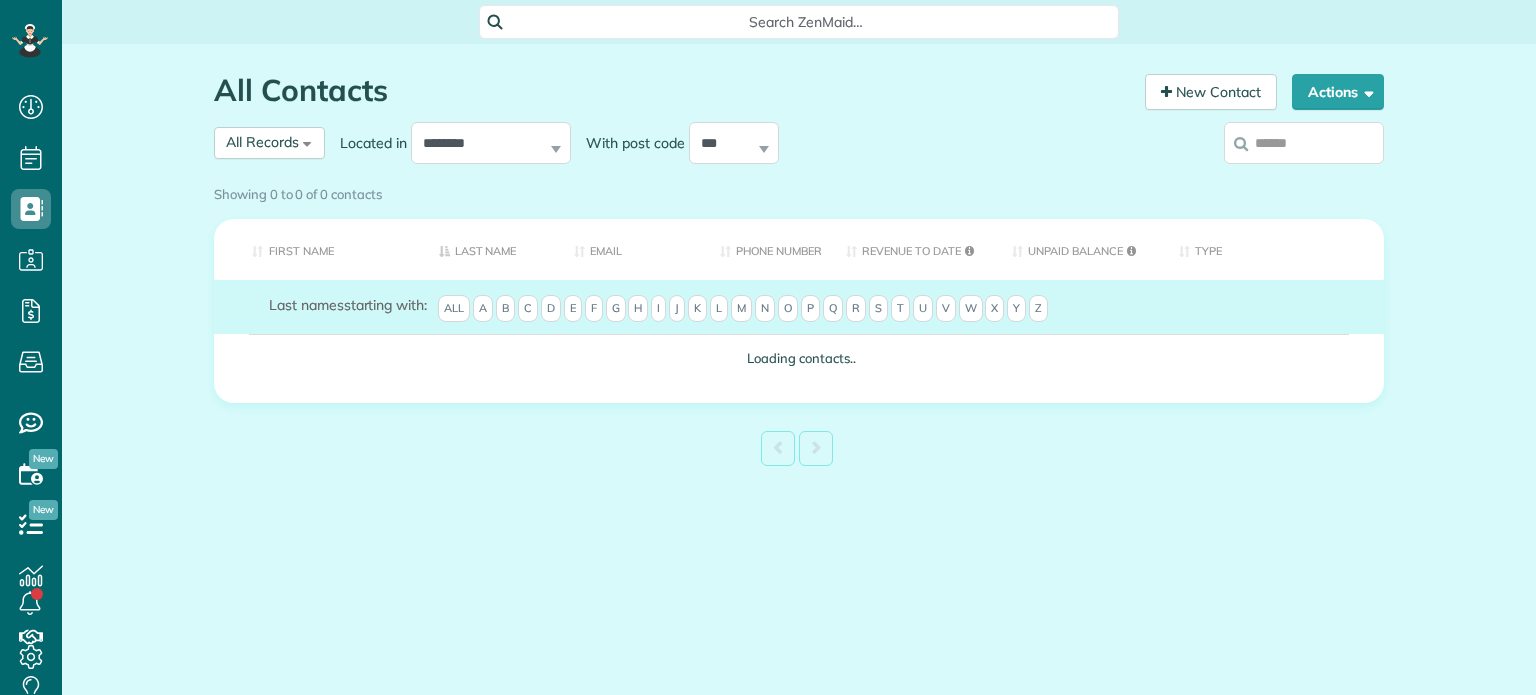 scroll, scrollTop: 0, scrollLeft: 0, axis: both 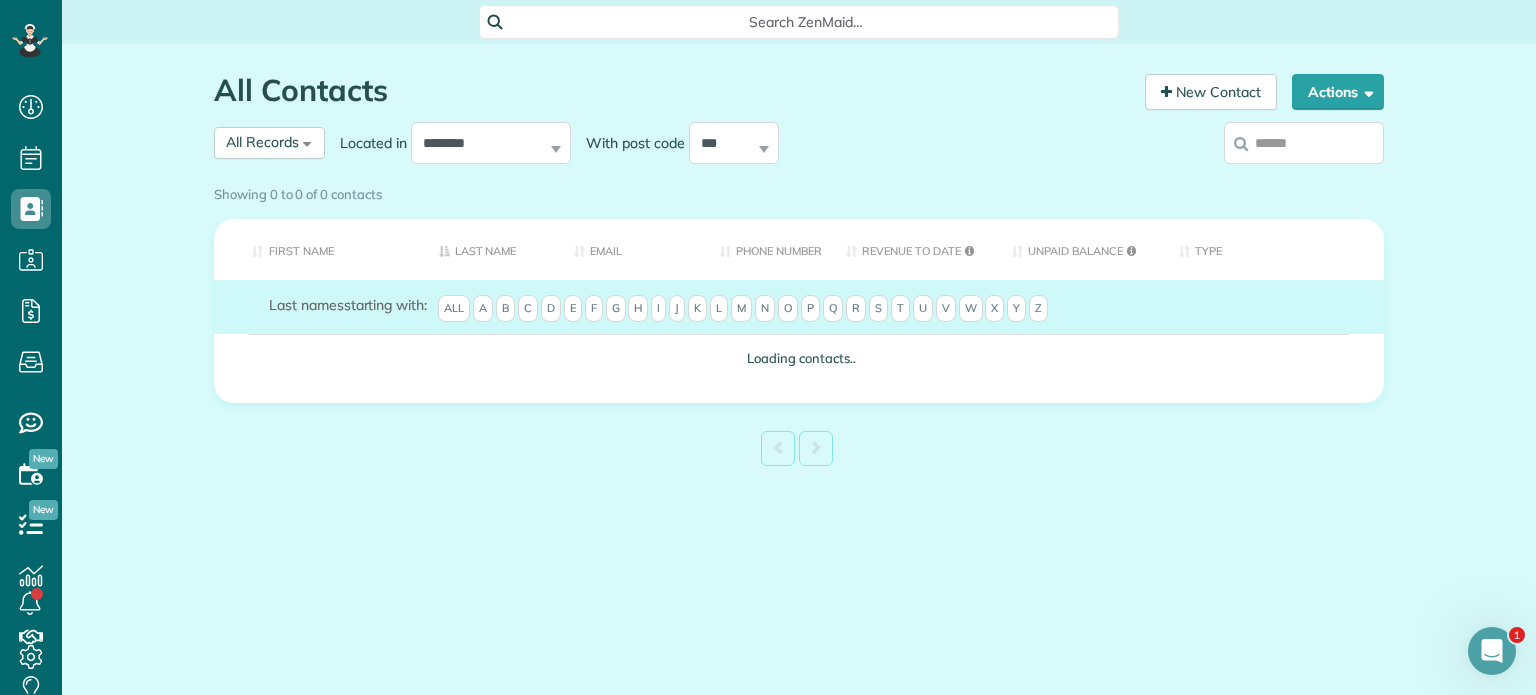 click at bounding box center [1249, 147] 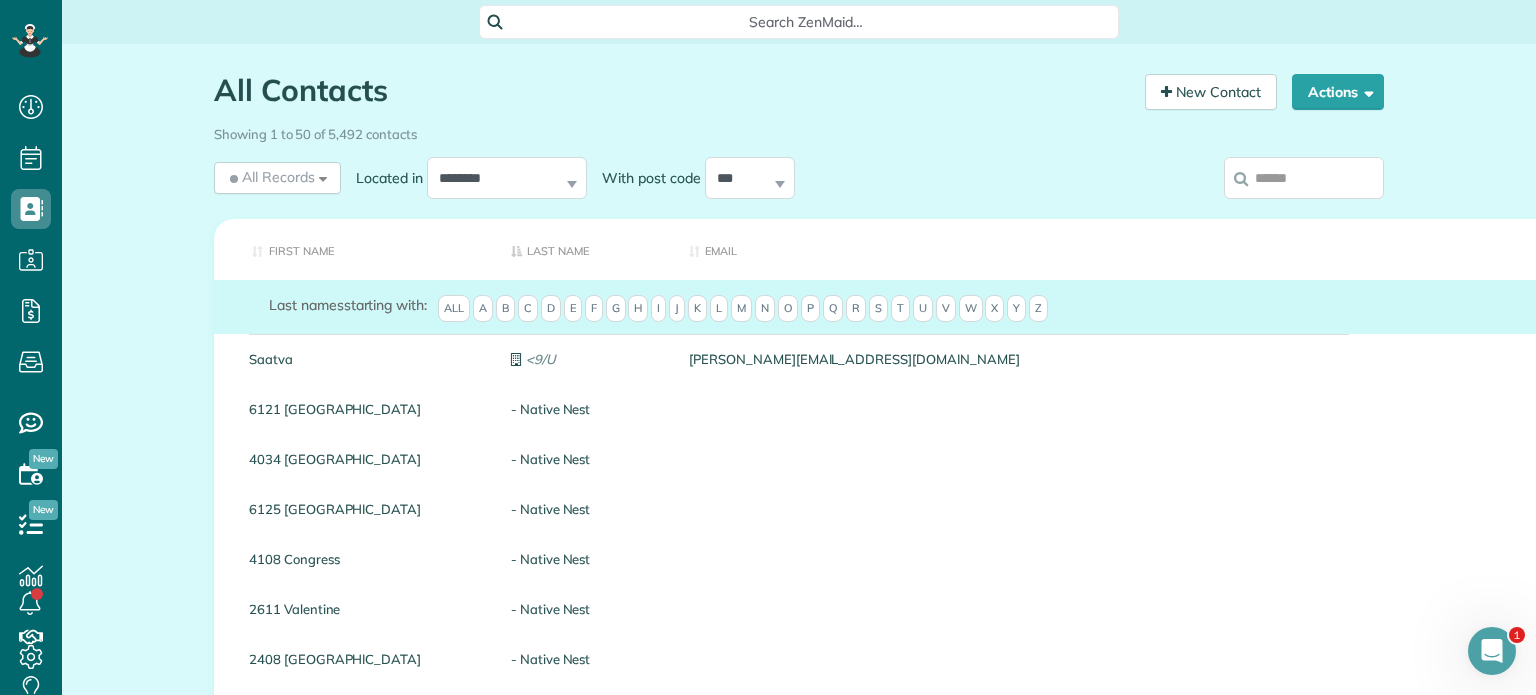 click at bounding box center [1304, 178] 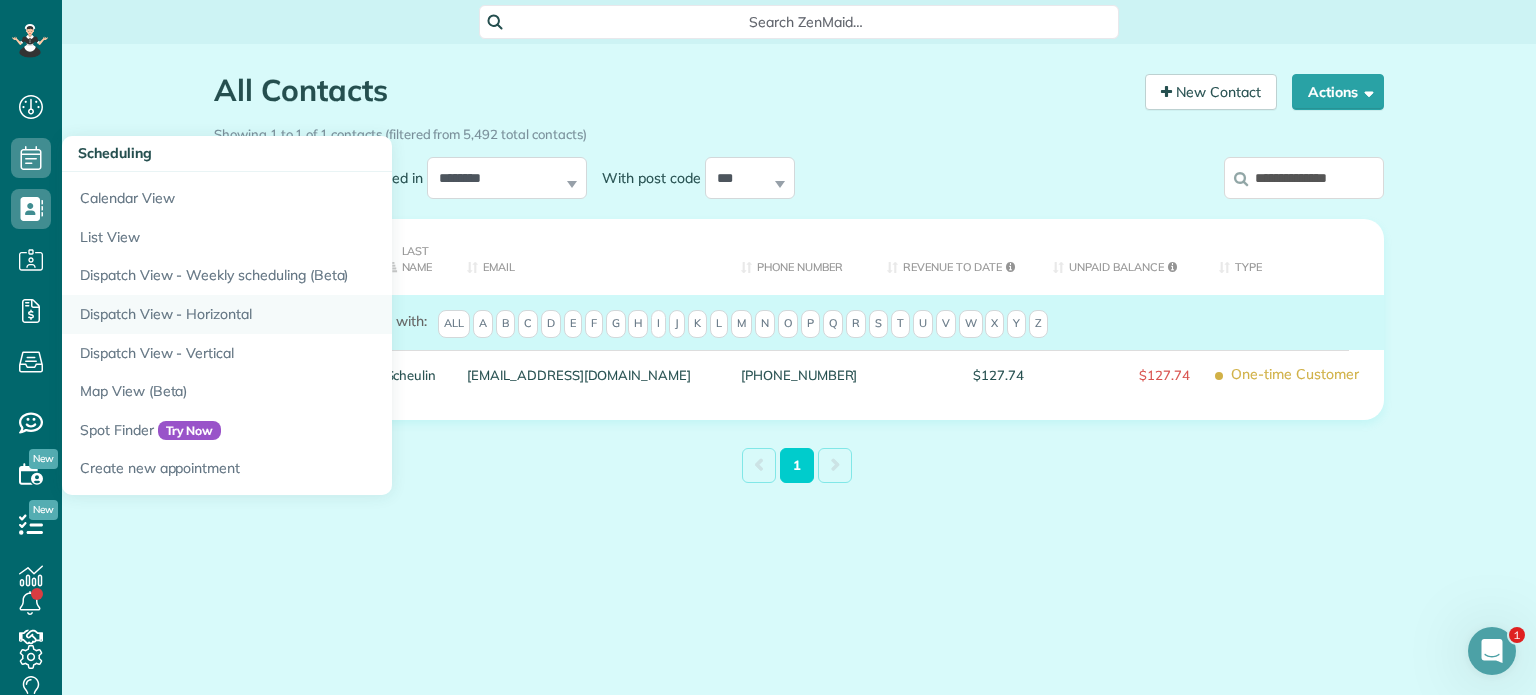 type on "**********" 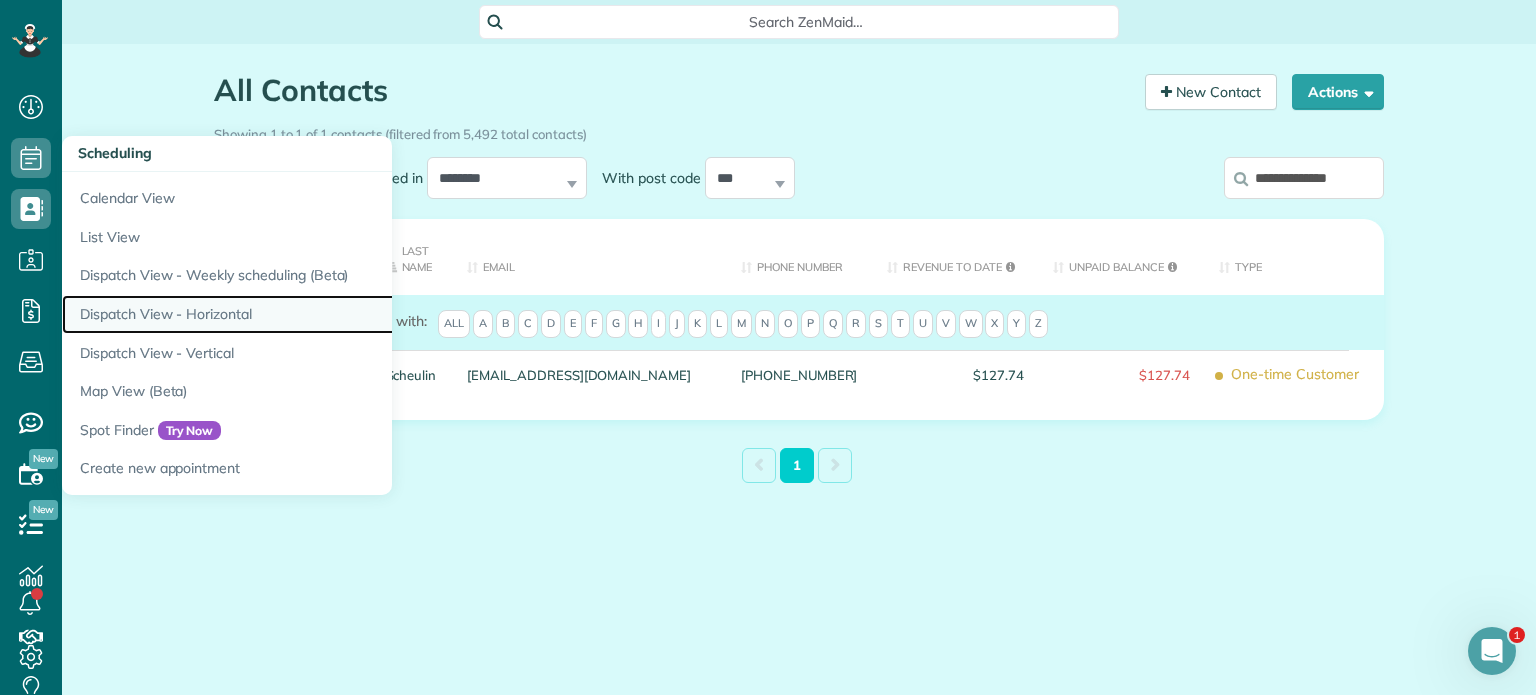 click on "Dispatch View - Horizontal" at bounding box center [312, 314] 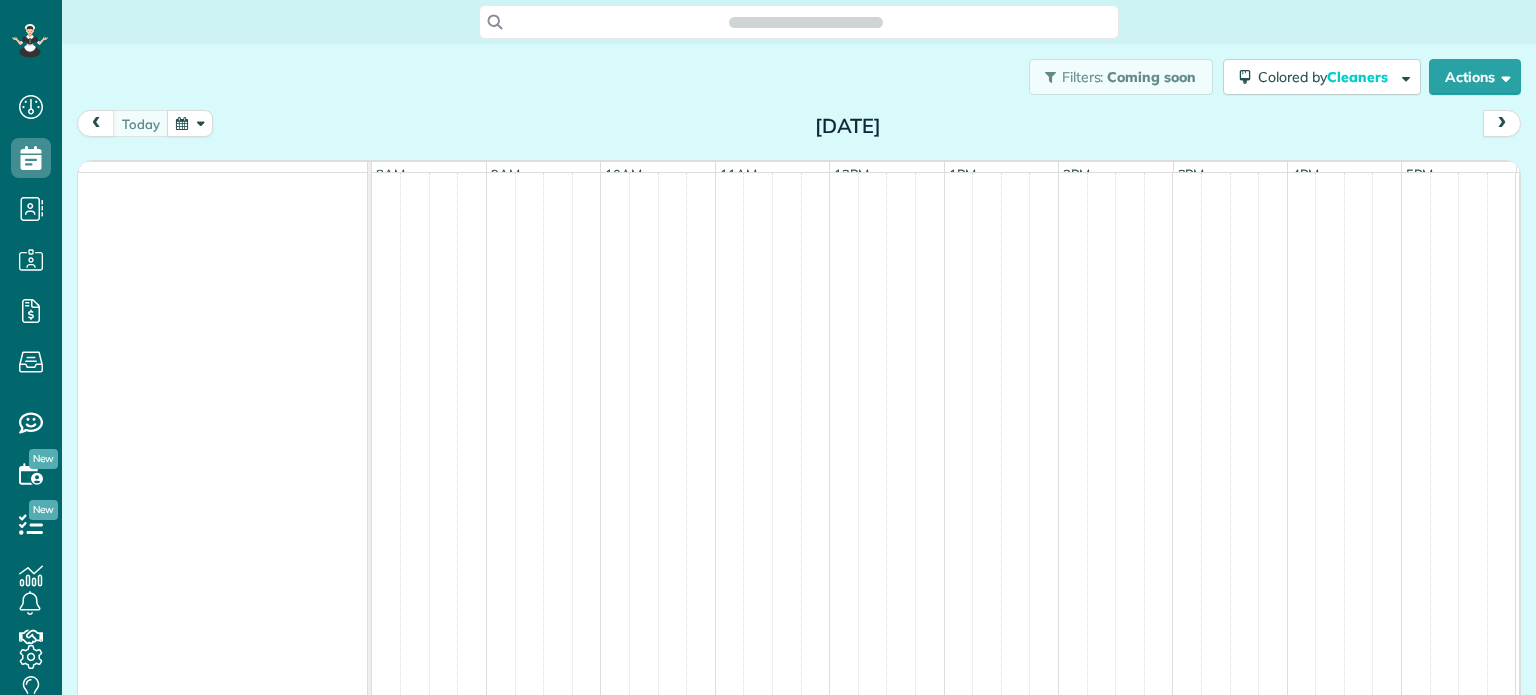 scroll, scrollTop: 0, scrollLeft: 0, axis: both 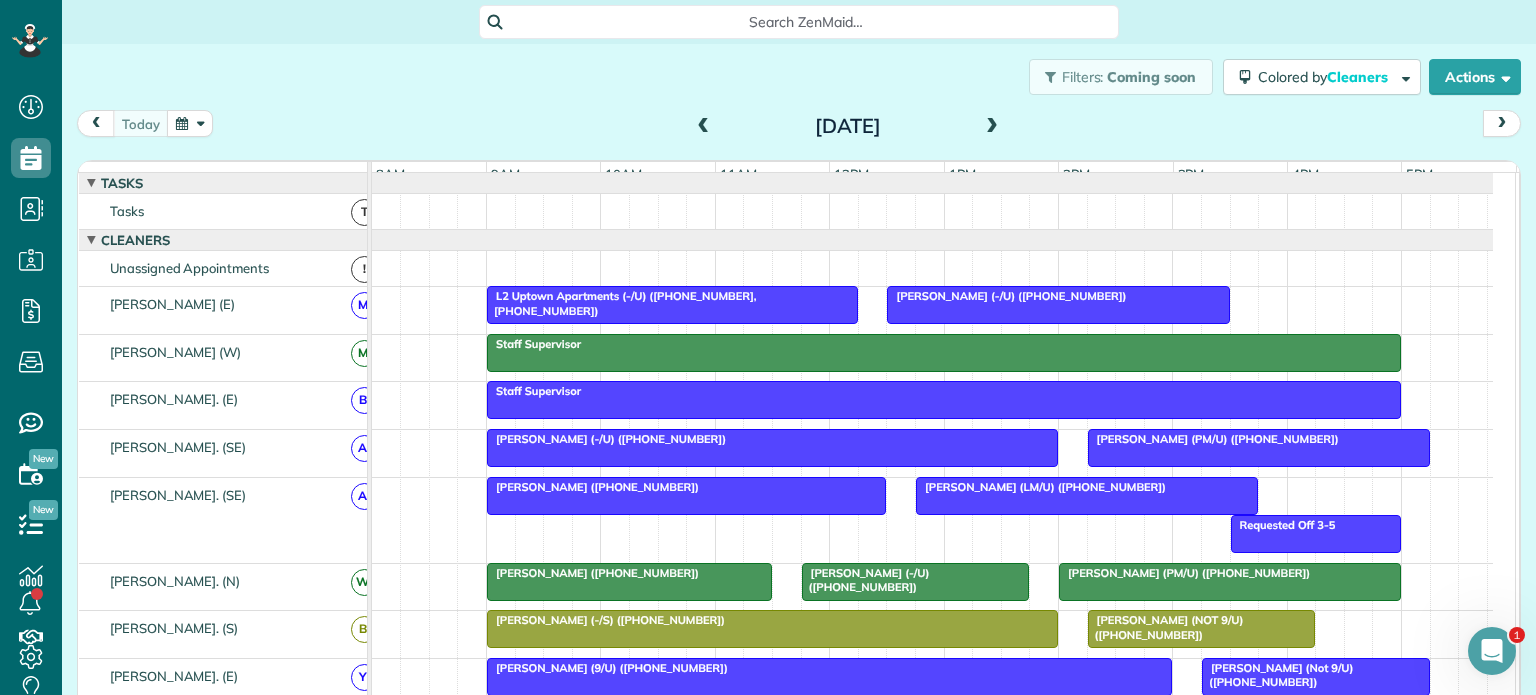 click at bounding box center (992, 127) 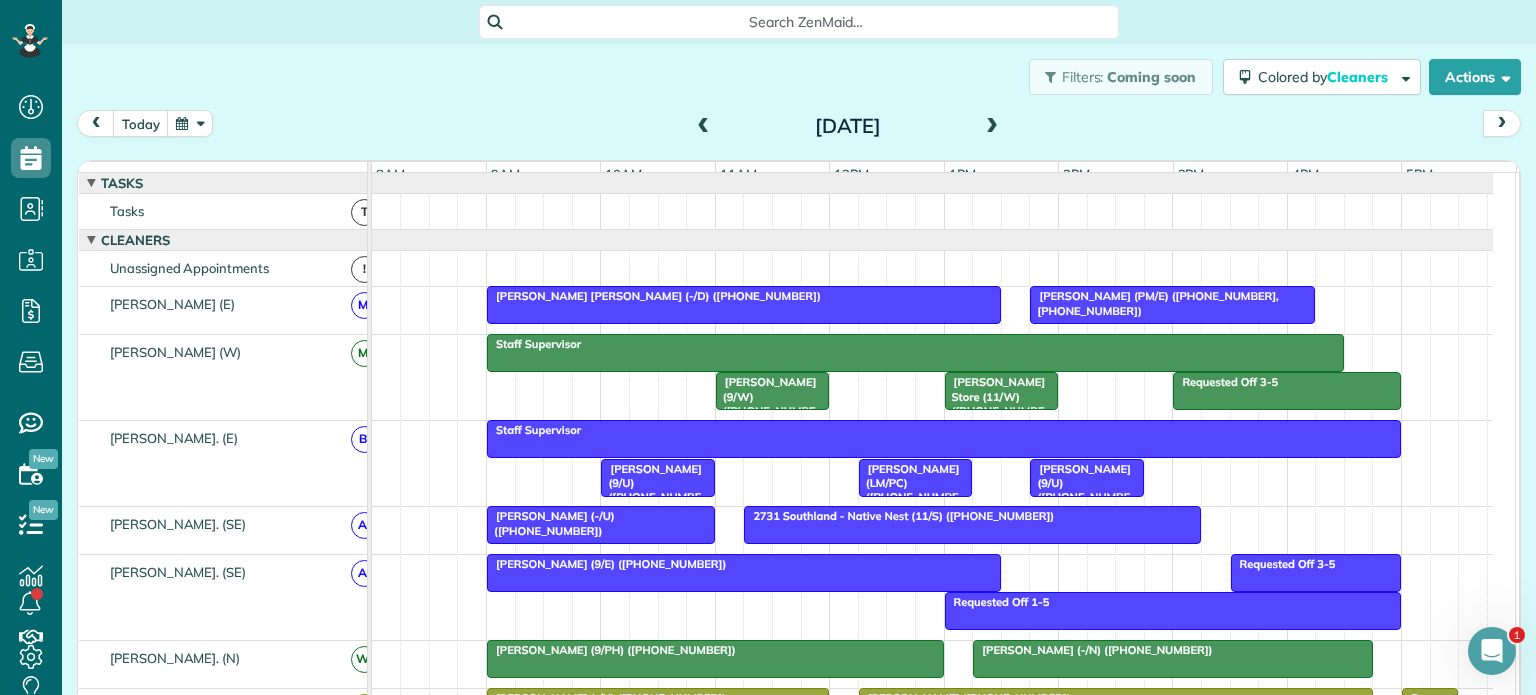 click at bounding box center (992, 127) 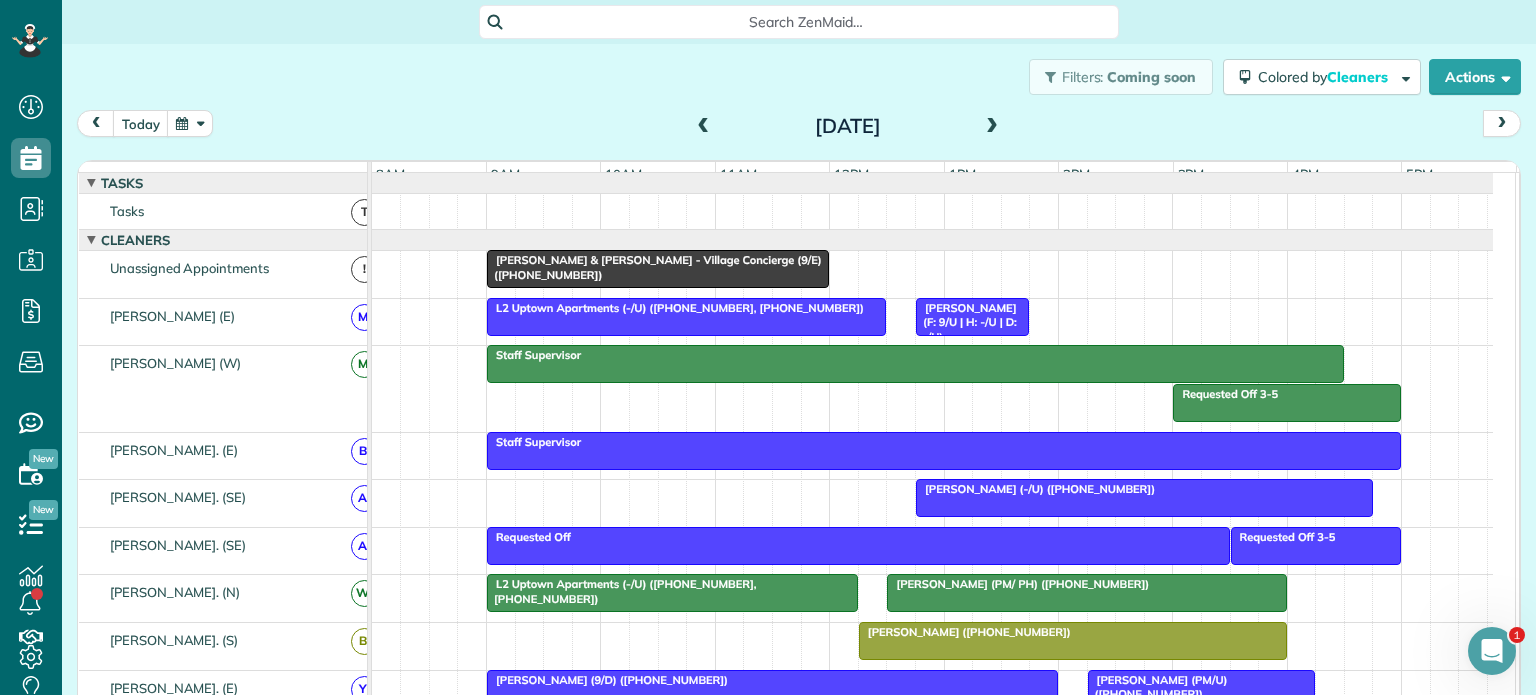 scroll, scrollTop: 1246, scrollLeft: 0, axis: vertical 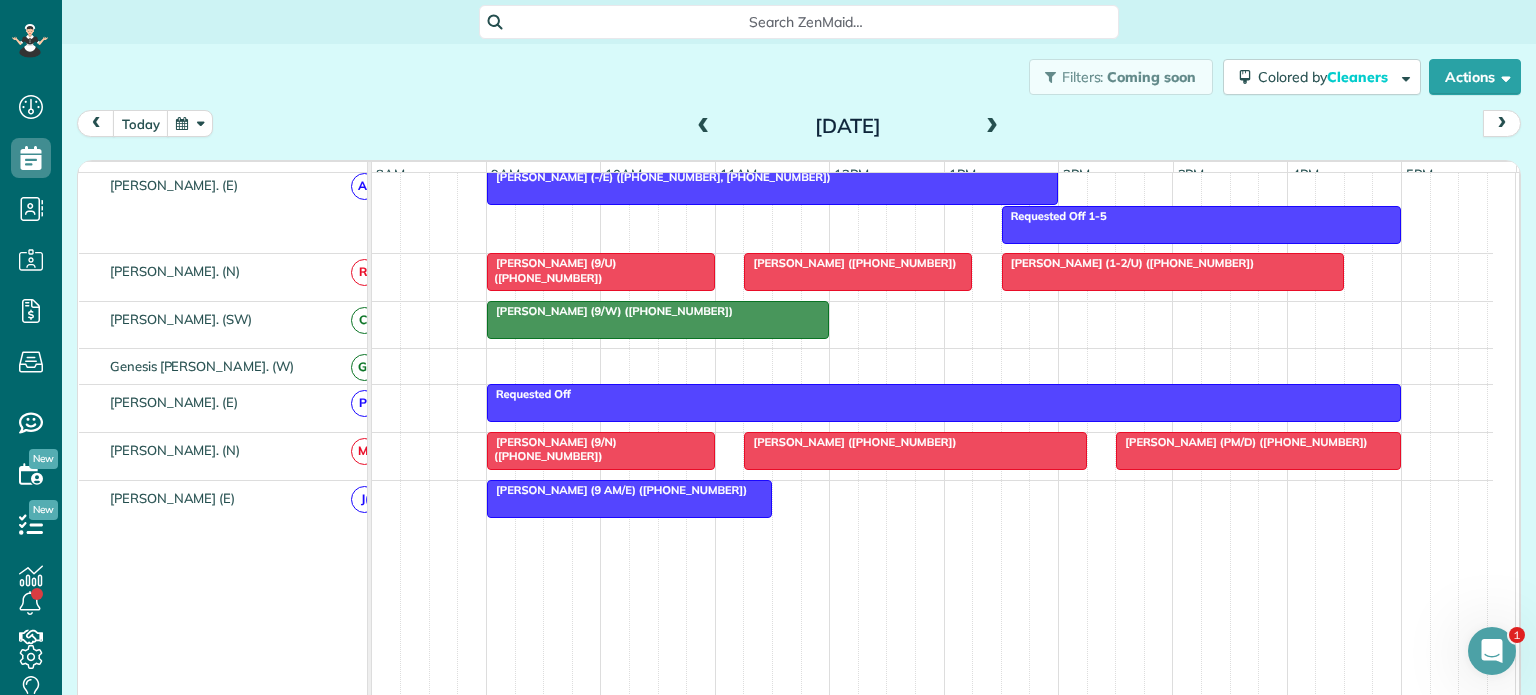 click on "Megan Chou (9 AM/E) (+16507224385)" at bounding box center [617, 490] 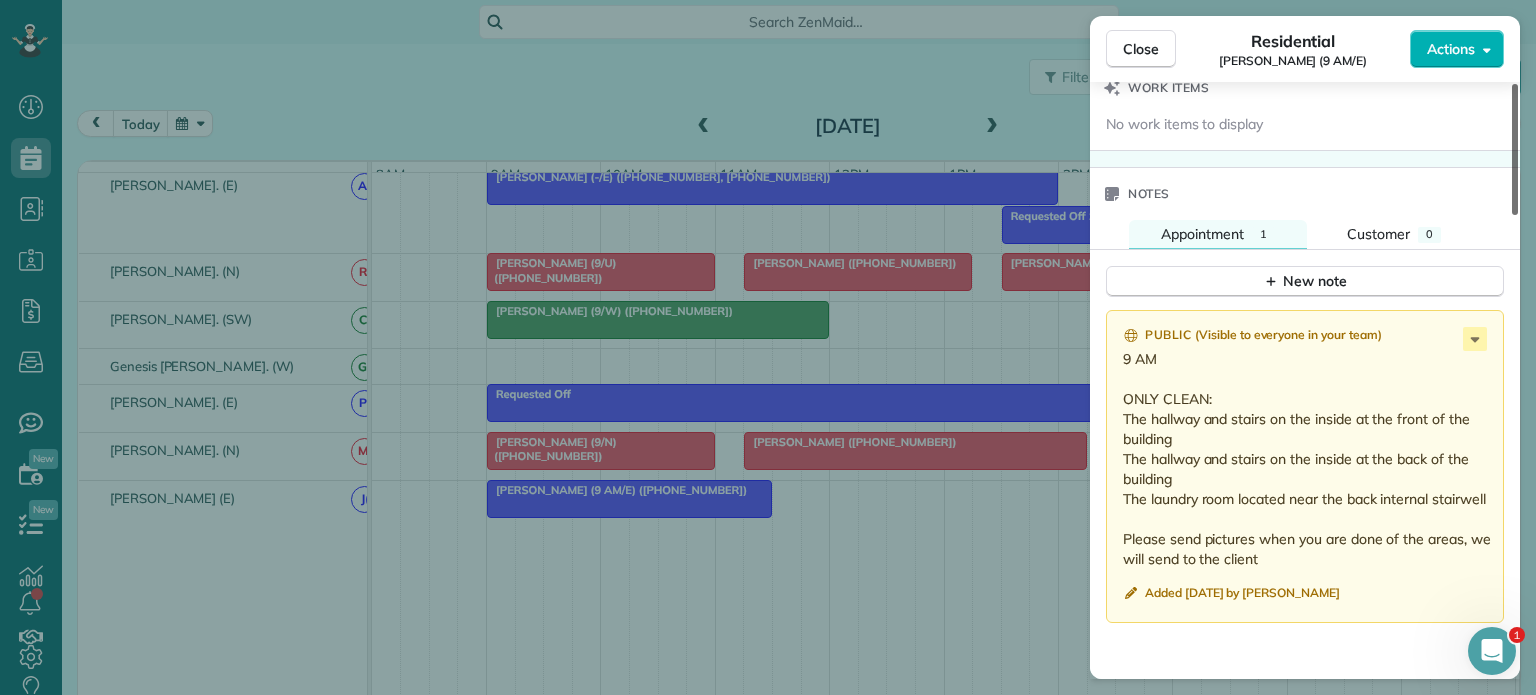 scroll, scrollTop: 1615, scrollLeft: 0, axis: vertical 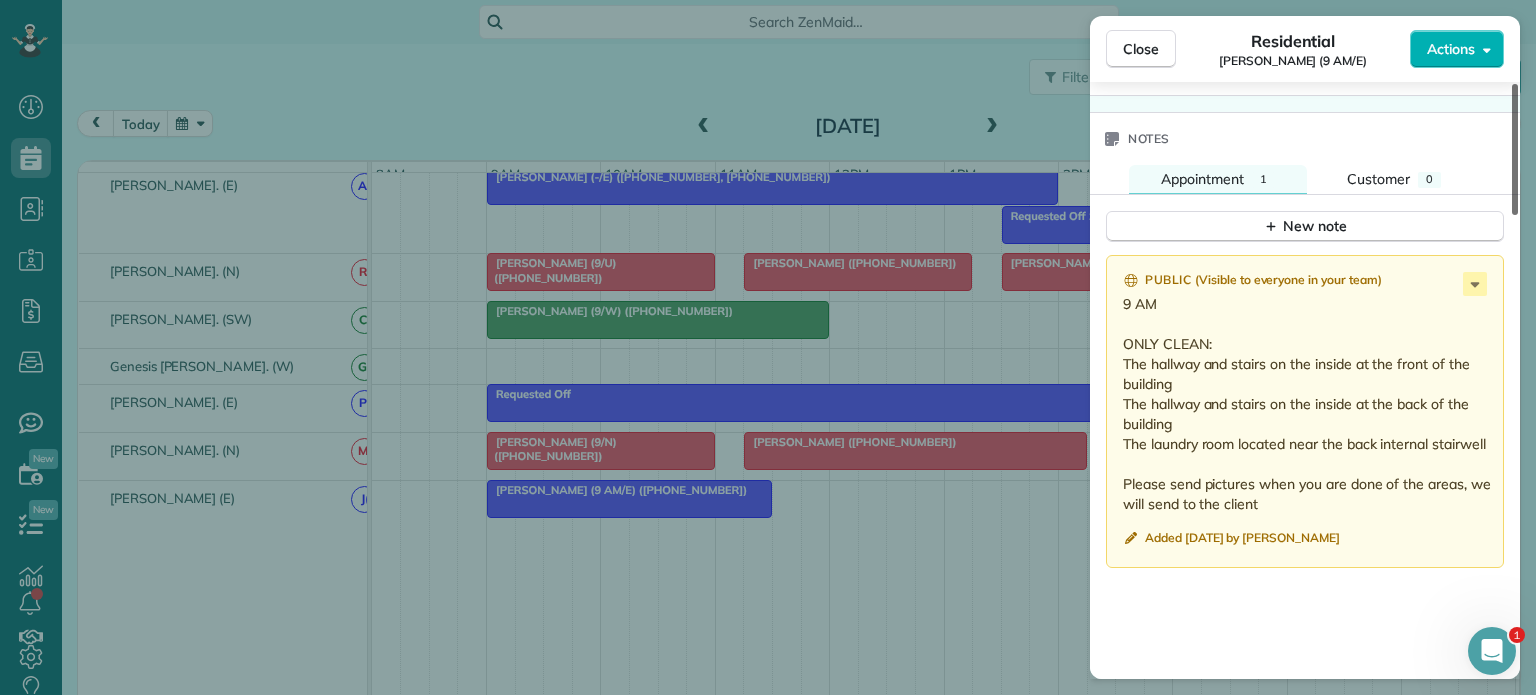 drag, startPoint x: 1515, startPoint y: 180, endPoint x: 1535, endPoint y: 526, distance: 346.57755 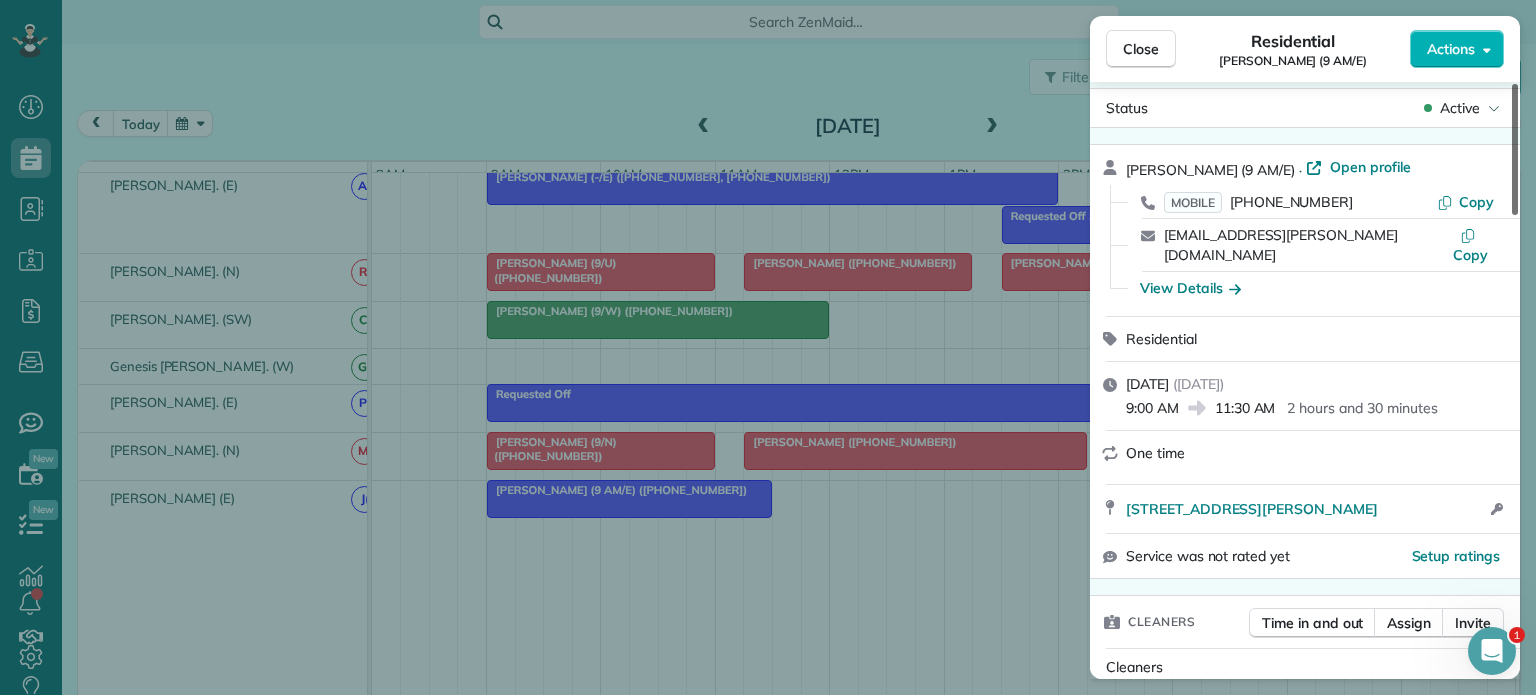 scroll, scrollTop: 0, scrollLeft: 0, axis: both 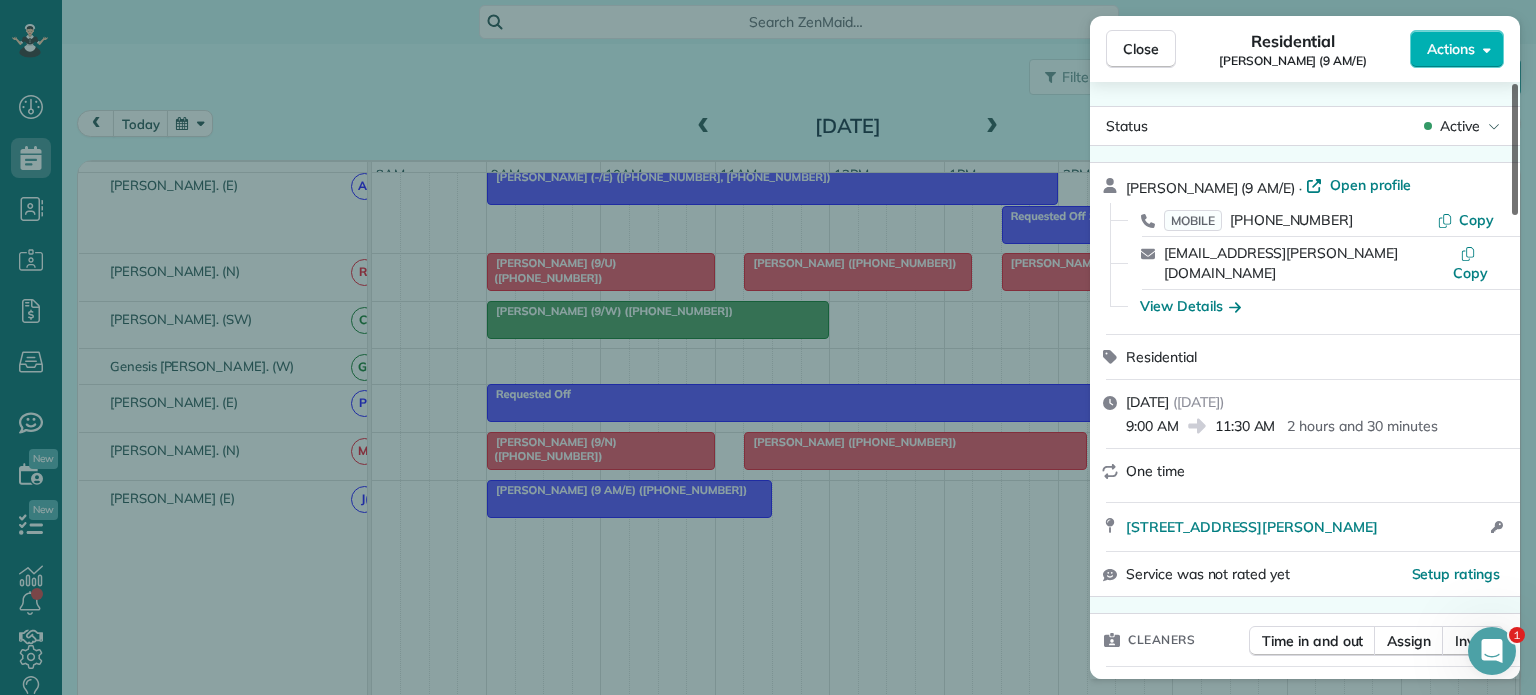 drag, startPoint x: 1514, startPoint y: 521, endPoint x: 1484, endPoint y: 156, distance: 366.2308 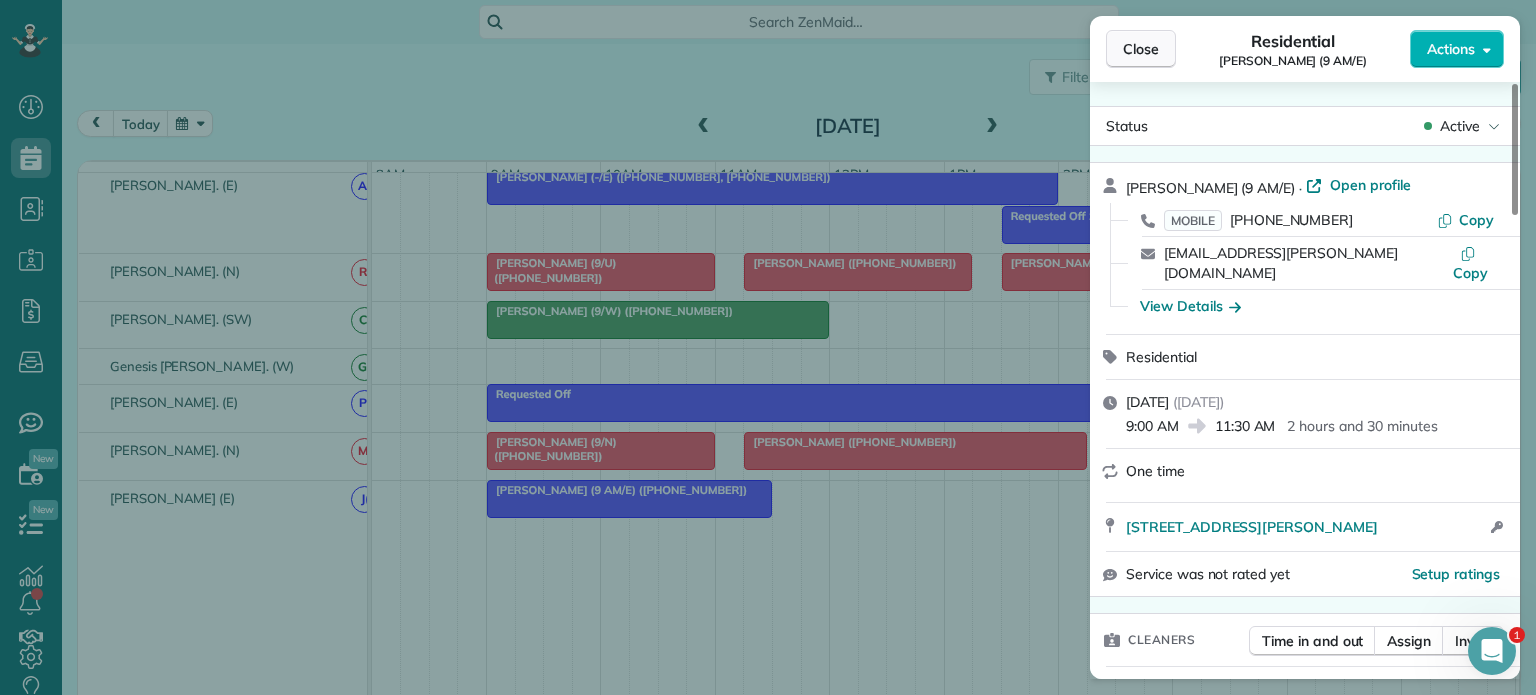 click on "Close" at bounding box center (1141, 49) 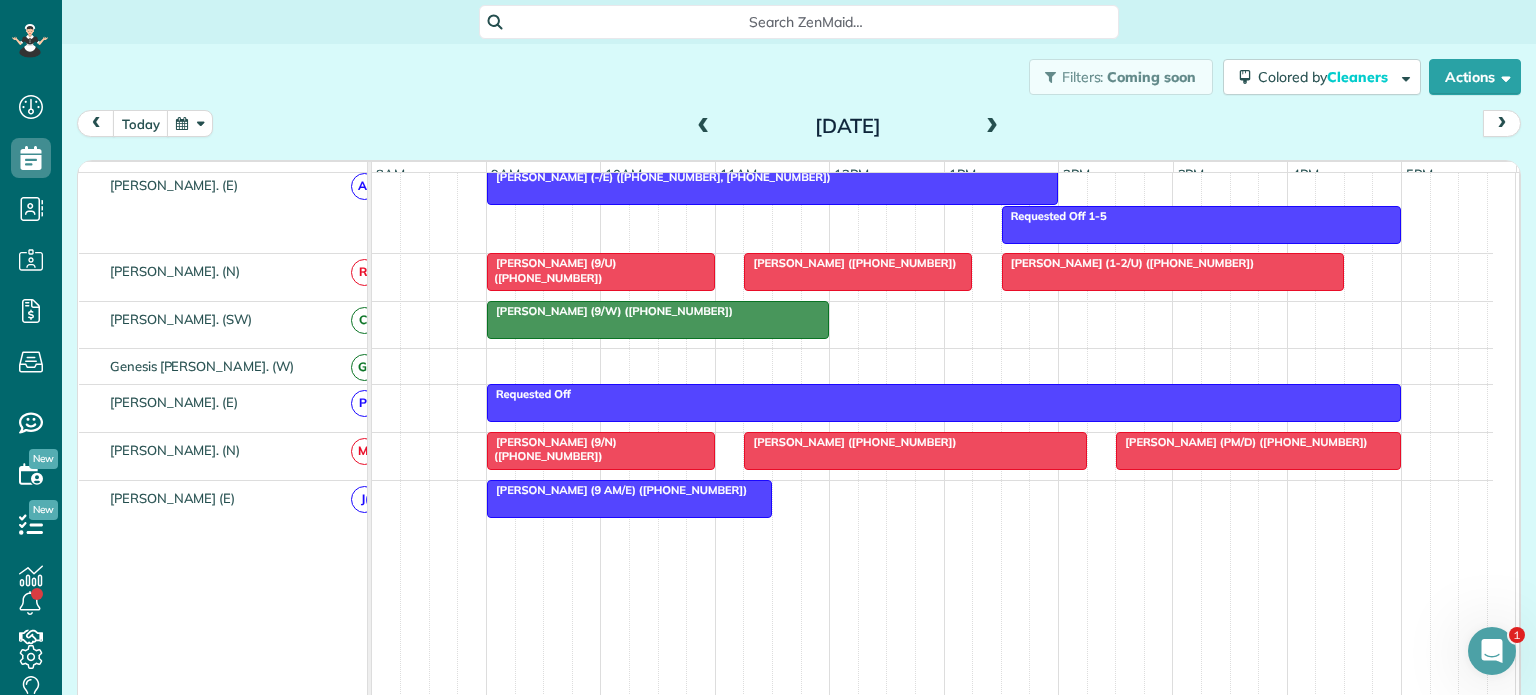 click on "Megan Scheulin (+17703618414)" at bounding box center (850, 442) 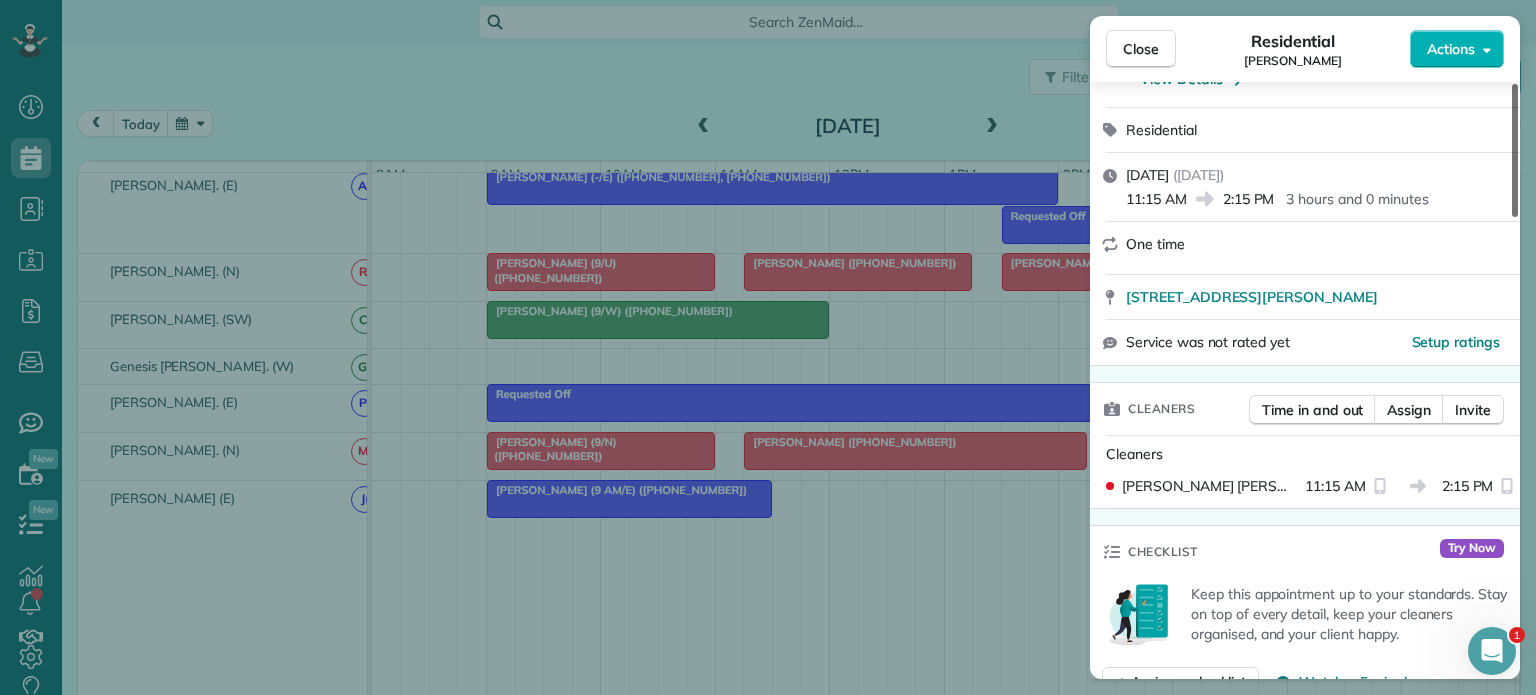 scroll, scrollTop: 0, scrollLeft: 0, axis: both 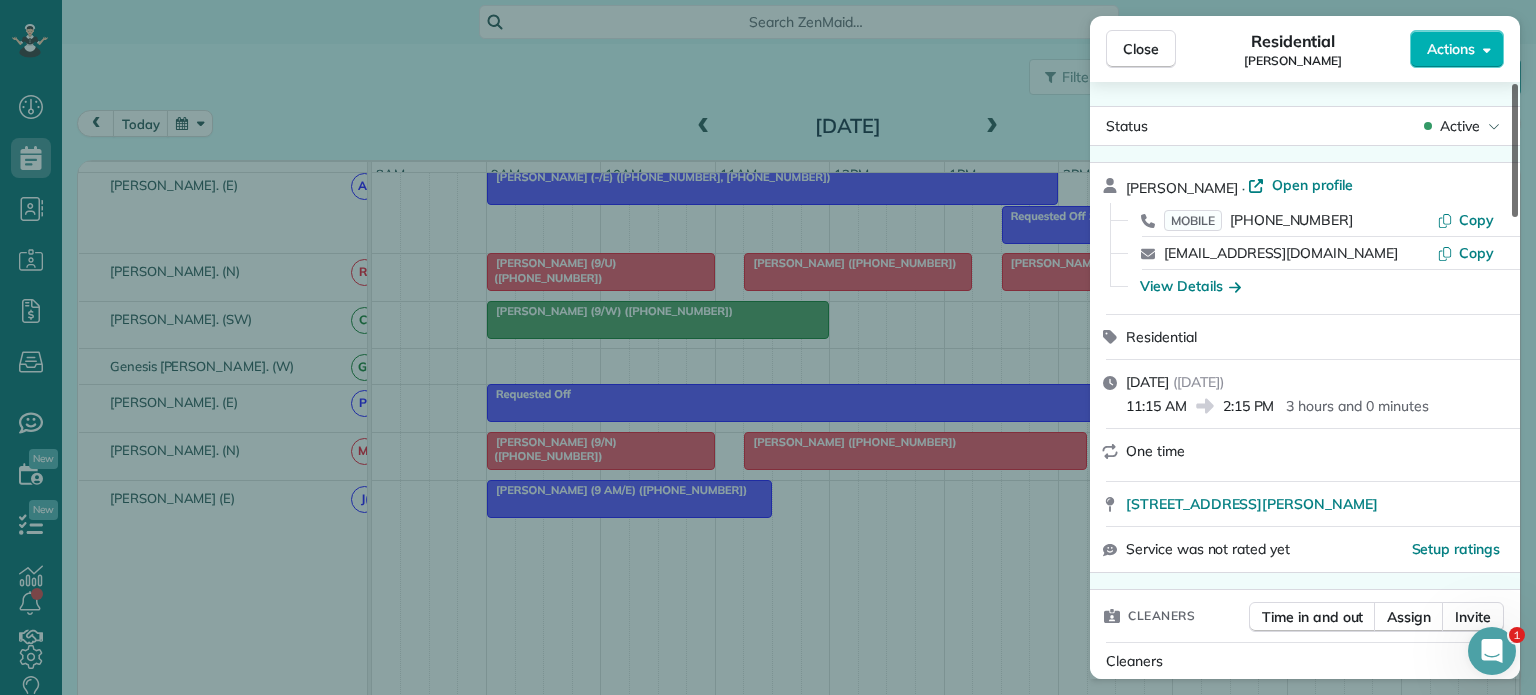 drag, startPoint x: 1514, startPoint y: 167, endPoint x: 1512, endPoint y: 145, distance: 22.090721 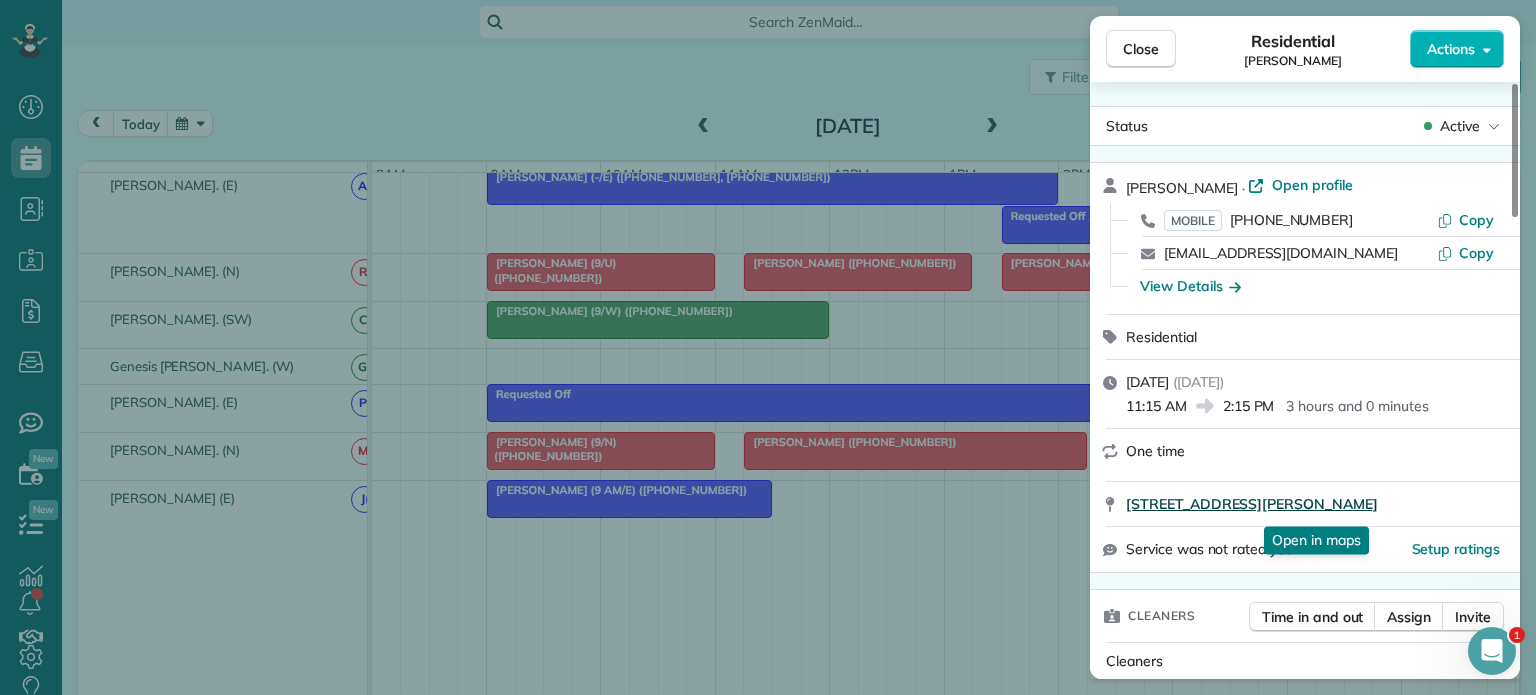 drag, startPoint x: 1428, startPoint y: 495, endPoint x: 1128, endPoint y: 501, distance: 300.06 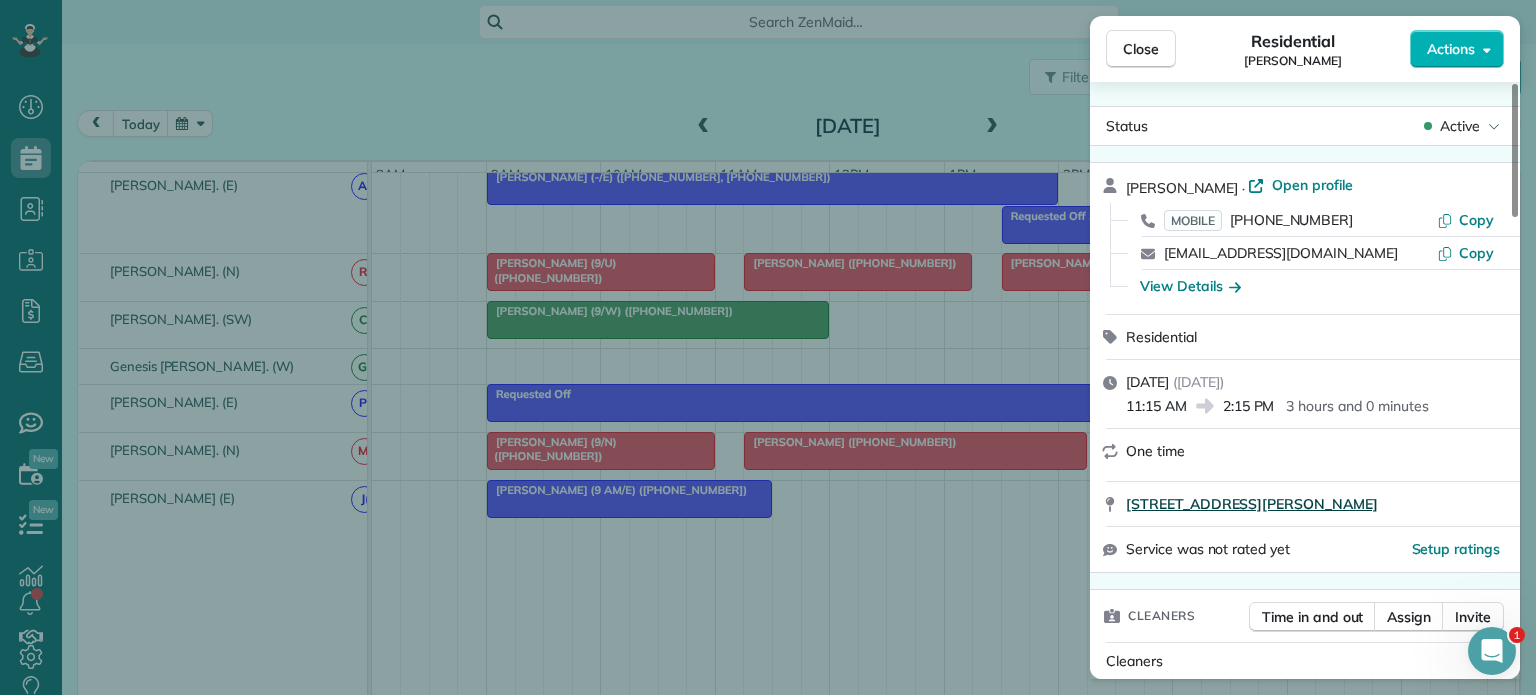 click on "[STREET_ADDRESS][PERSON_NAME]" at bounding box center (1252, 504) 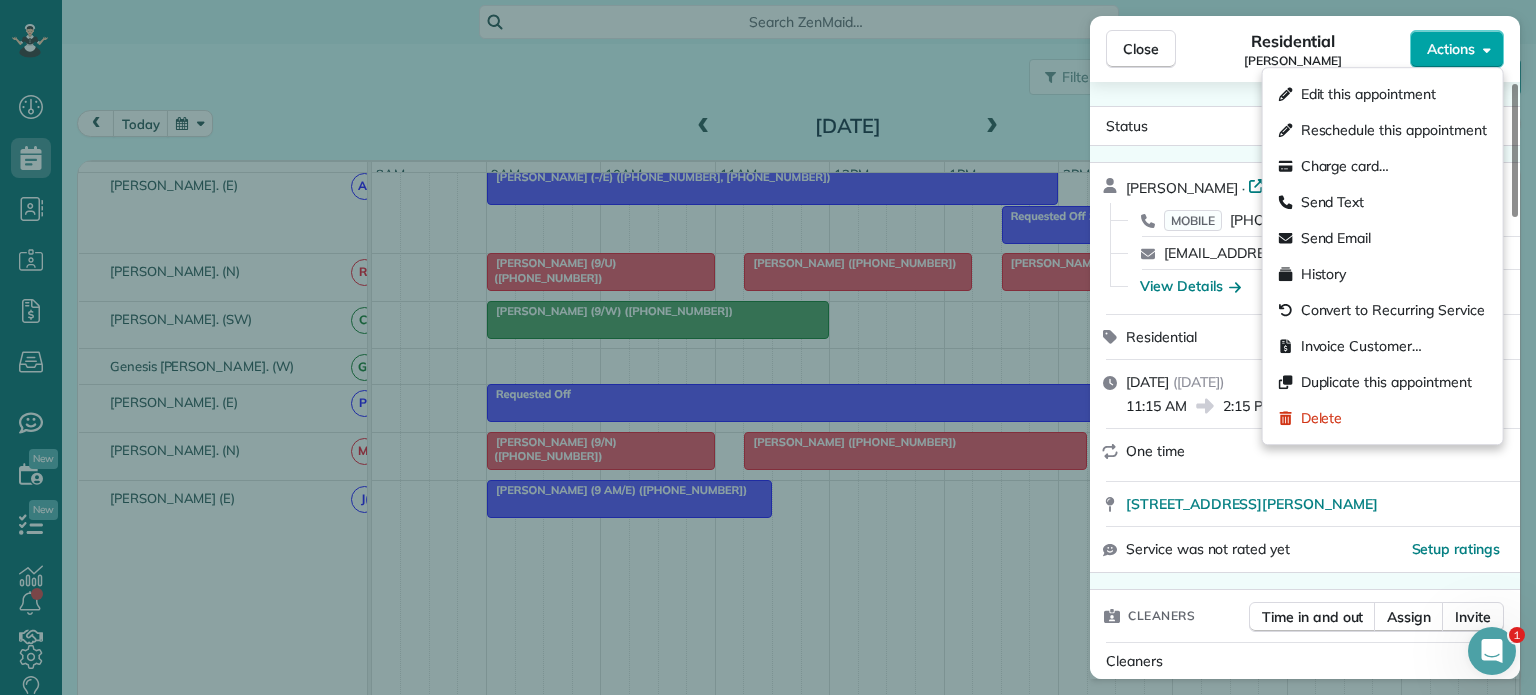 click on "Actions" at bounding box center [1451, 49] 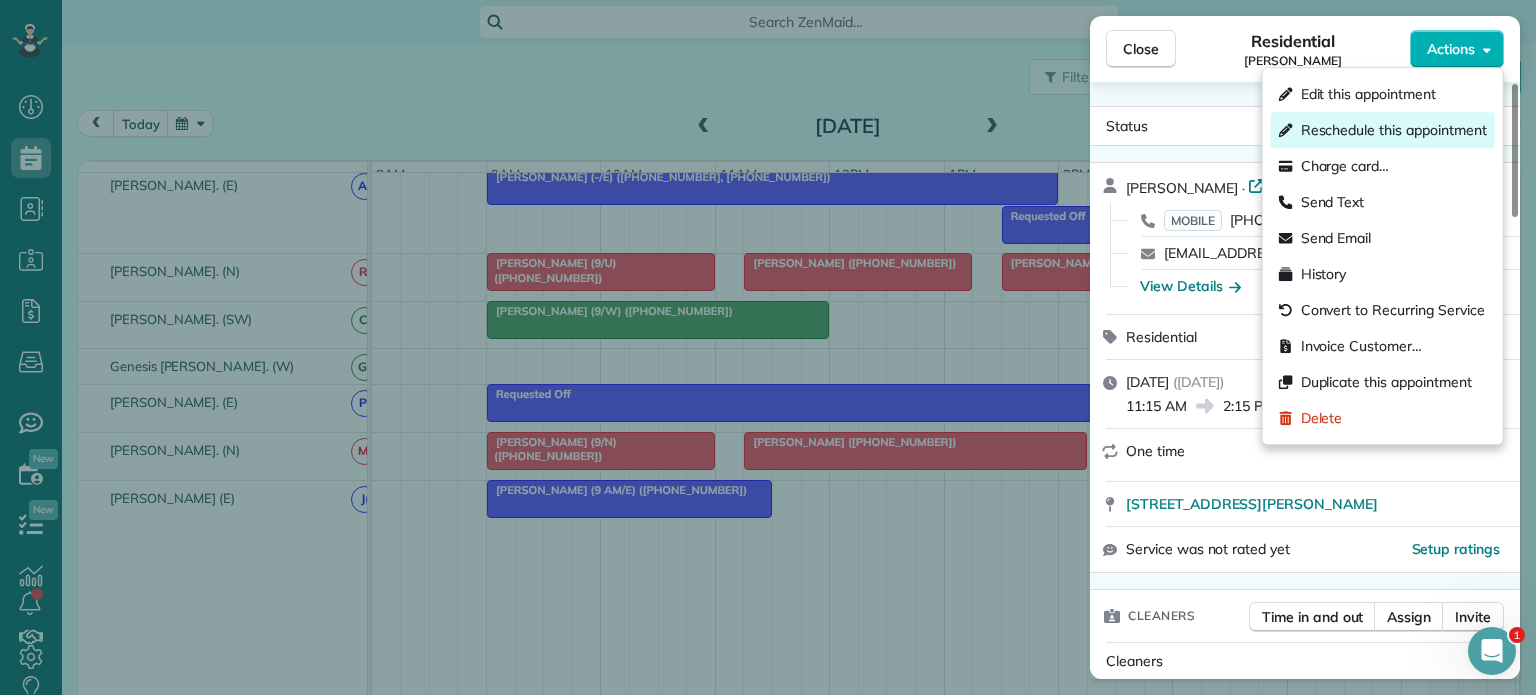 click on "Reschedule this appointment" at bounding box center (1394, 130) 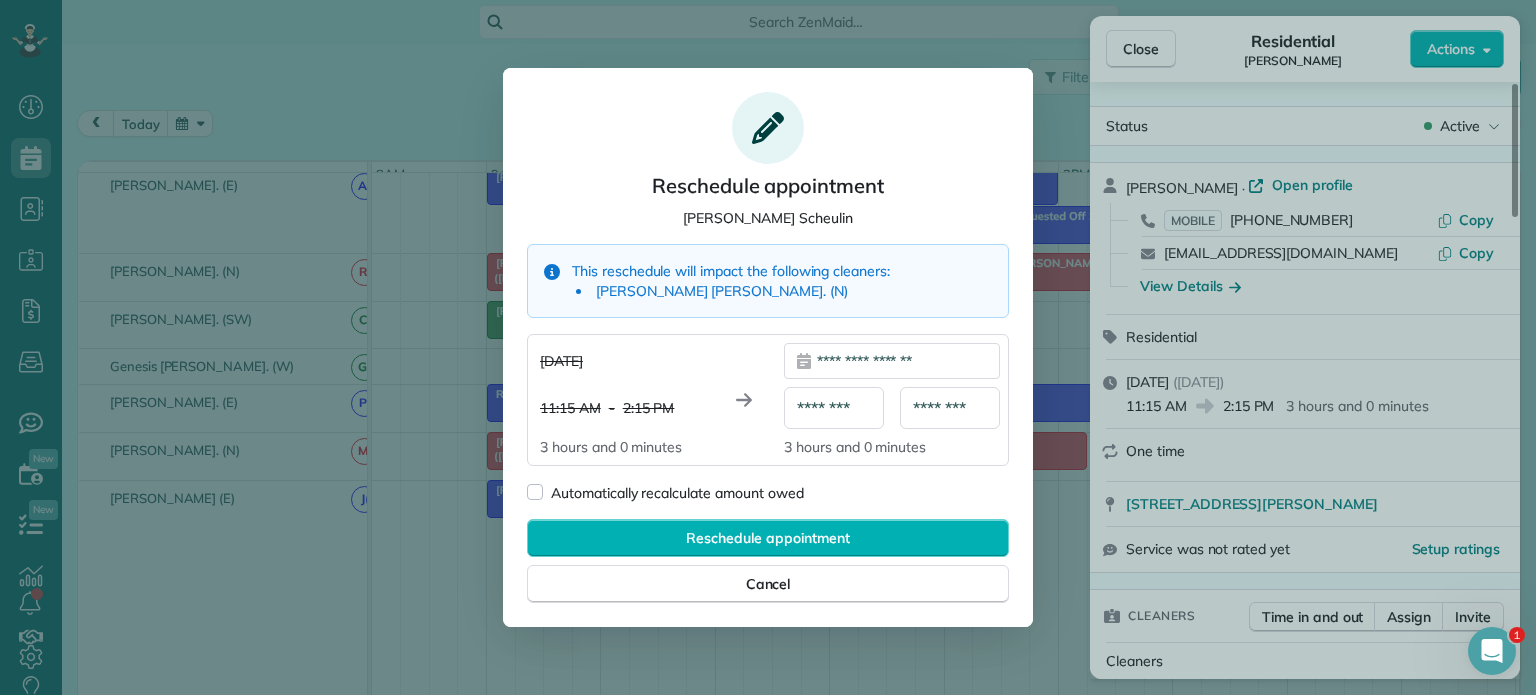 click on "**********" at bounding box center [892, 361] 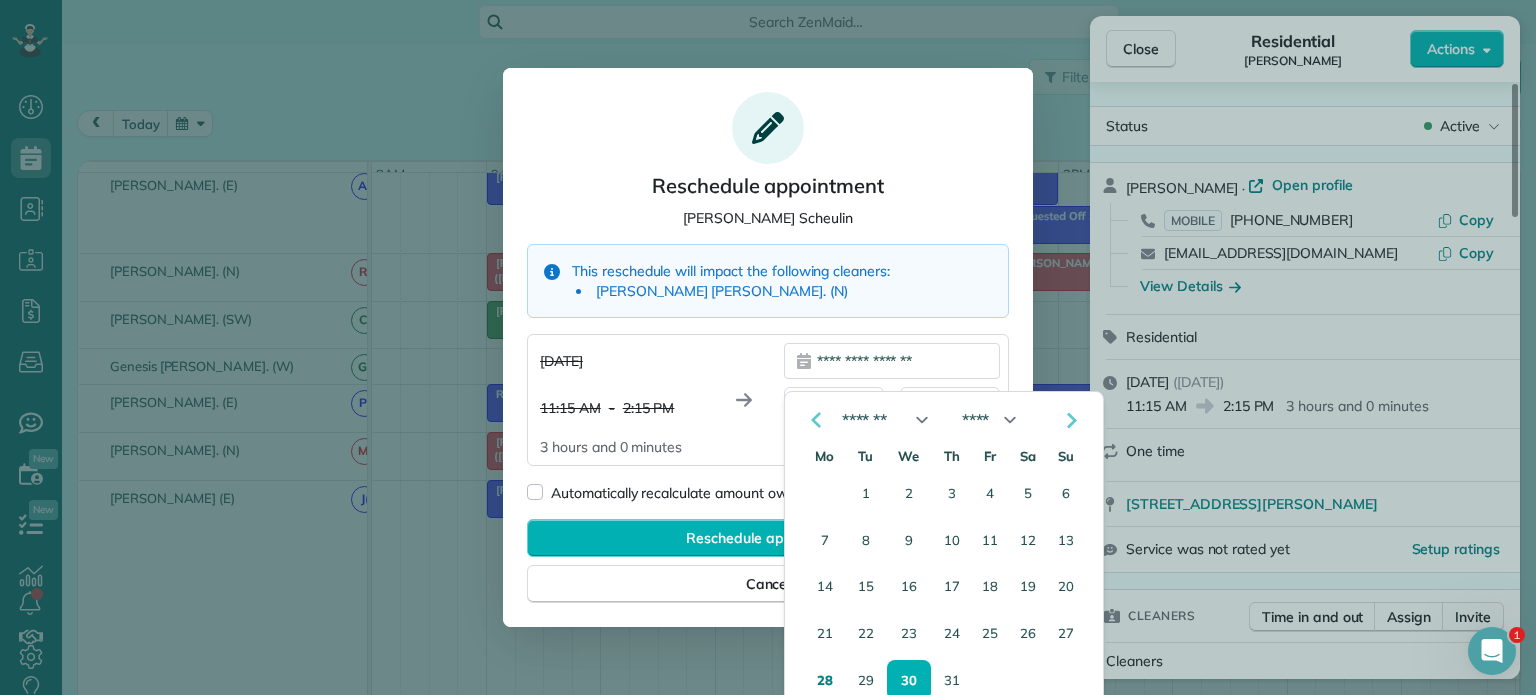 click 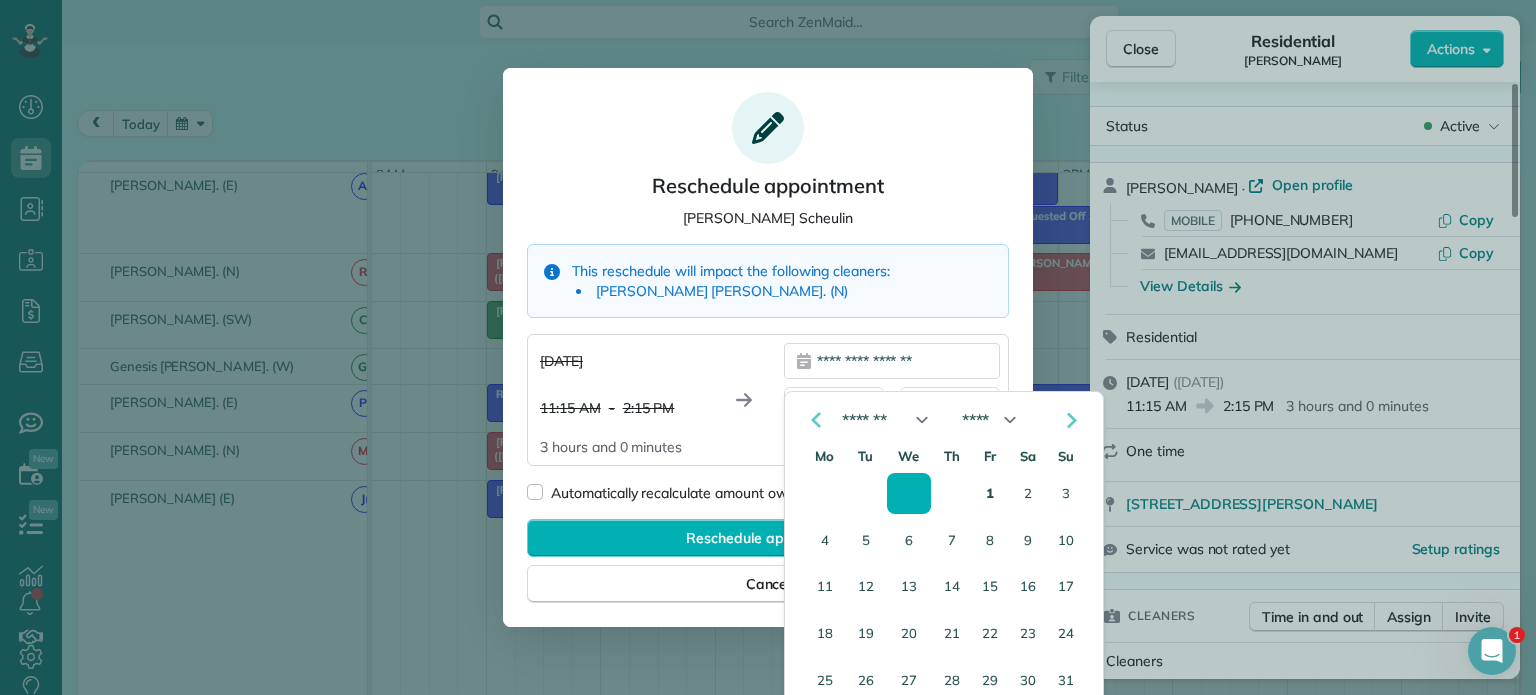 click on "1" at bounding box center (990, 493) 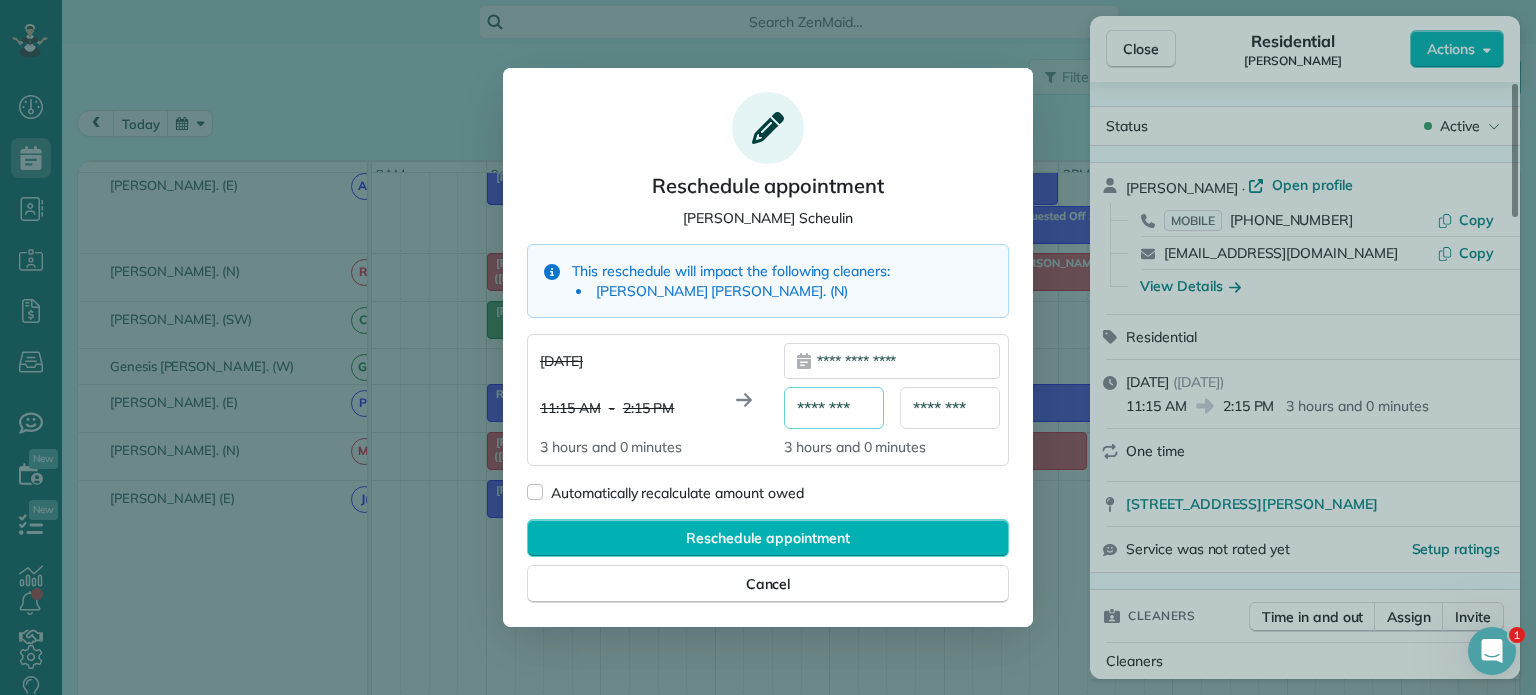 click on "********" at bounding box center (834, 408) 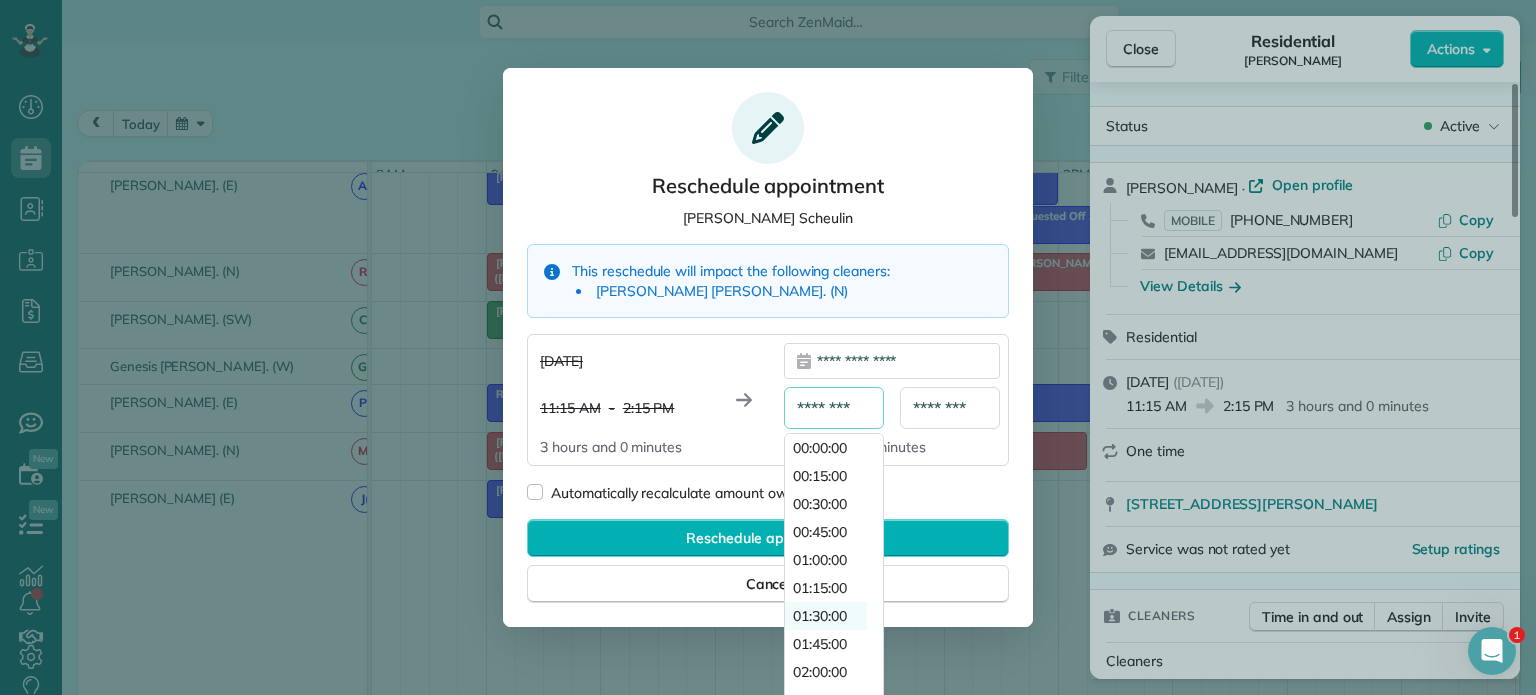 click on "01:30:00" at bounding box center [820, 616] 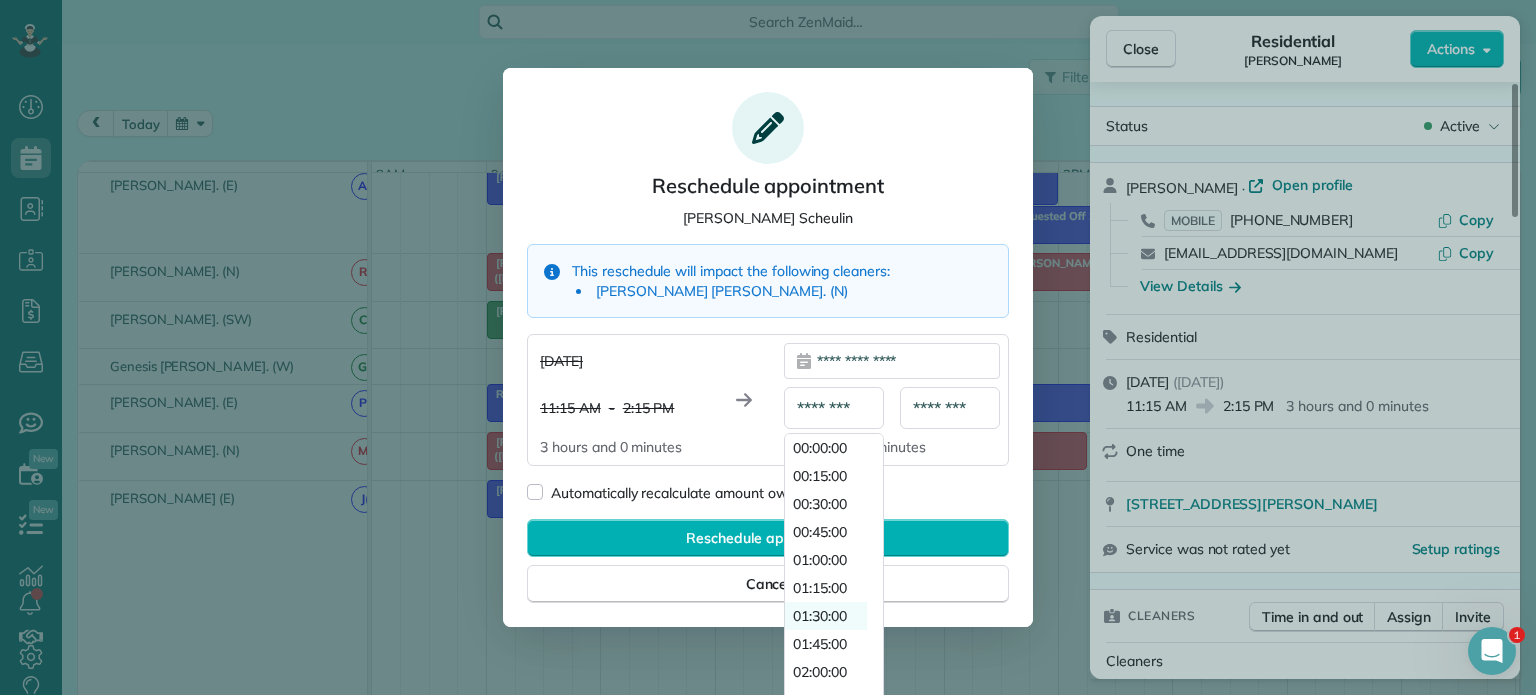 type on "********" 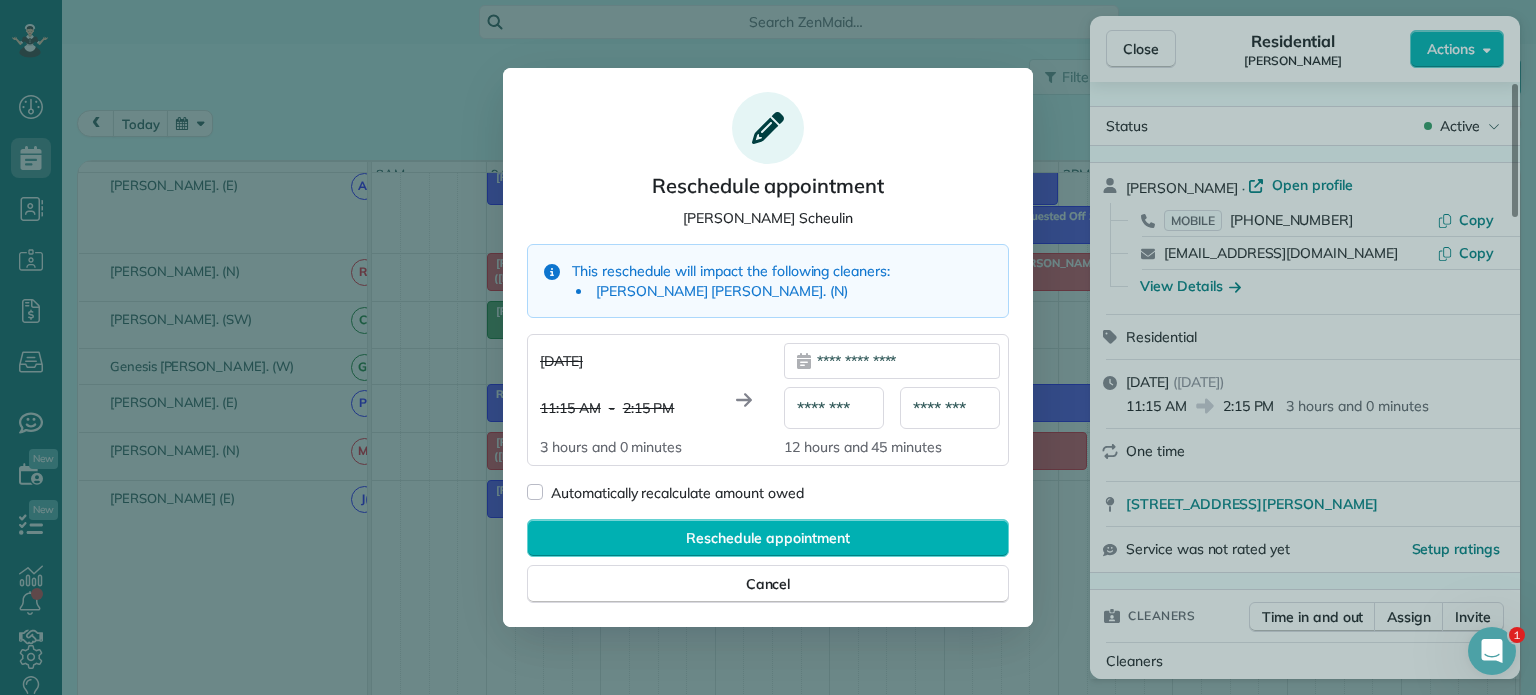 click on "********" at bounding box center (950, 408) 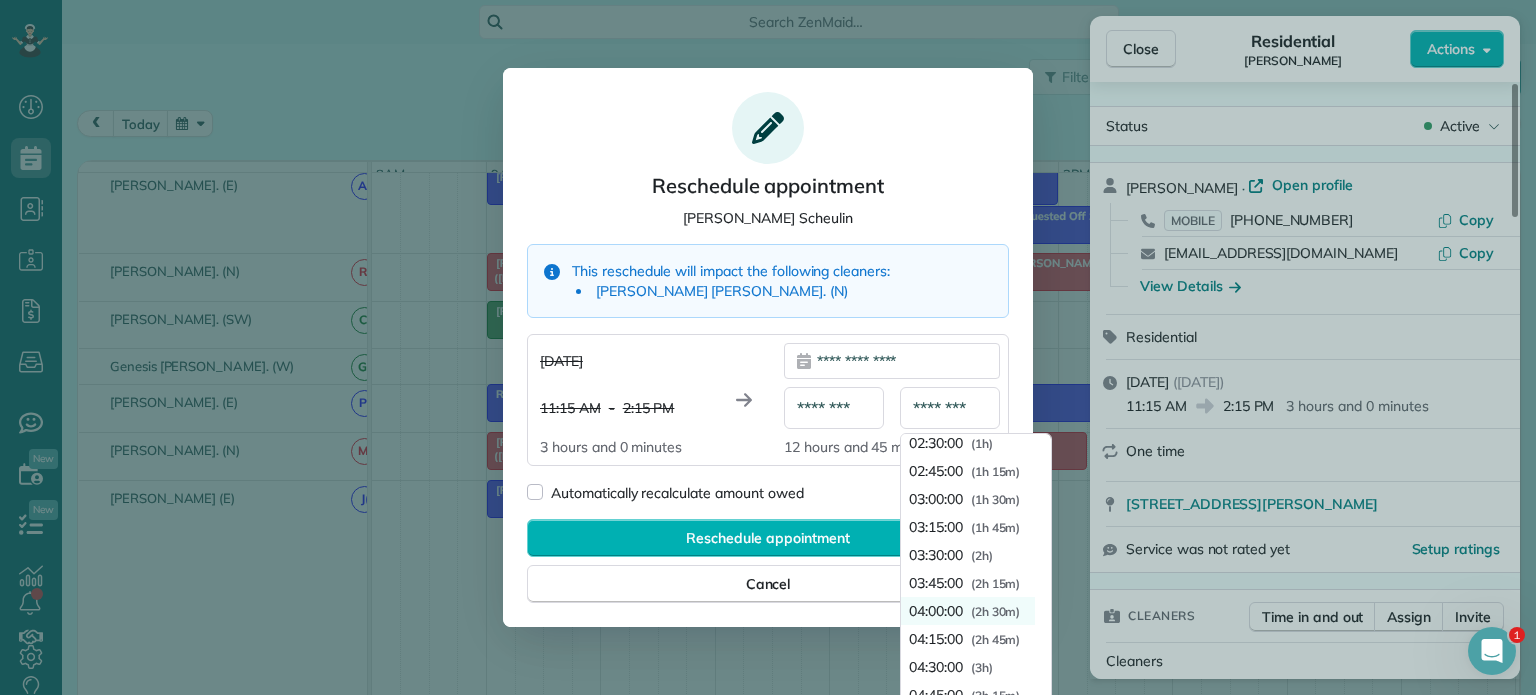 scroll, scrollTop: 132, scrollLeft: 0, axis: vertical 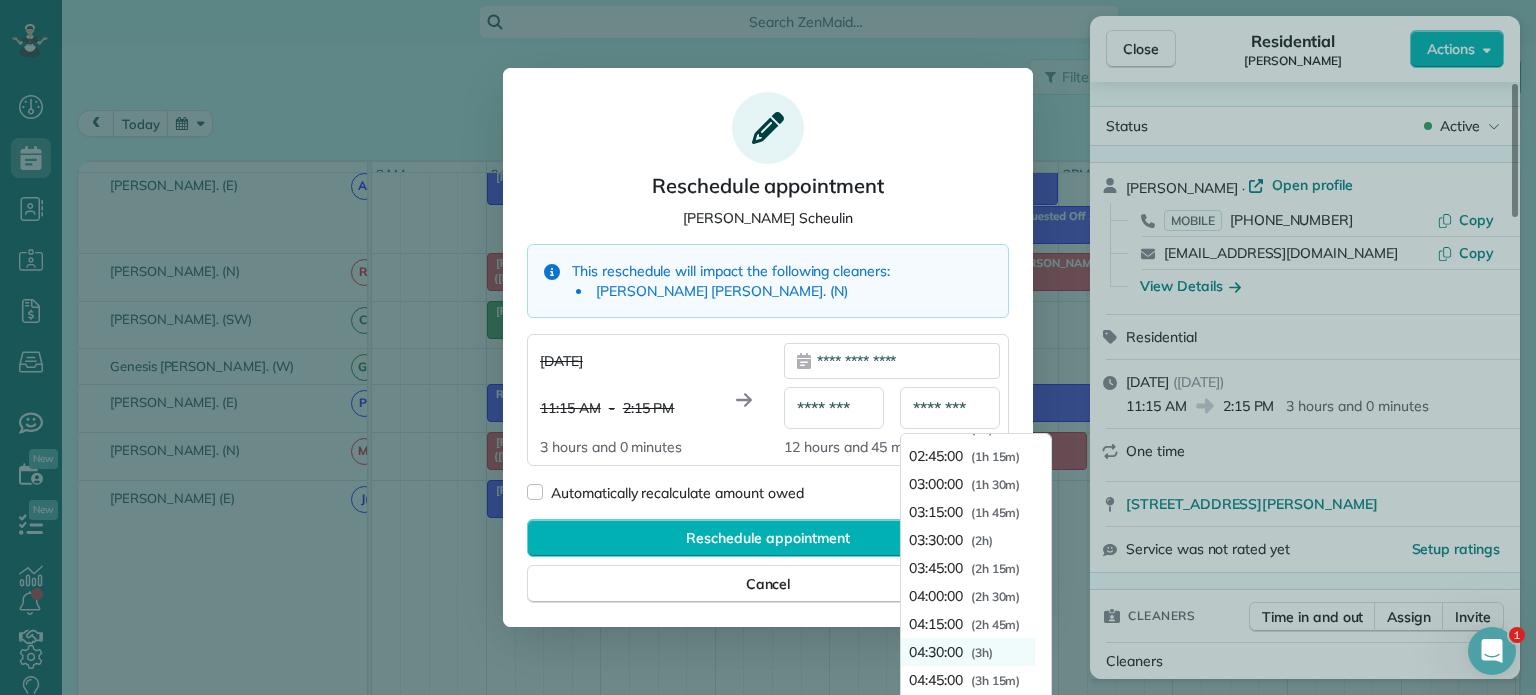 click on "04:30:00" at bounding box center (936, 652) 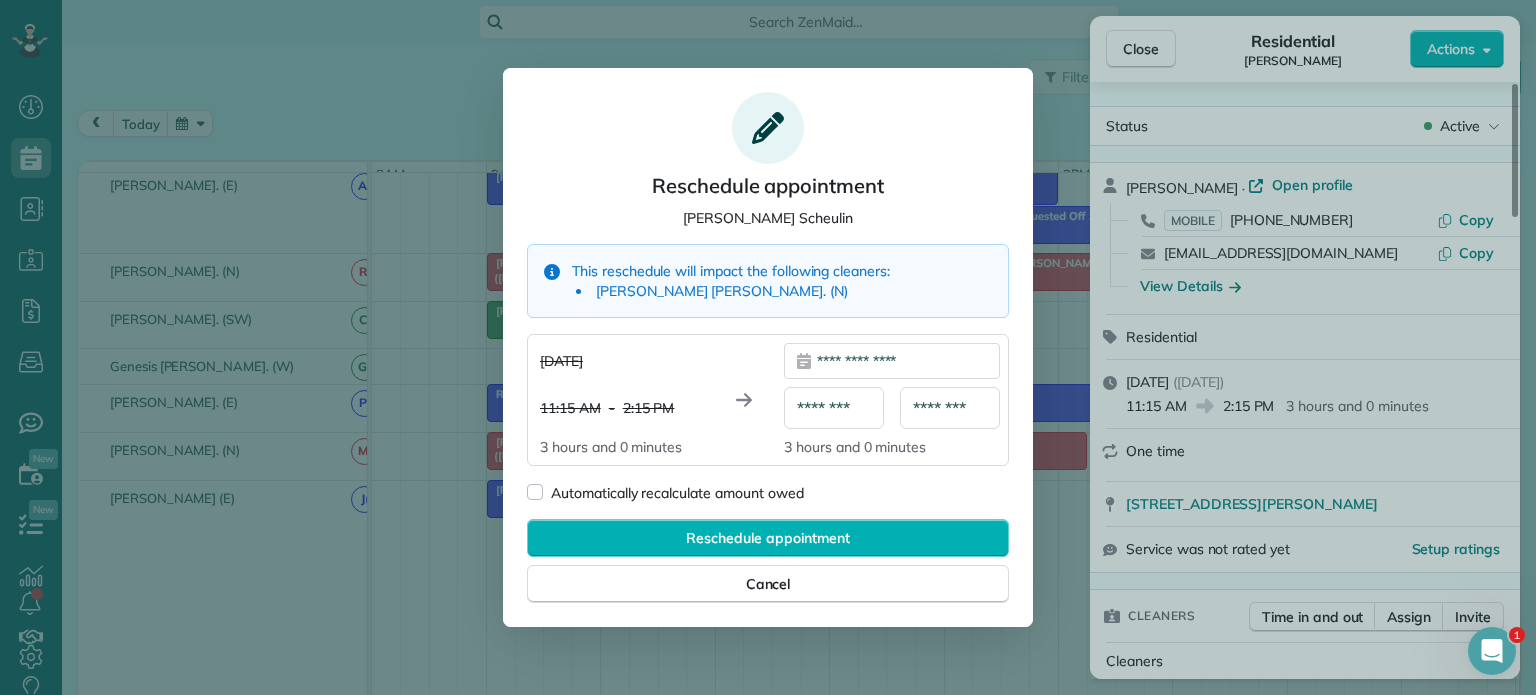 type on "********" 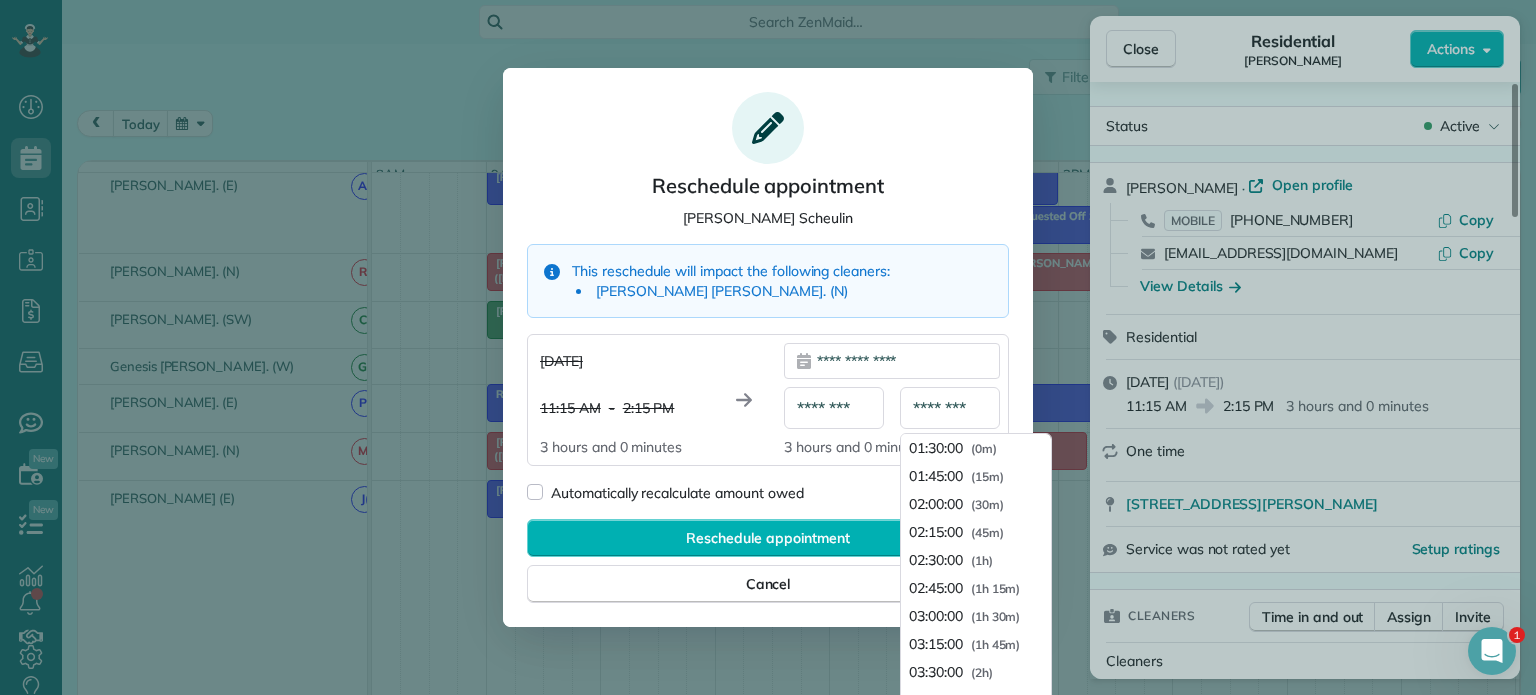 click on "********" at bounding box center (950, 408) 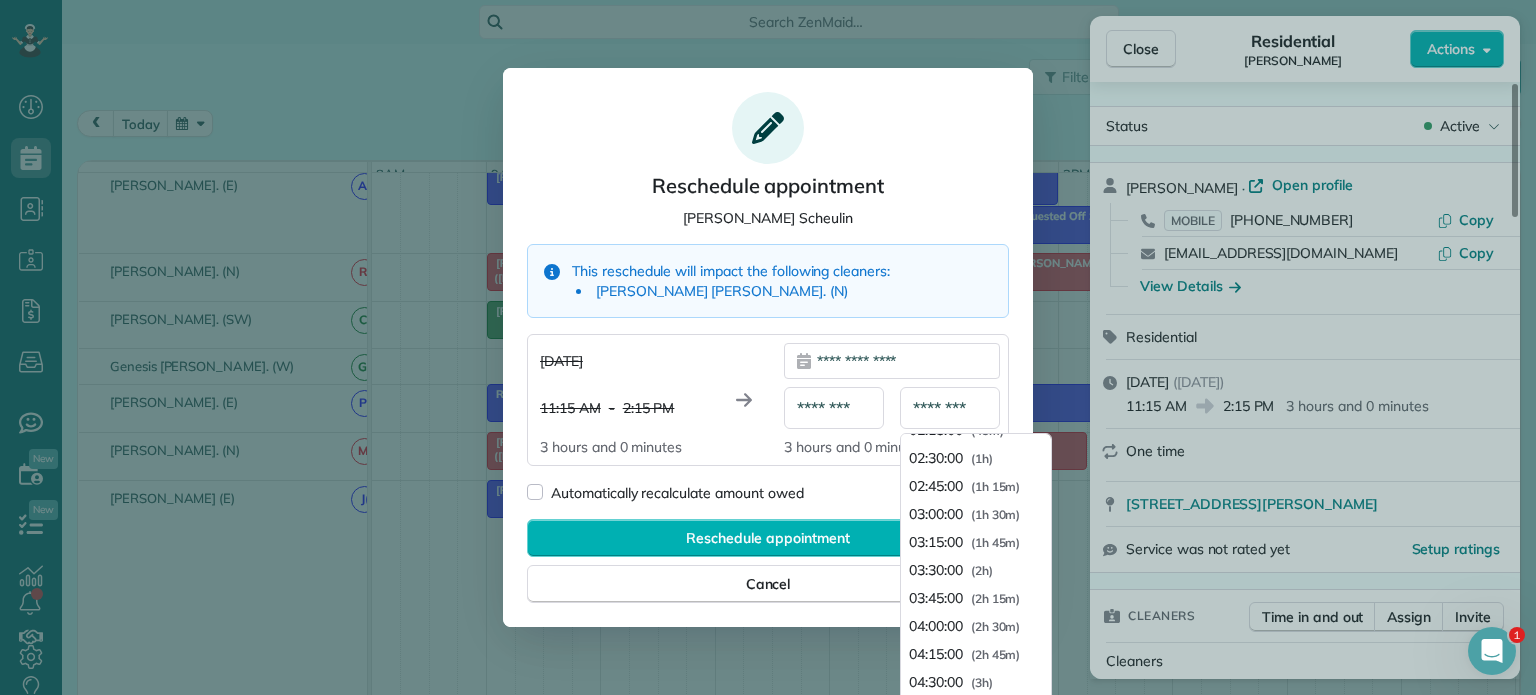 scroll, scrollTop: 132, scrollLeft: 0, axis: vertical 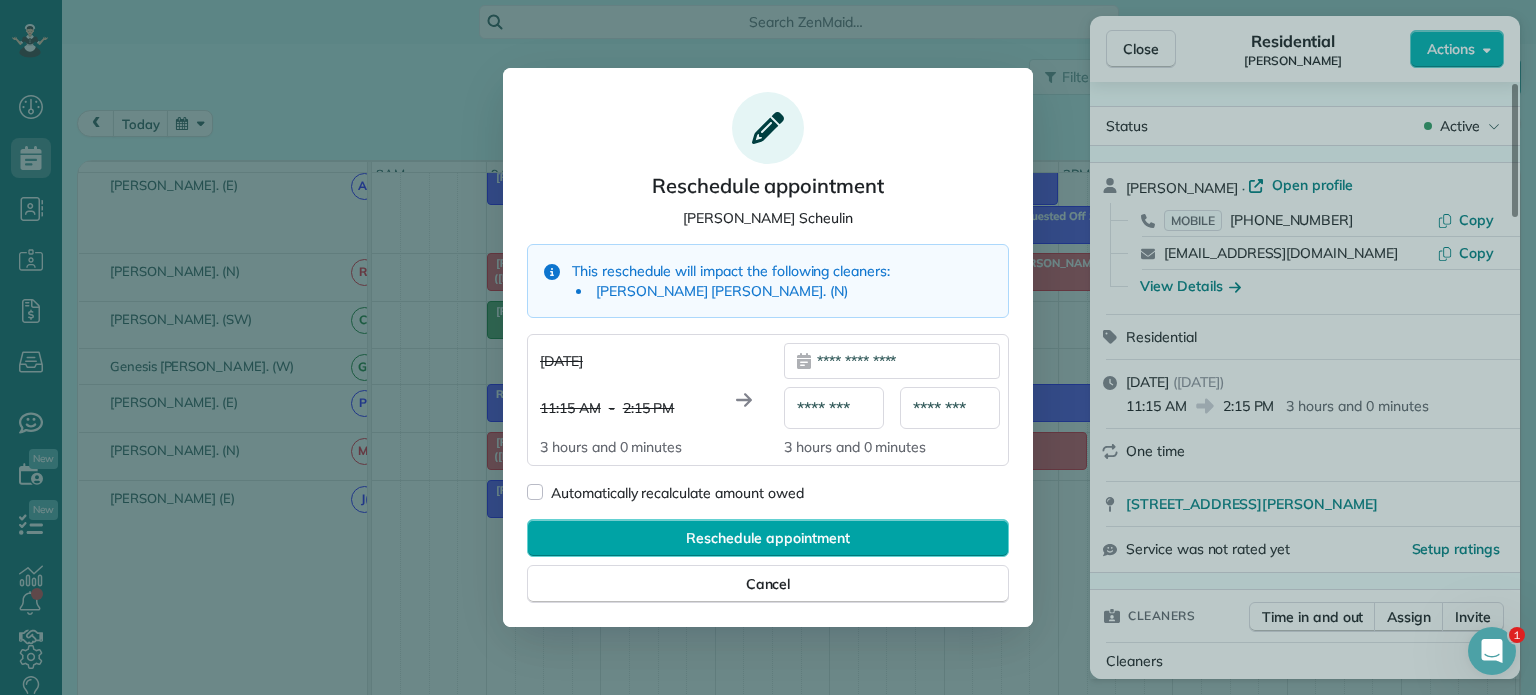 click on "Reschedule appointment" at bounding box center [767, 538] 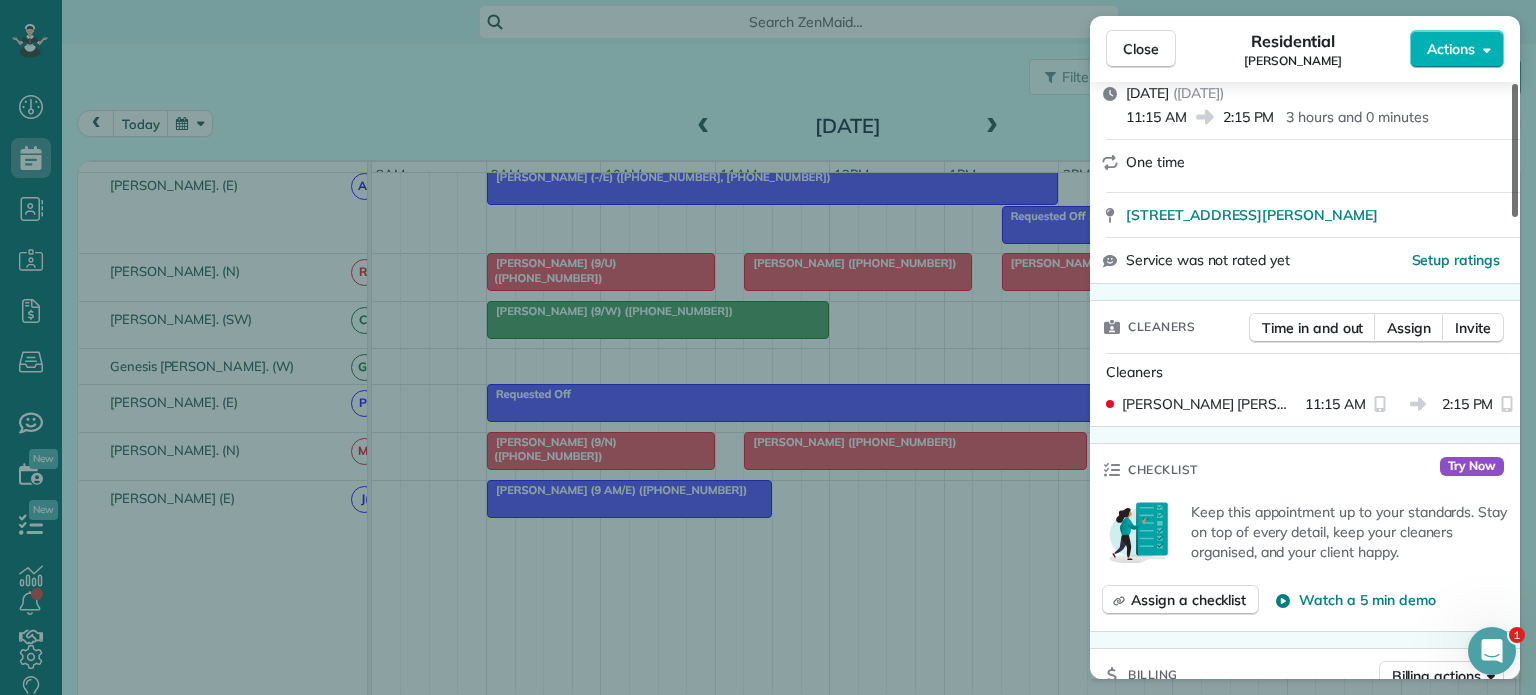scroll, scrollTop: 328, scrollLeft: 0, axis: vertical 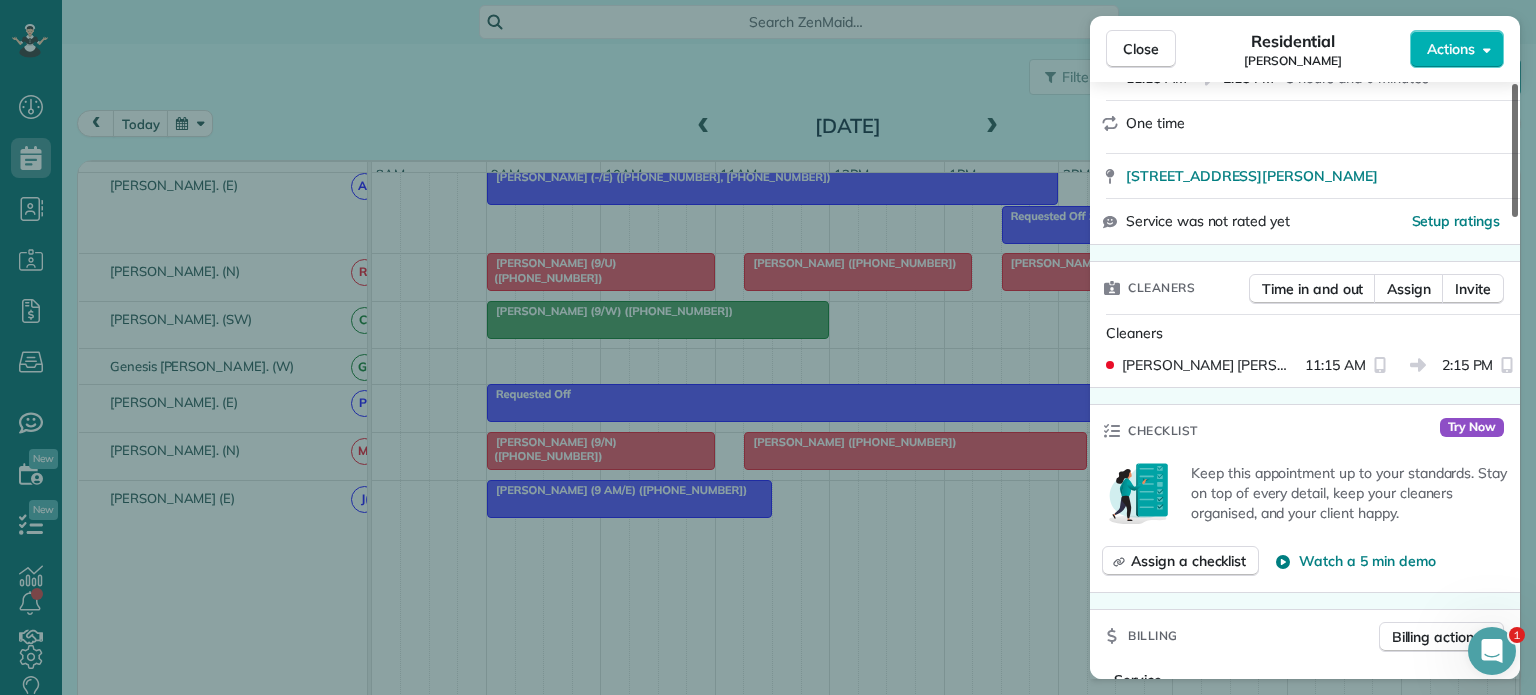 drag, startPoint x: 1516, startPoint y: 151, endPoint x: 1509, endPoint y: 225, distance: 74.330345 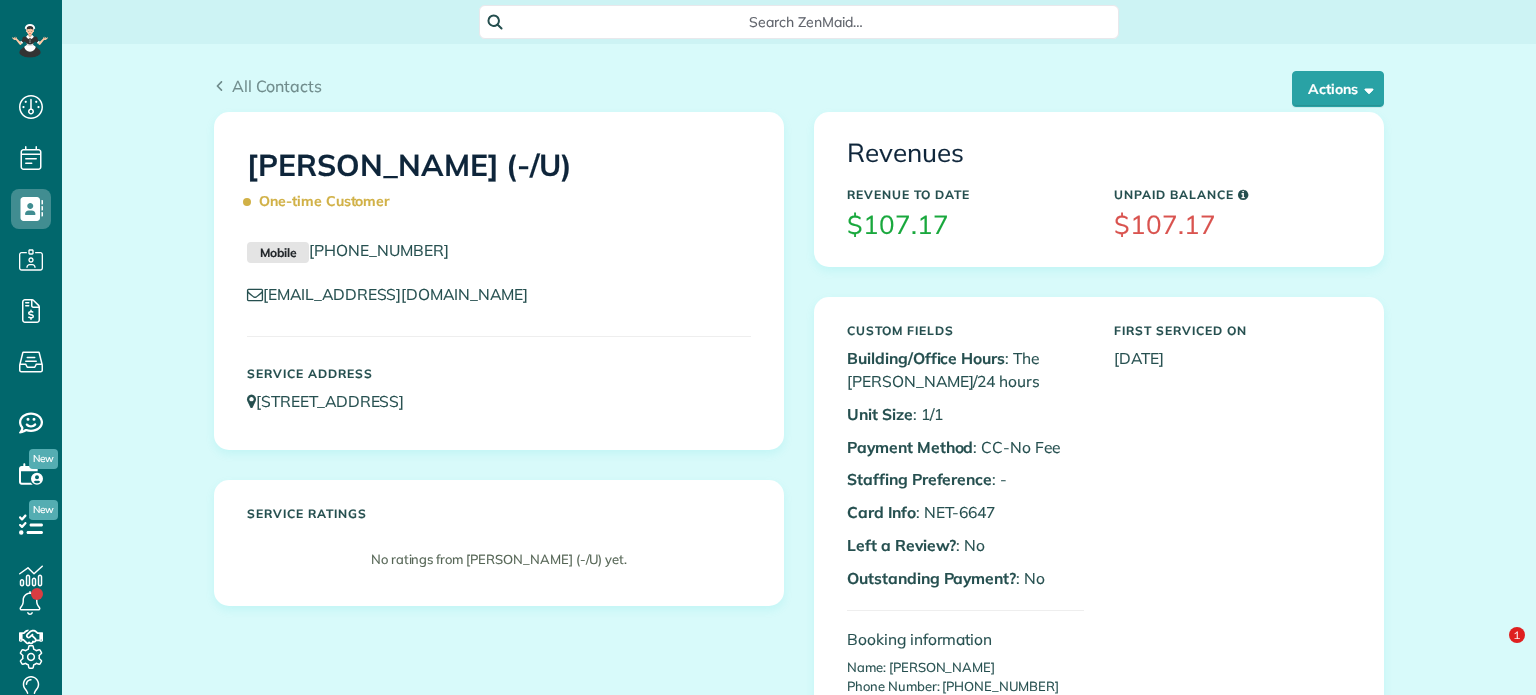 scroll, scrollTop: 0, scrollLeft: 0, axis: both 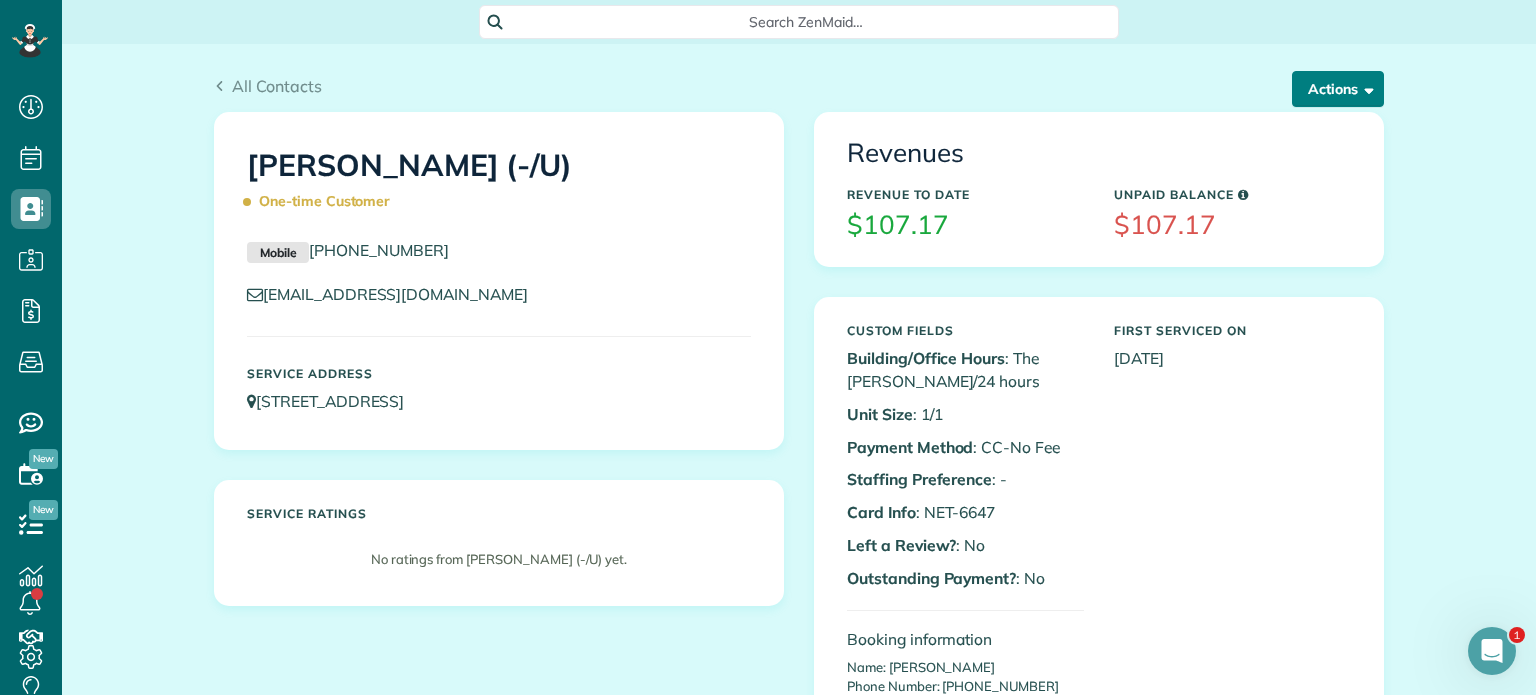 click on "All Contacts
Actions
Edit
Add Appointment
Recent Activity
Send Email
Update Customer Balance
Show Past appointments
Show Future appointments
Manage Credit Cards
Delete" at bounding box center [799, 78] 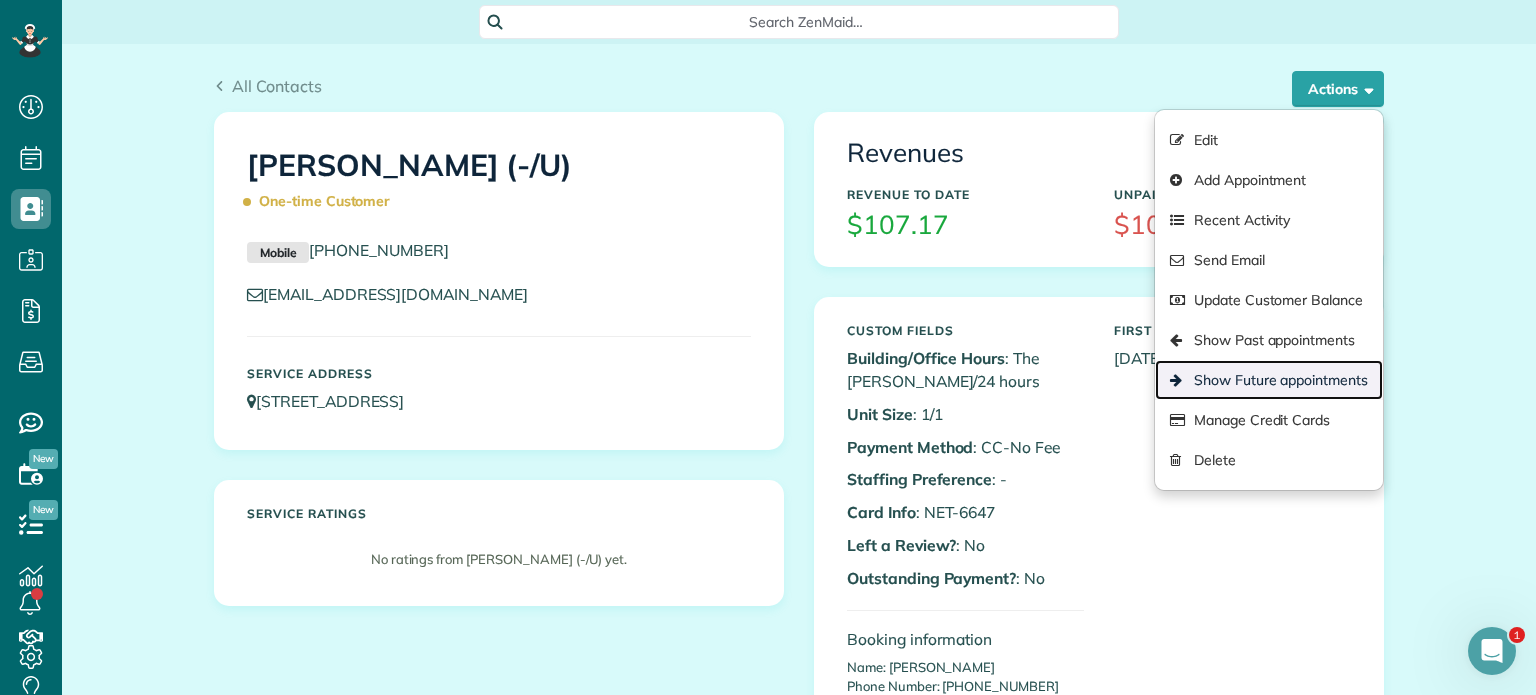 click on "Show Future appointments" at bounding box center [1269, 380] 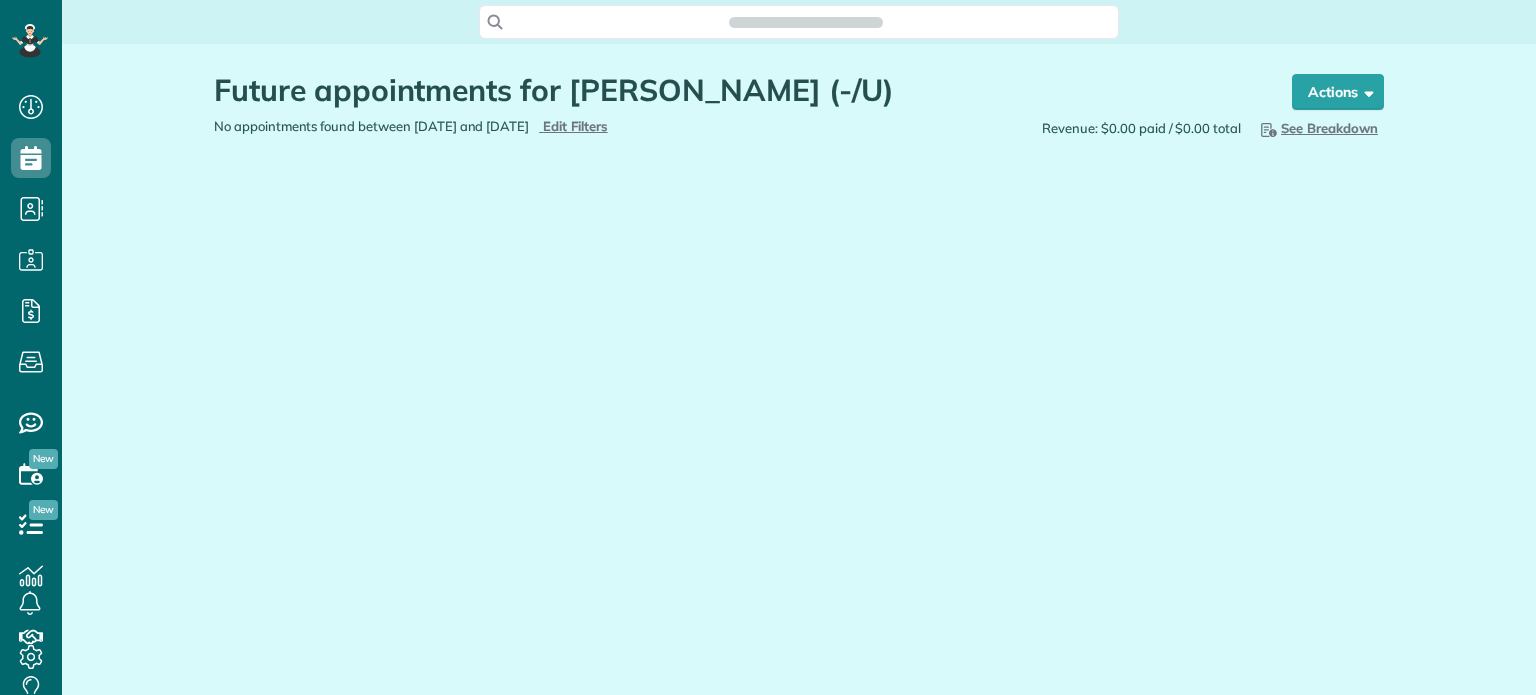 scroll, scrollTop: 0, scrollLeft: 0, axis: both 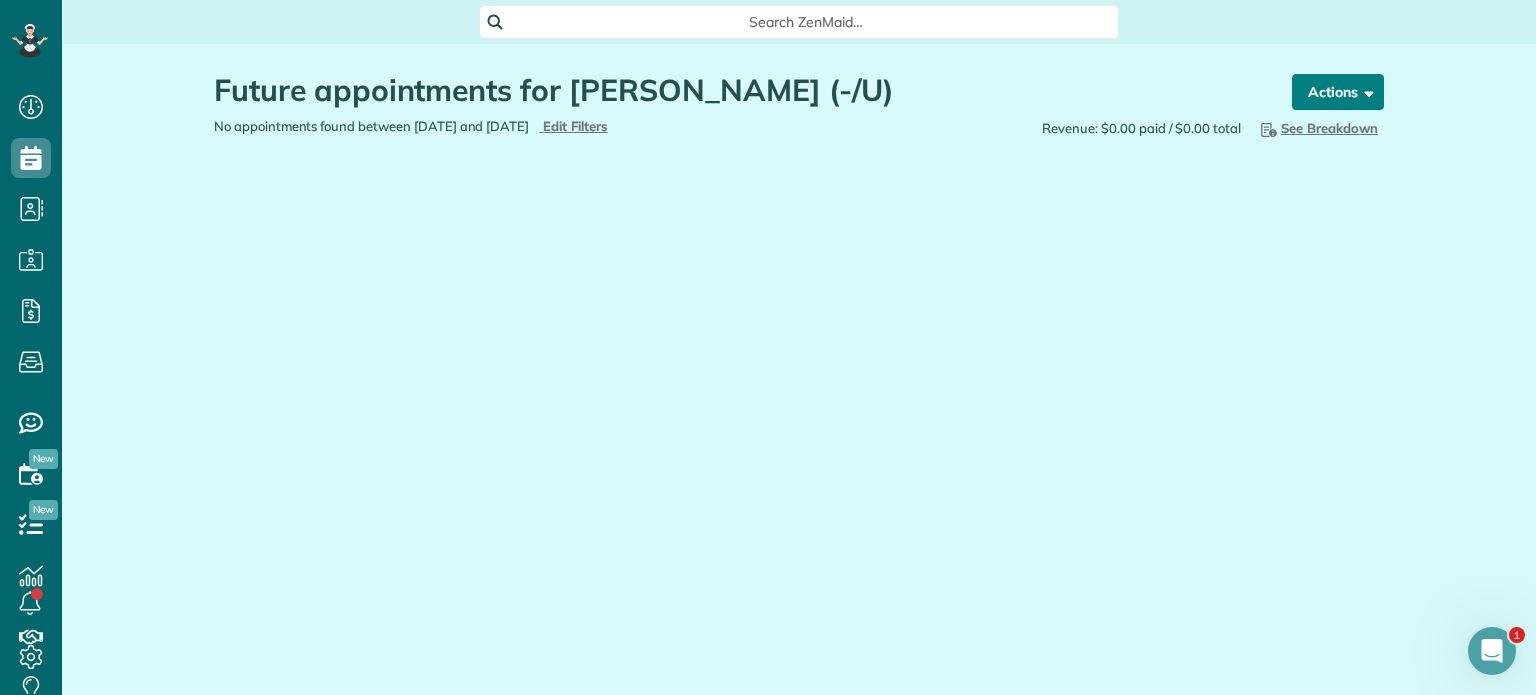 click on "Actions" at bounding box center (1338, 92) 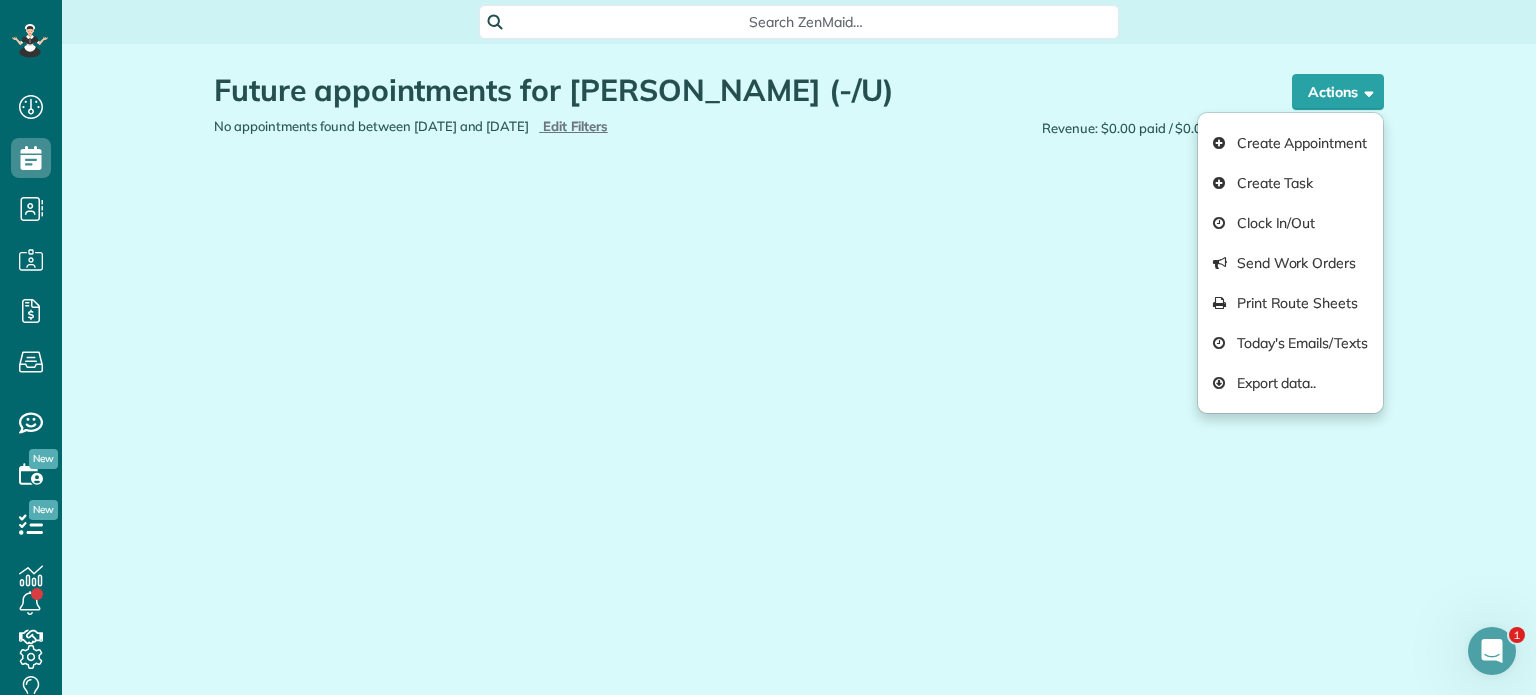 drag, startPoint x: 1077, startPoint y: 272, endPoint x: 303, endPoint y: 139, distance: 785.3439 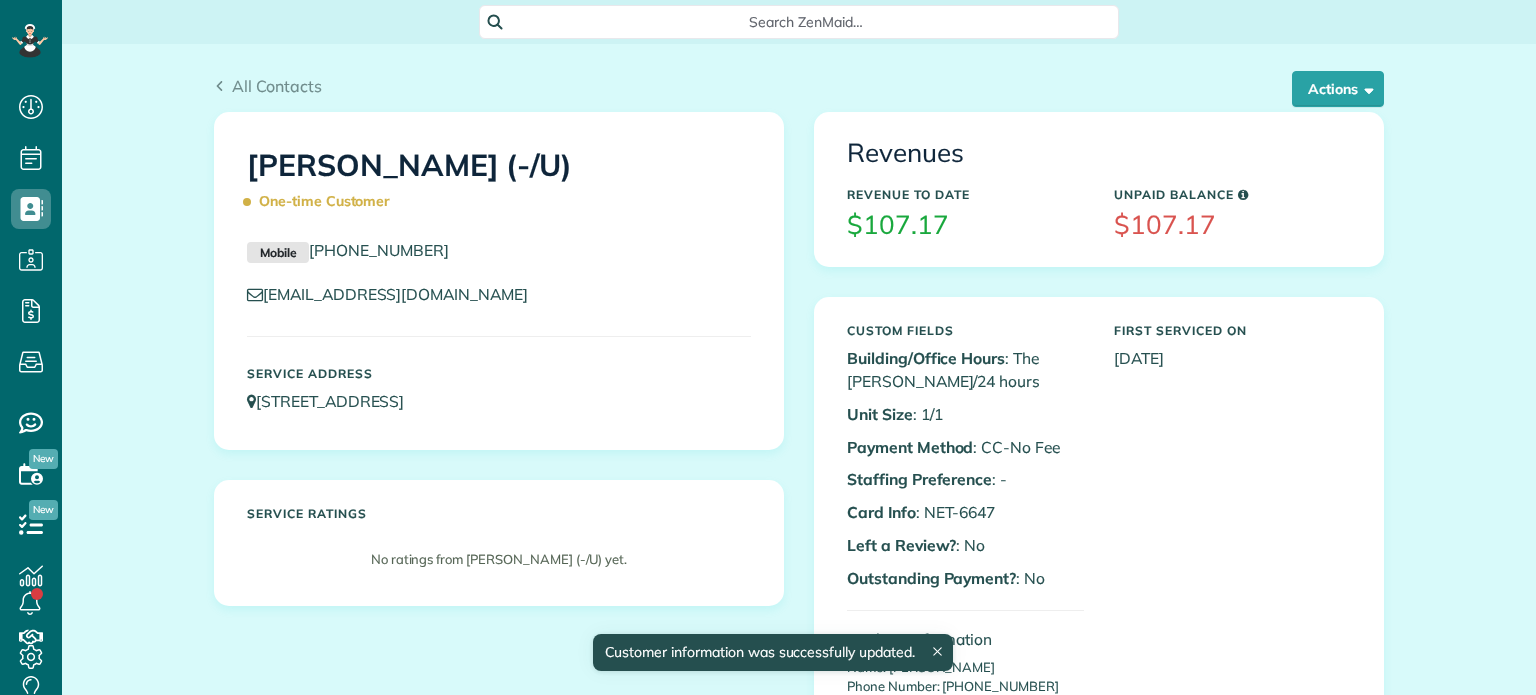 scroll, scrollTop: 0, scrollLeft: 0, axis: both 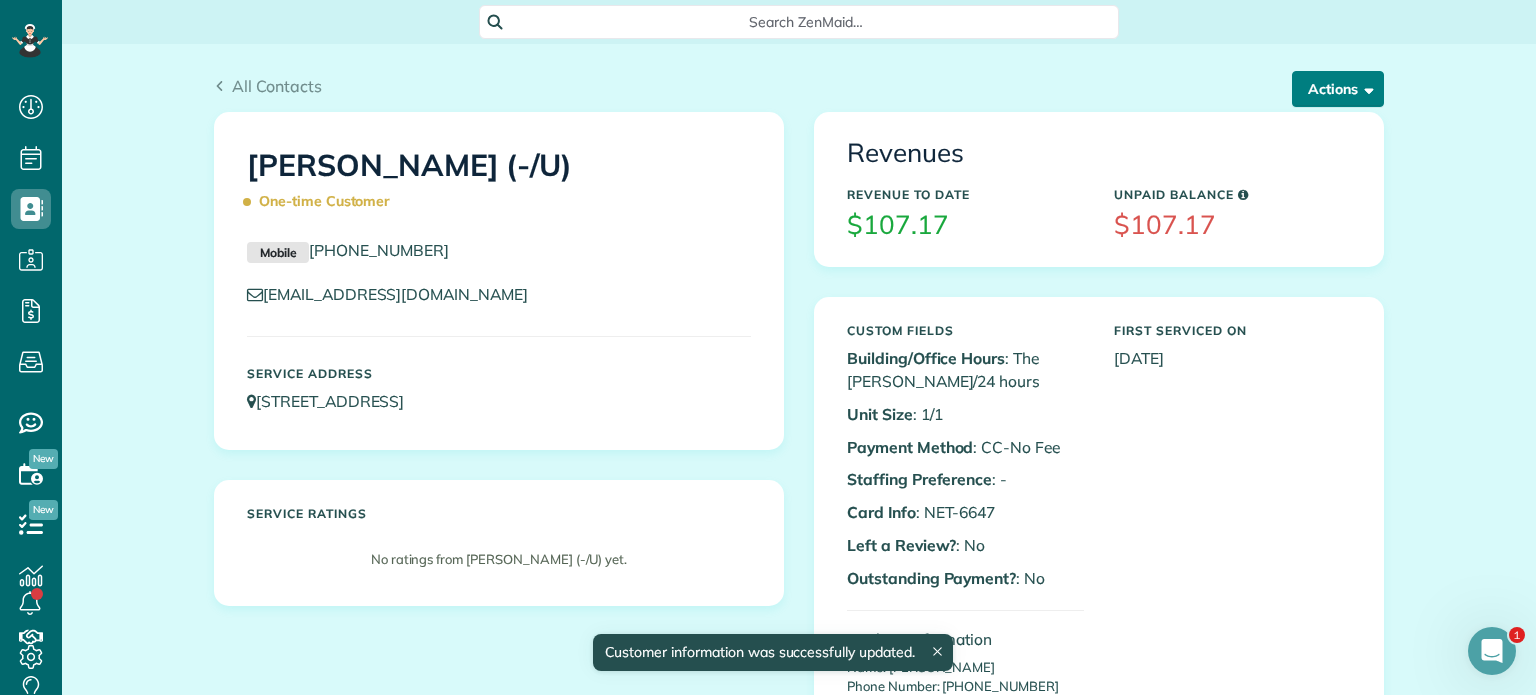 click on "Actions" at bounding box center (1338, 89) 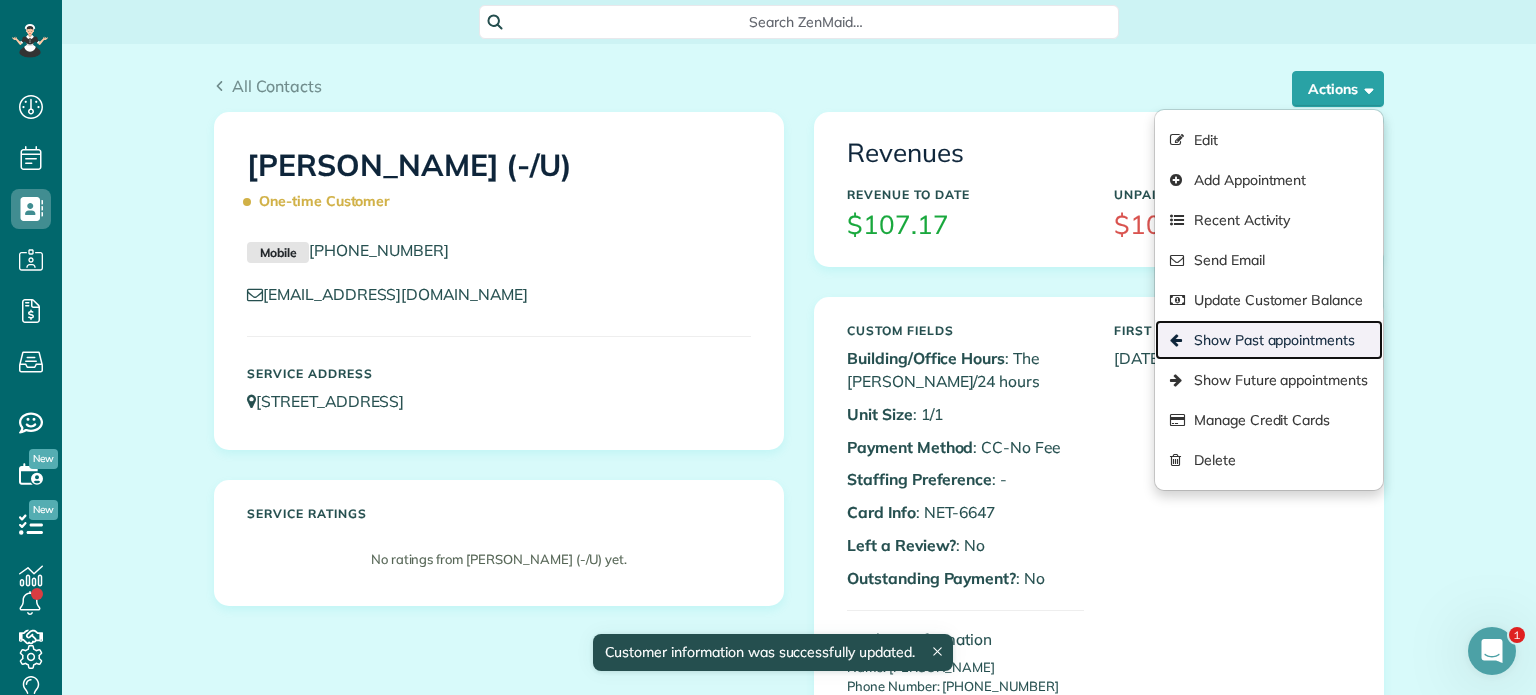 click on "Show Past appointments" at bounding box center [1269, 340] 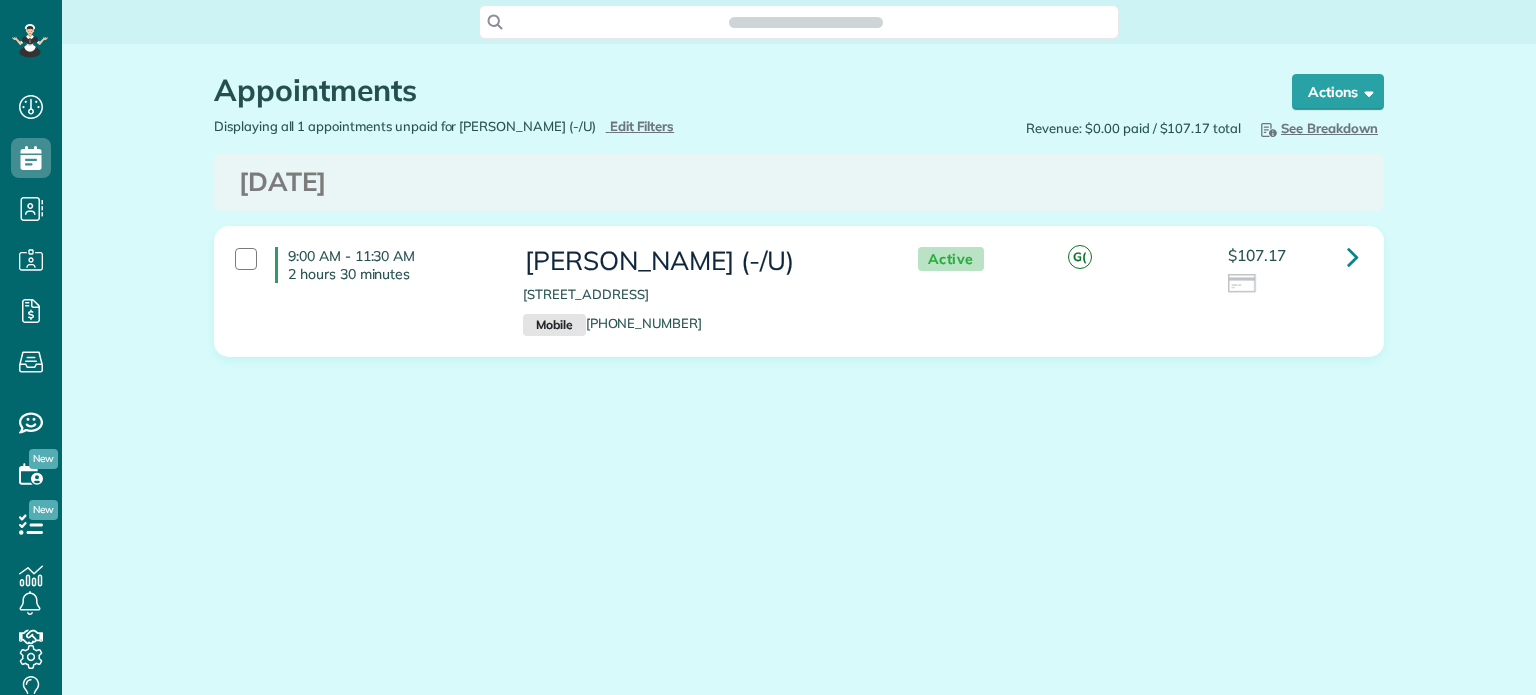 scroll, scrollTop: 0, scrollLeft: 0, axis: both 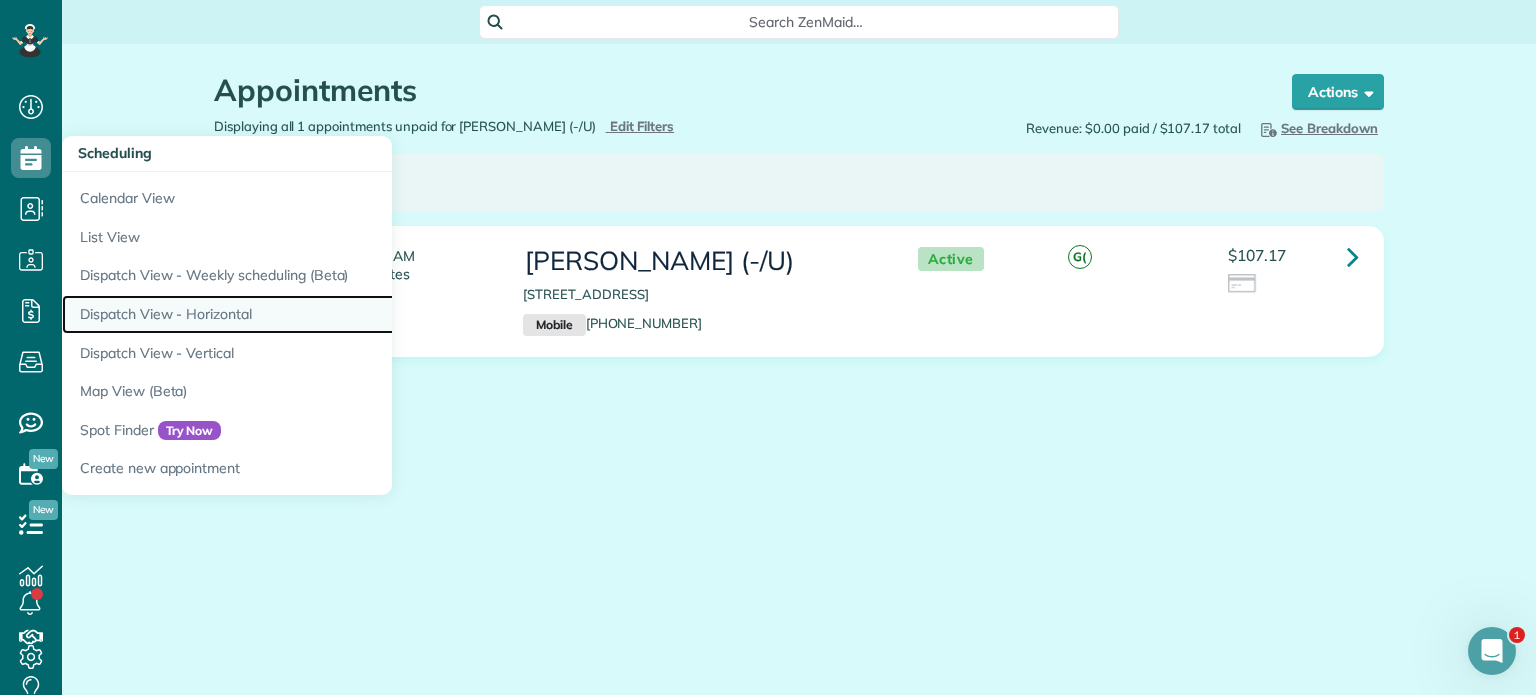 click on "Dispatch View - Horizontal" at bounding box center (312, 314) 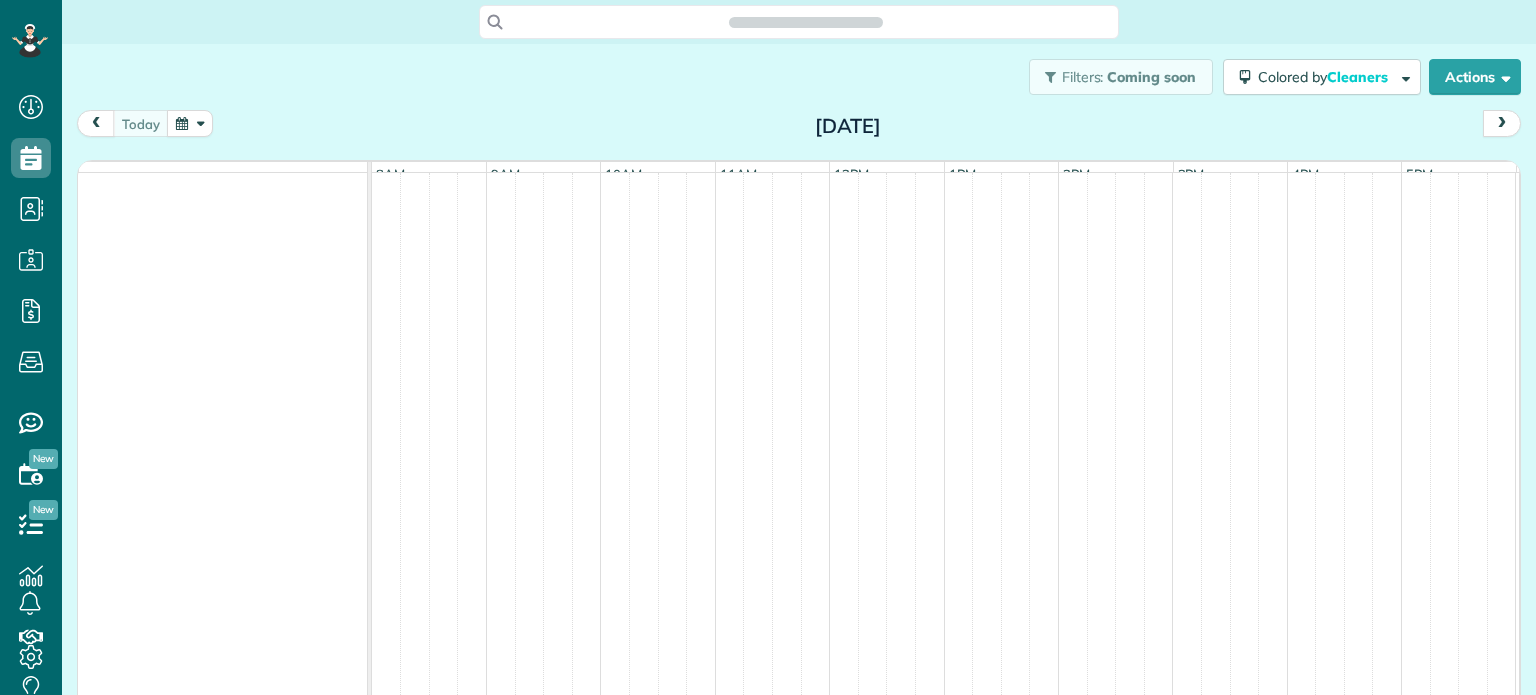 scroll, scrollTop: 0, scrollLeft: 0, axis: both 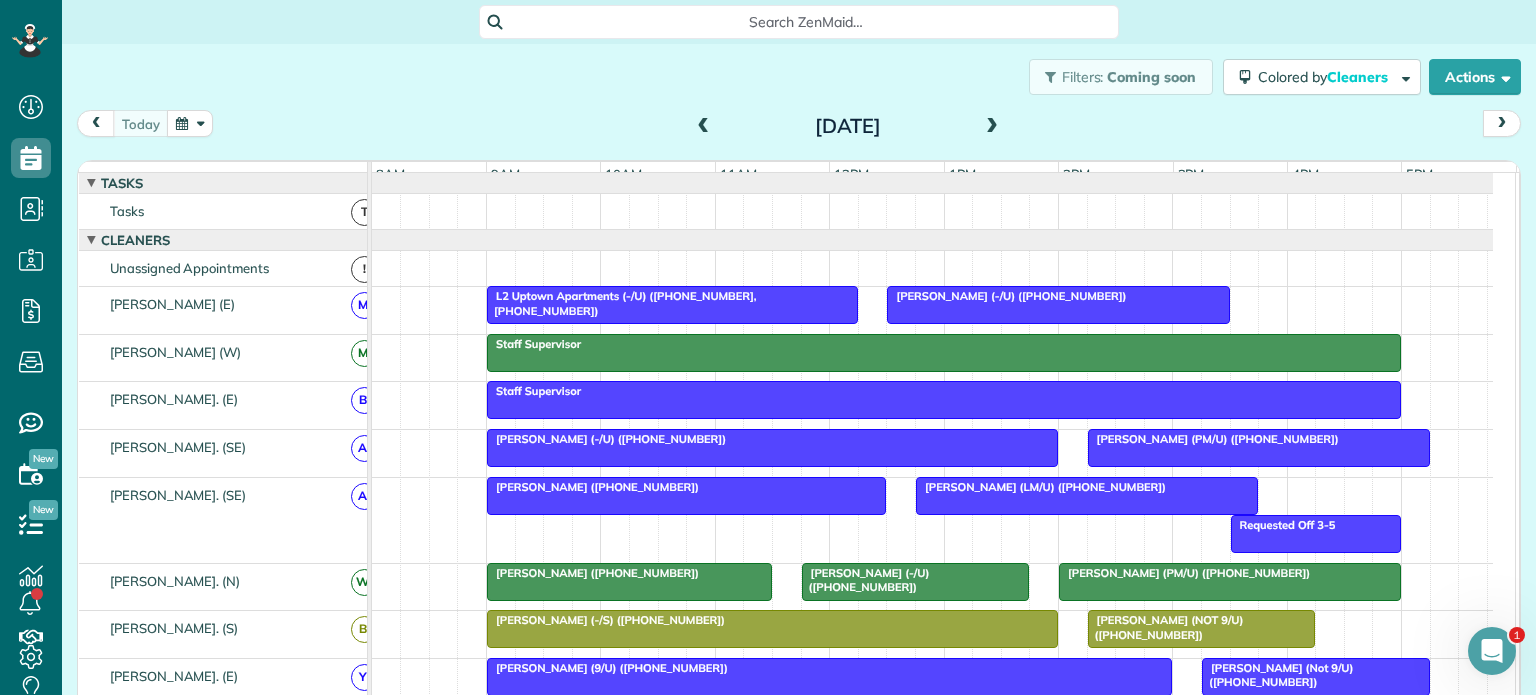 click at bounding box center (992, 127) 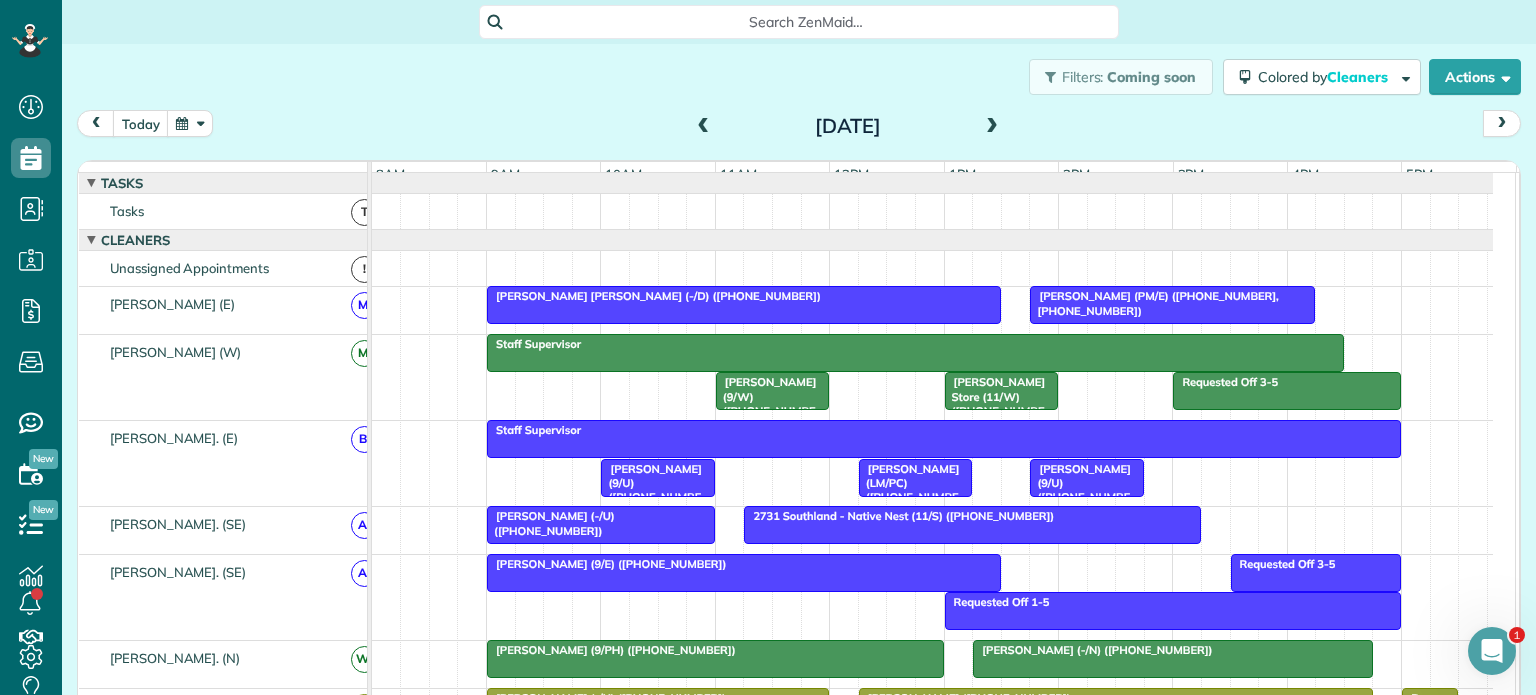 click at bounding box center (992, 127) 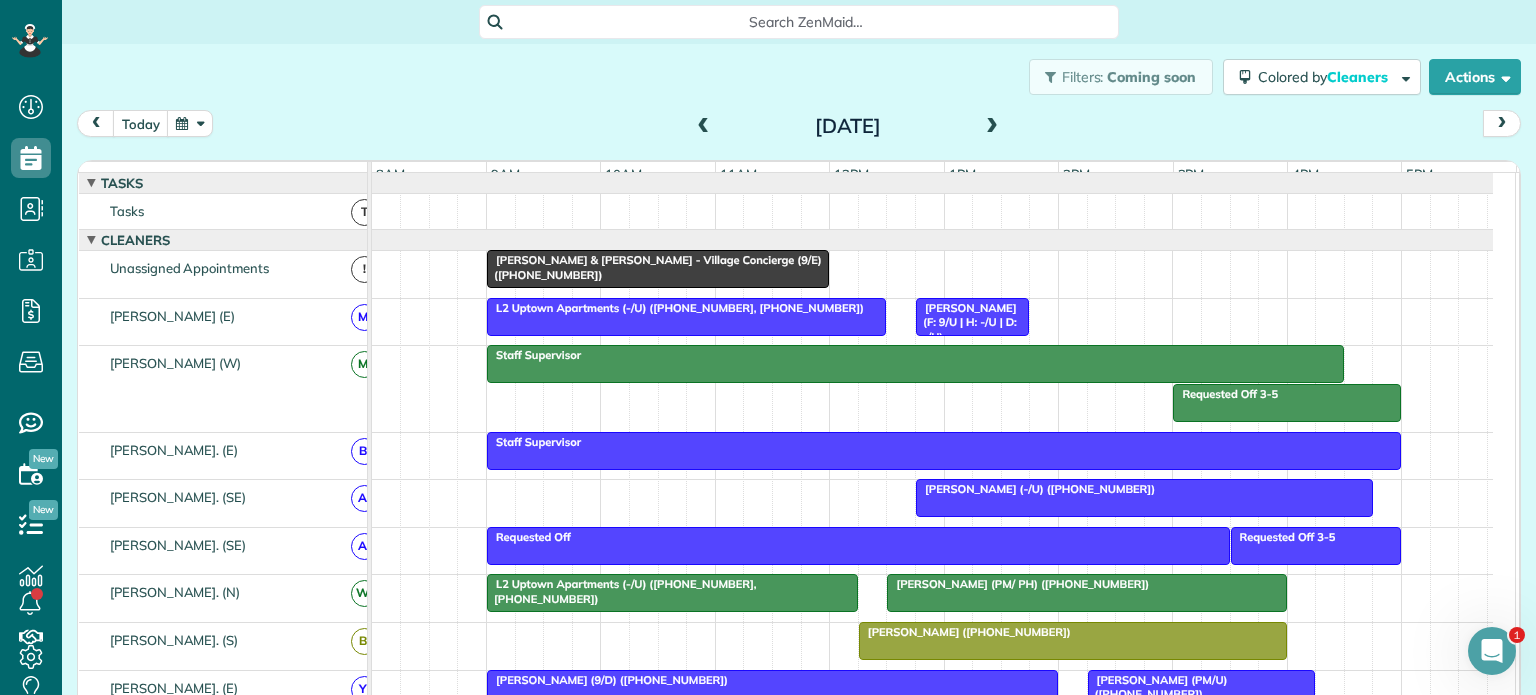 click at bounding box center [992, 127] 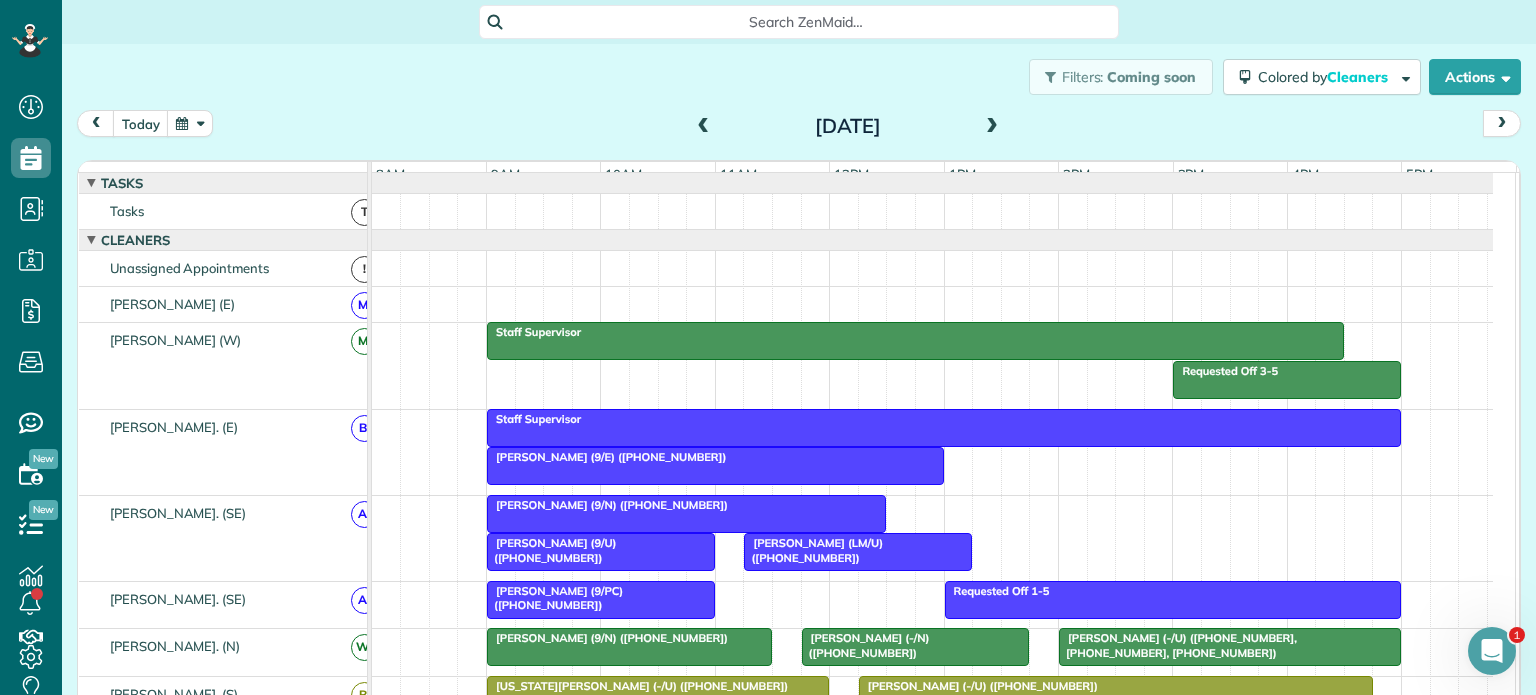 click at bounding box center [992, 127] 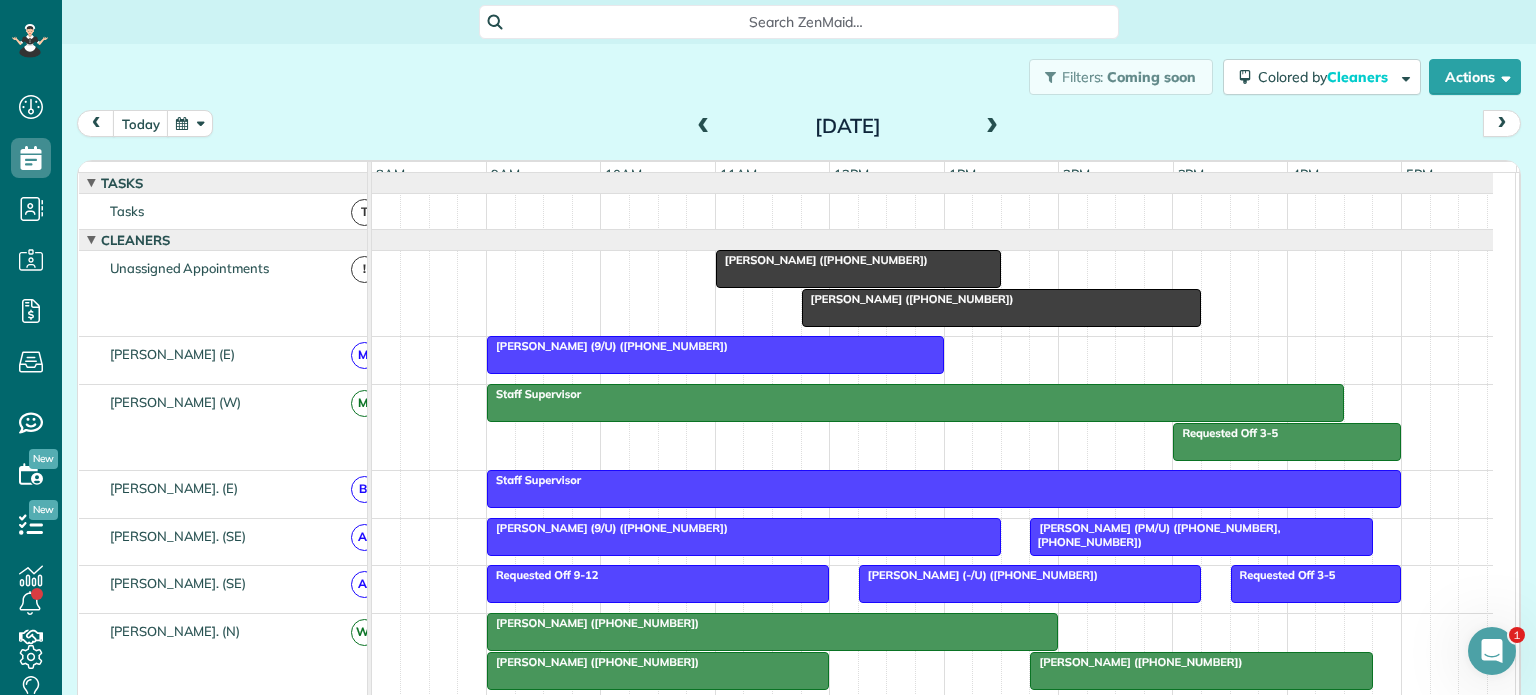 scroll, scrollTop: 249, scrollLeft: 0, axis: vertical 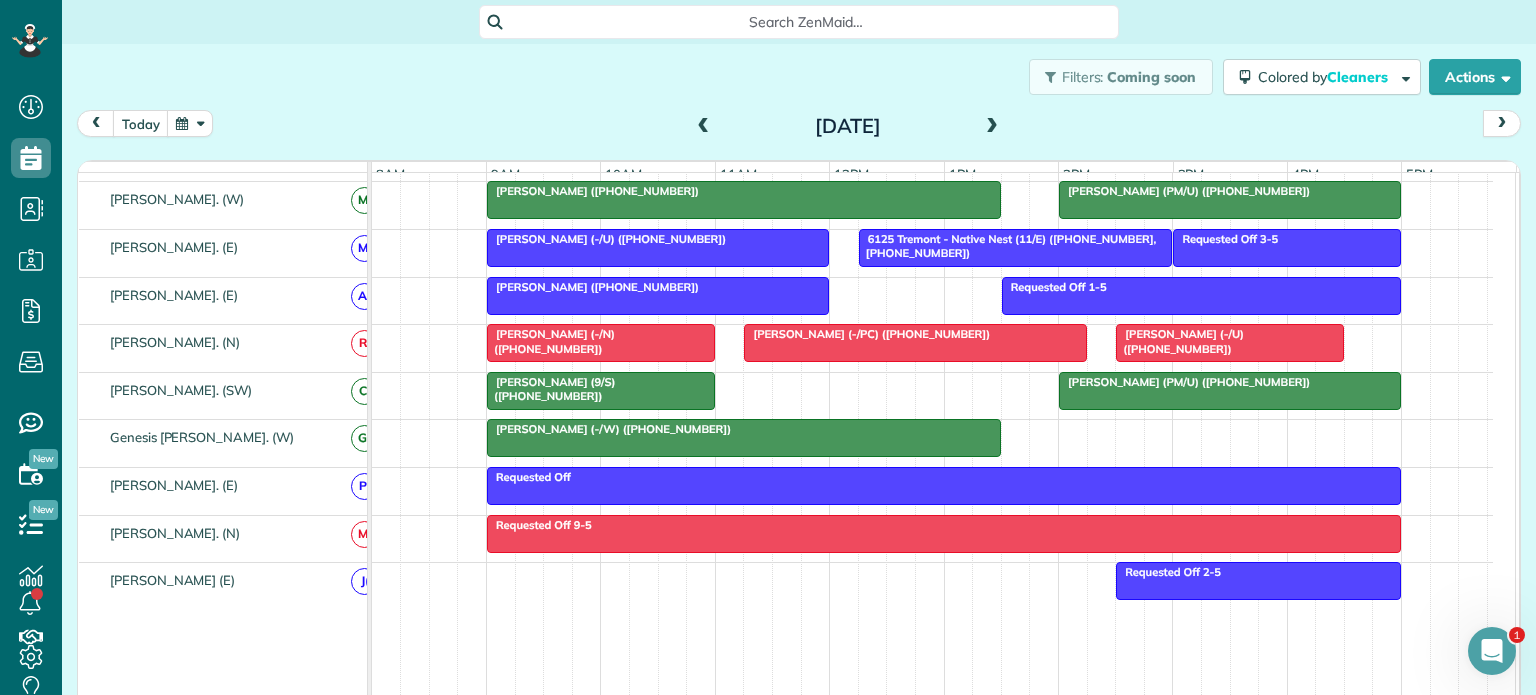 click on "Marron Frith (-/W) (+13184183027)" at bounding box center [609, 429] 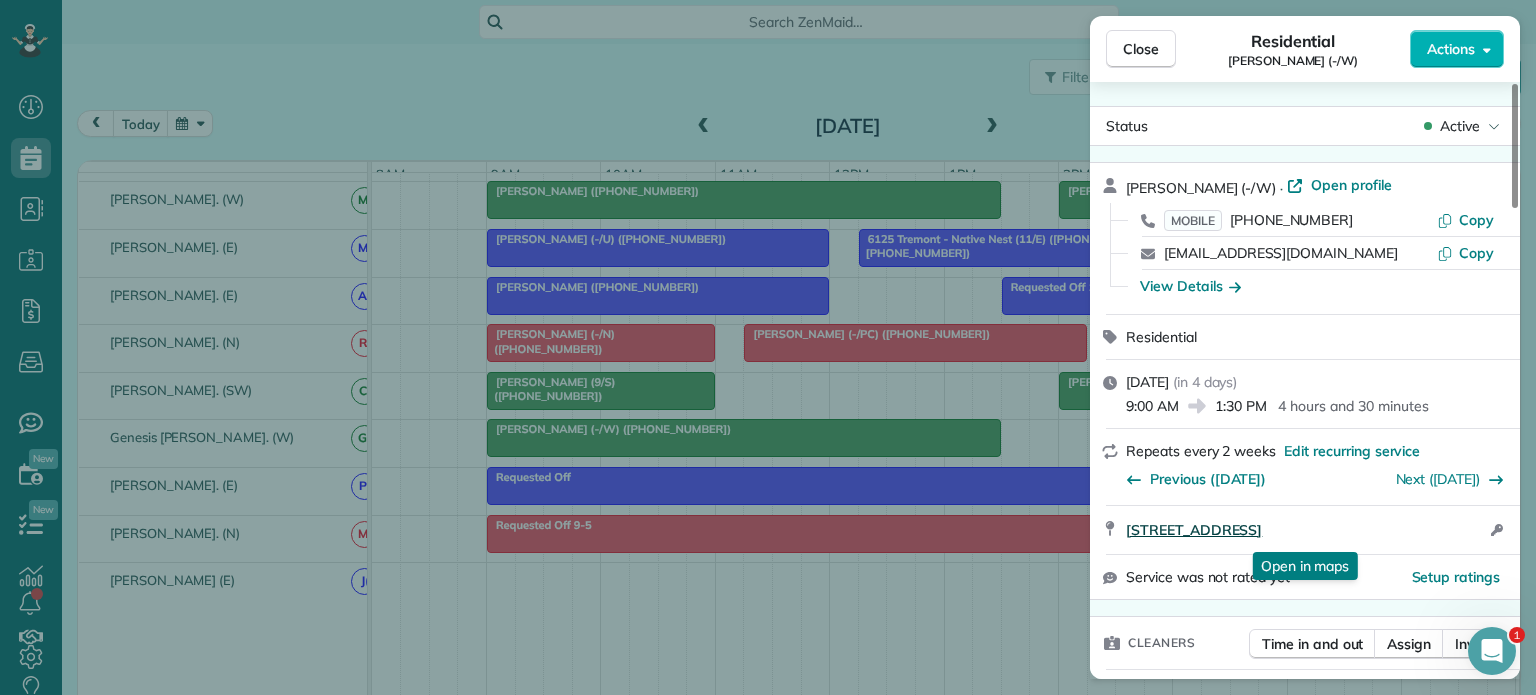 drag, startPoint x: 1127, startPoint y: 515, endPoint x: 1413, endPoint y: 537, distance: 286.8449 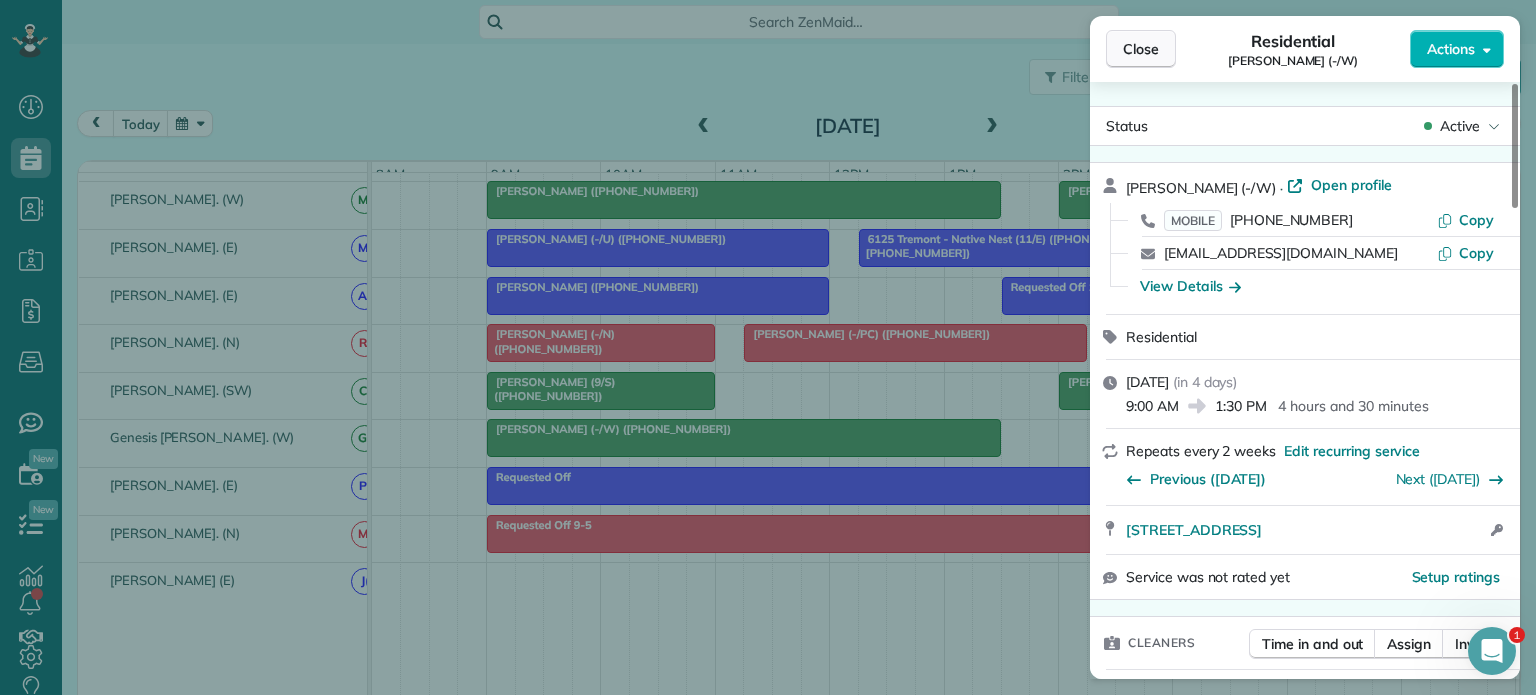 click on "Close" at bounding box center (1141, 49) 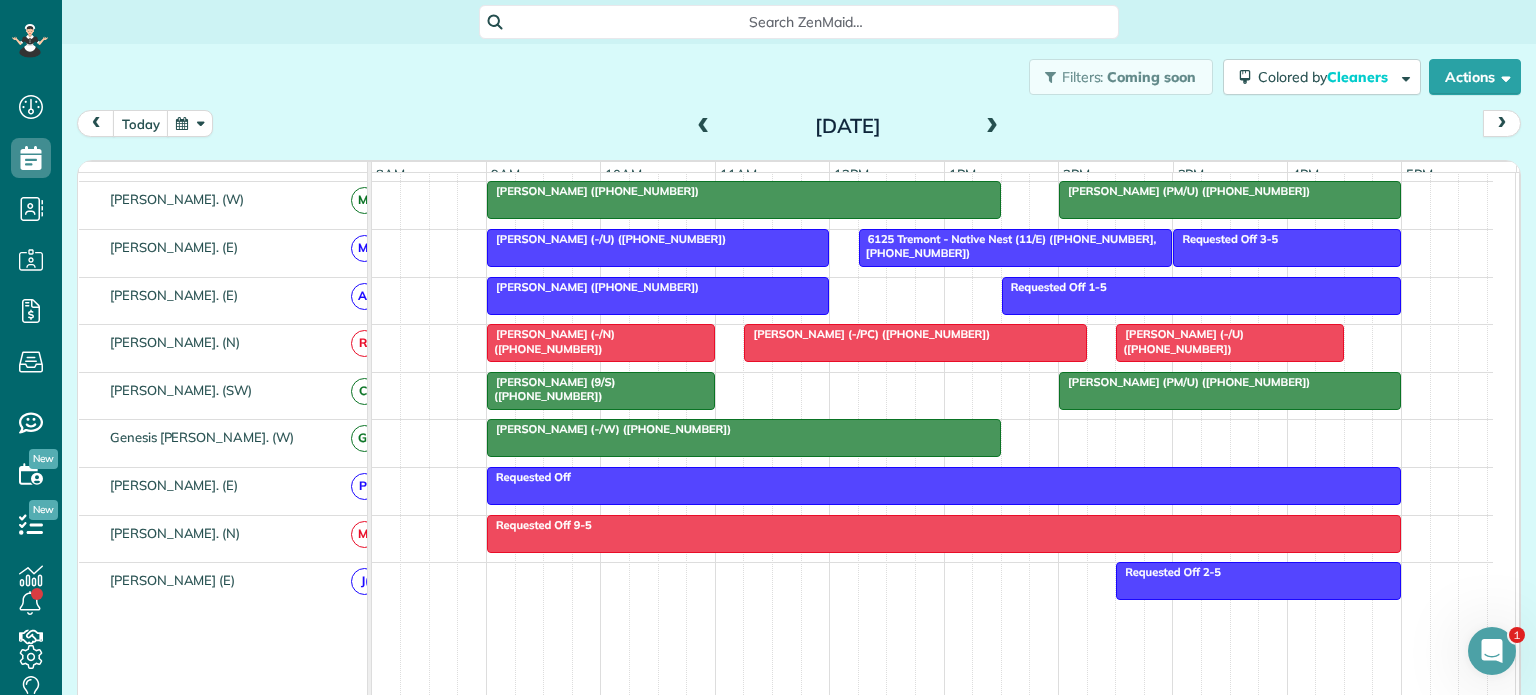 scroll, scrollTop: 1048, scrollLeft: 0, axis: vertical 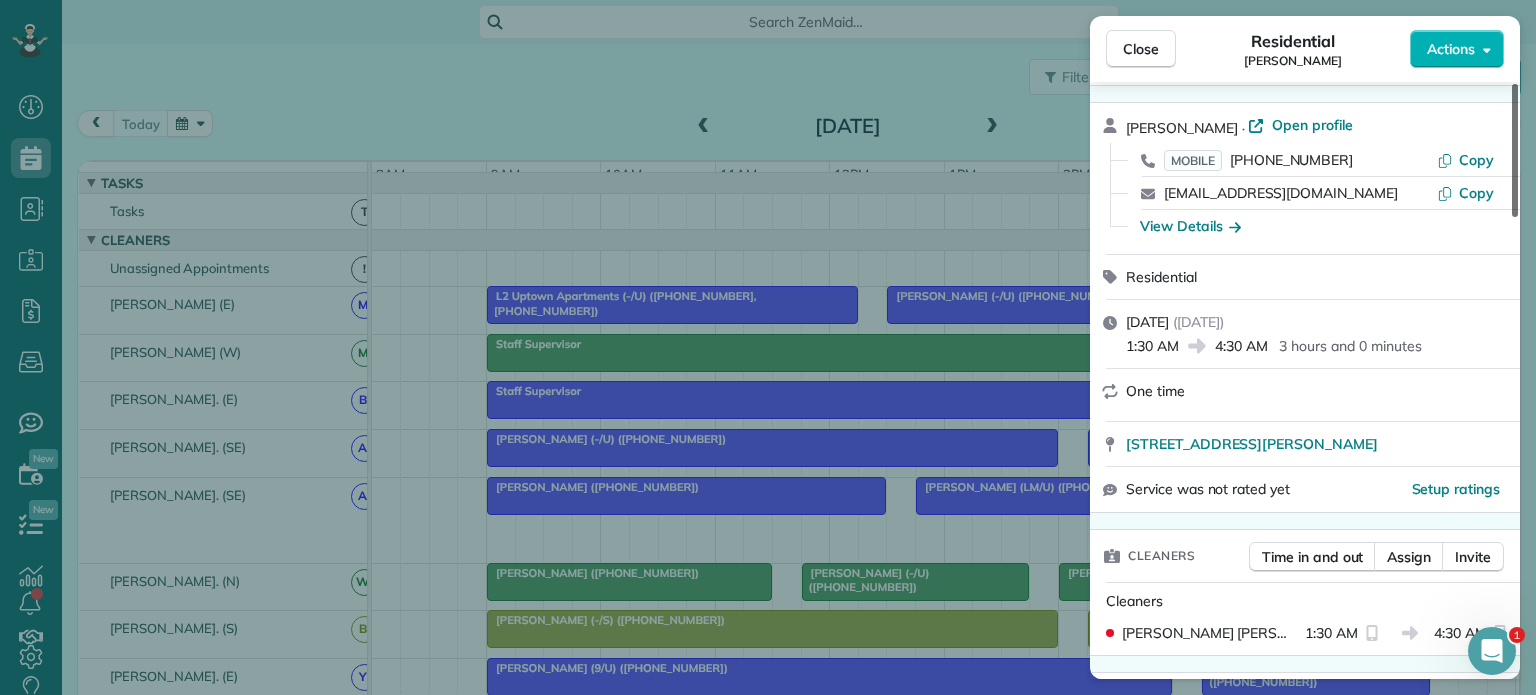 drag, startPoint x: 1509, startPoint y: 200, endPoint x: 1535, endPoint y: 214, distance: 29.529646 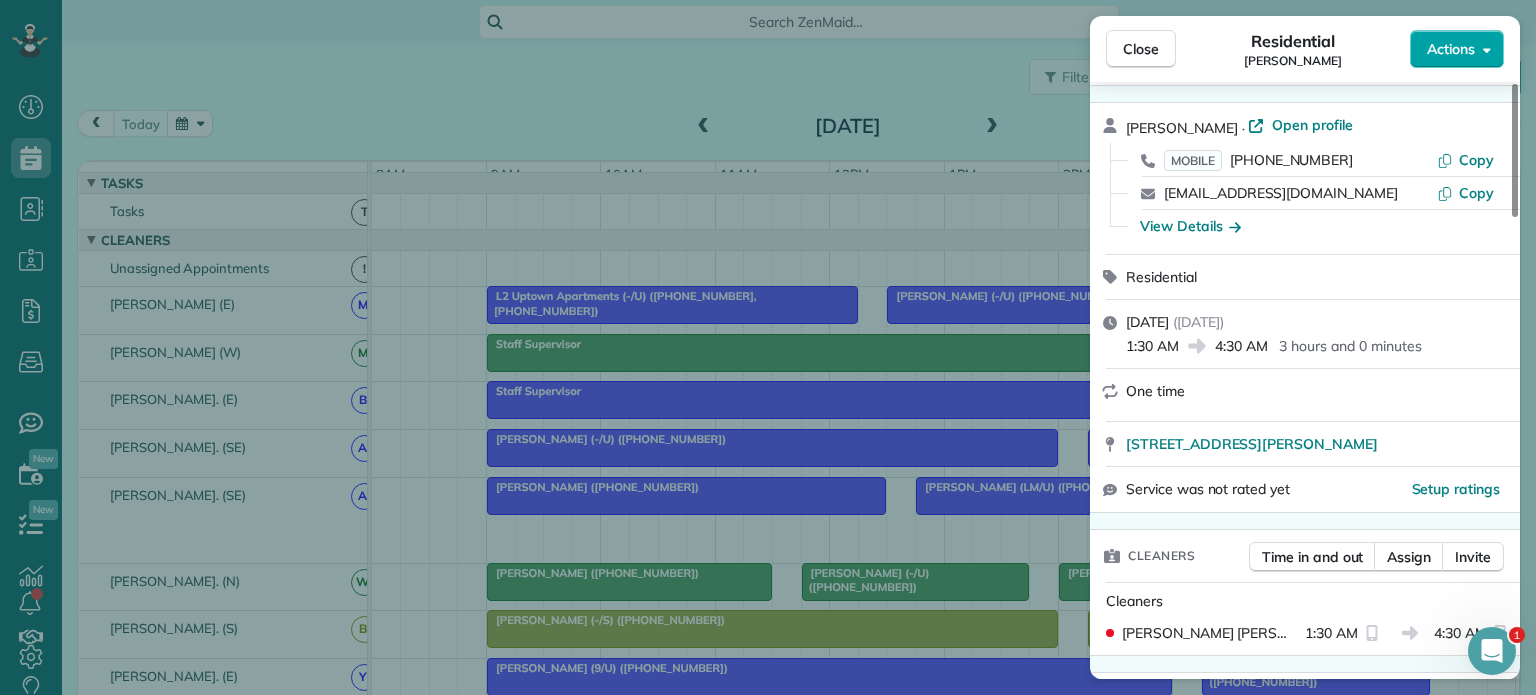 click on "Actions" at bounding box center (1451, 49) 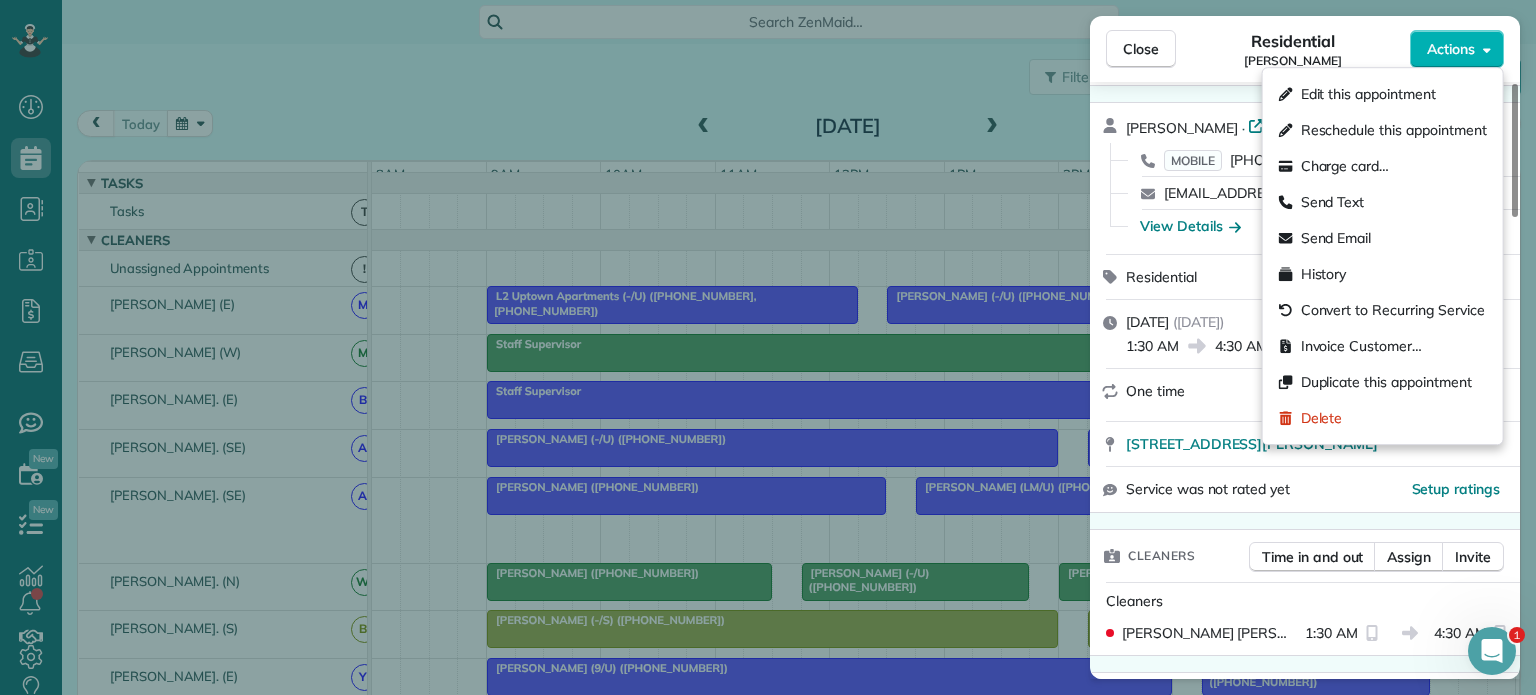 click on "Edit this appointment" at bounding box center (1368, 94) 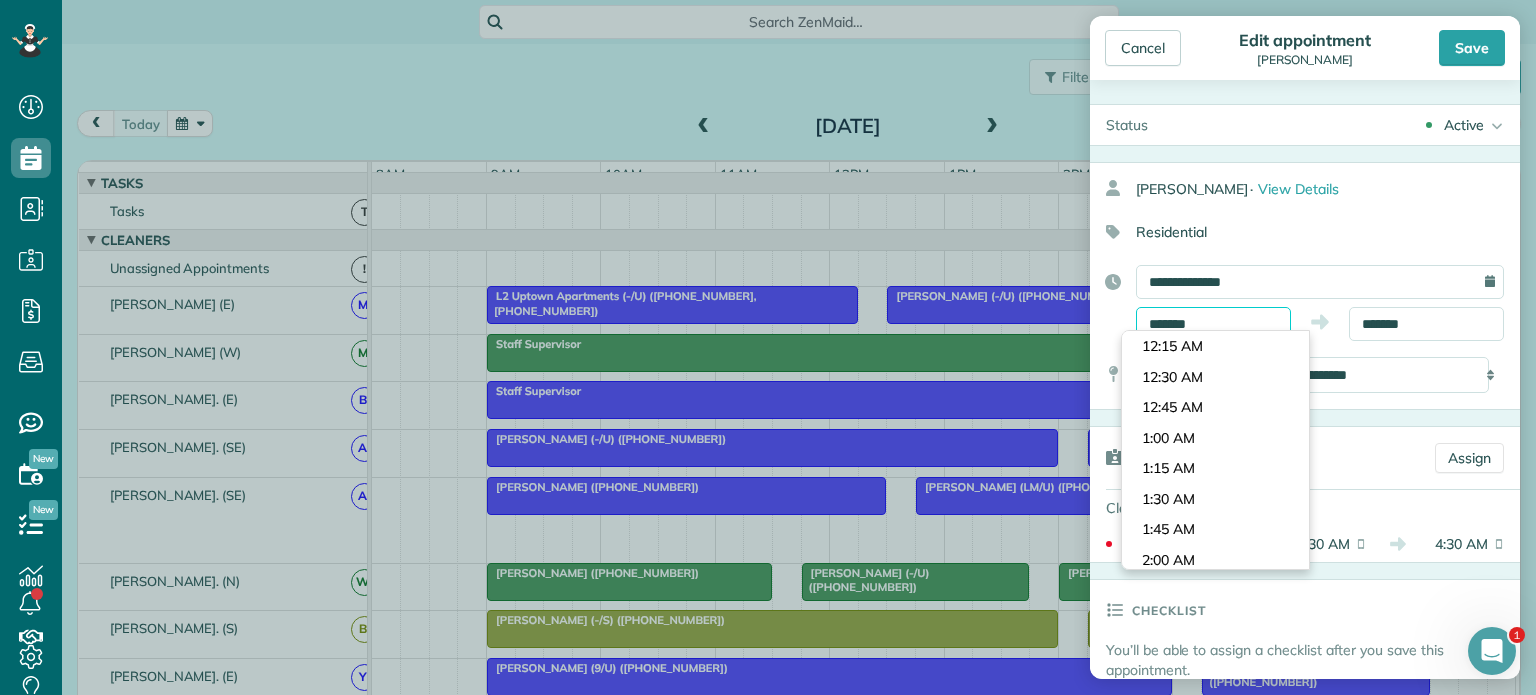 click on "*******" at bounding box center [1213, 324] 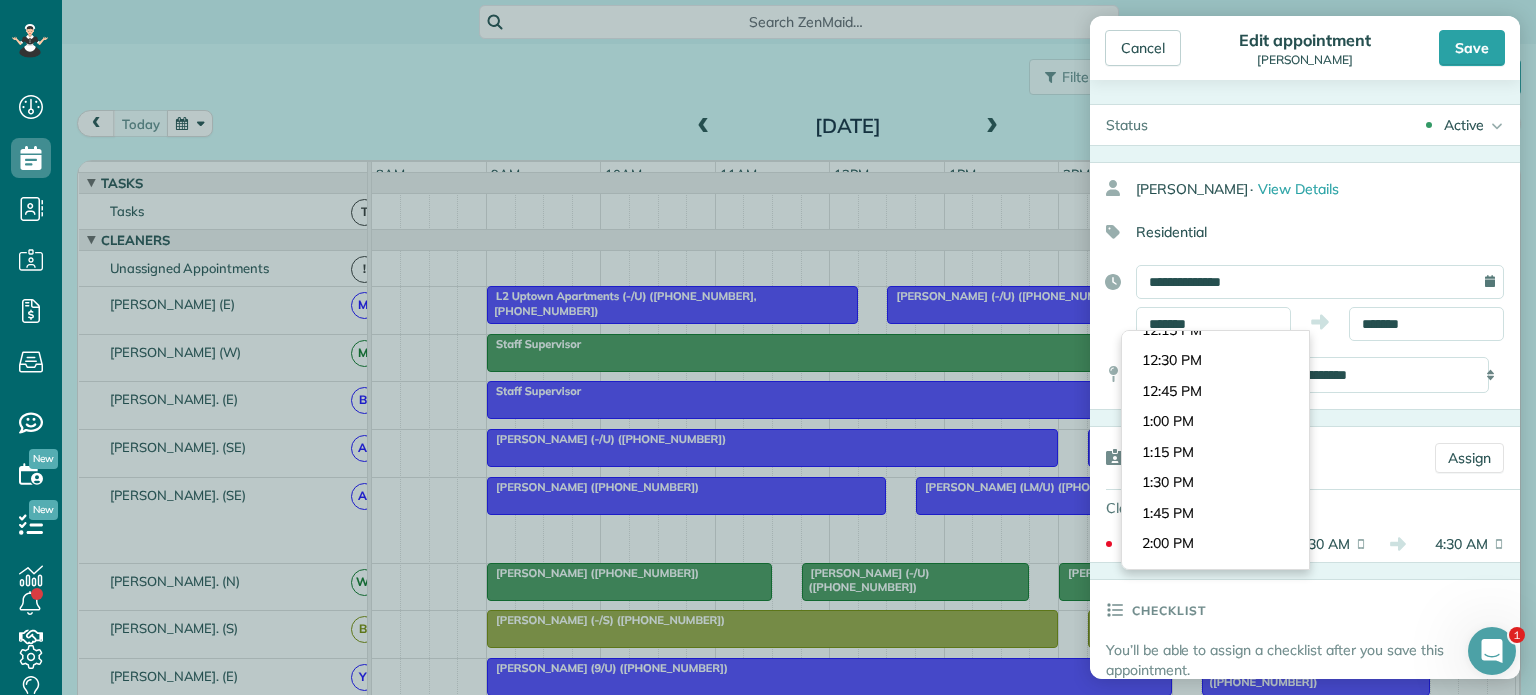scroll, scrollTop: 1496, scrollLeft: 0, axis: vertical 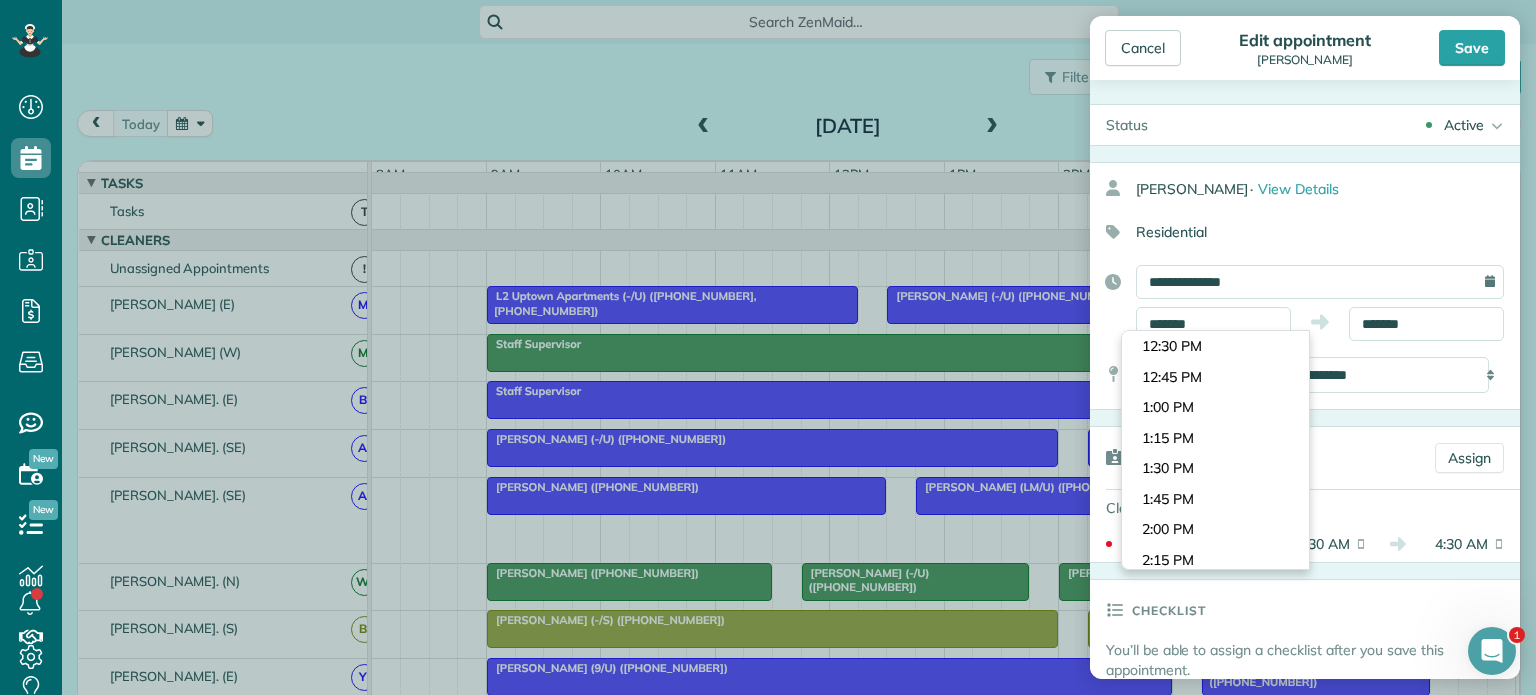 type on "*******" 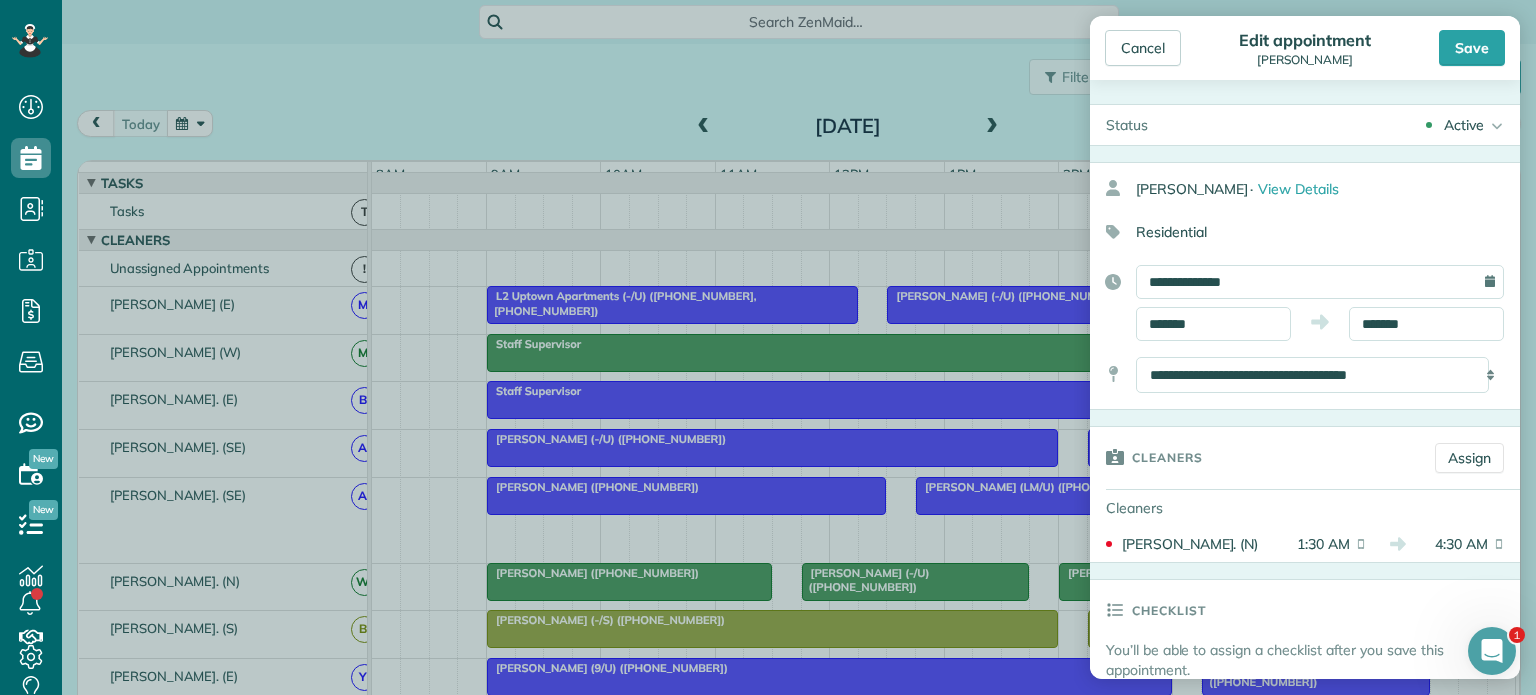 click on "Dashboard
Scheduling
Calendar View
List View
Dispatch View - Weekly scheduling (Beta)" at bounding box center (768, 347) 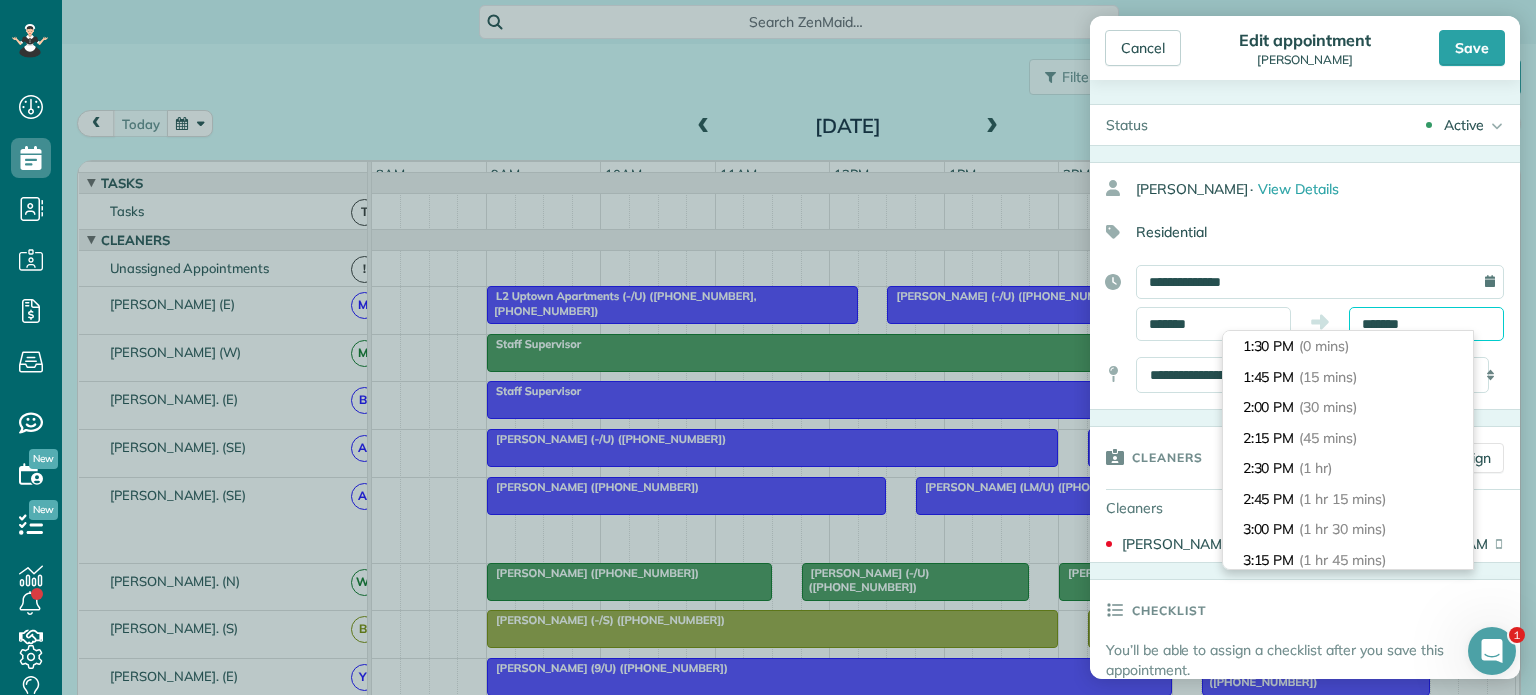 click on "*******" at bounding box center [1426, 324] 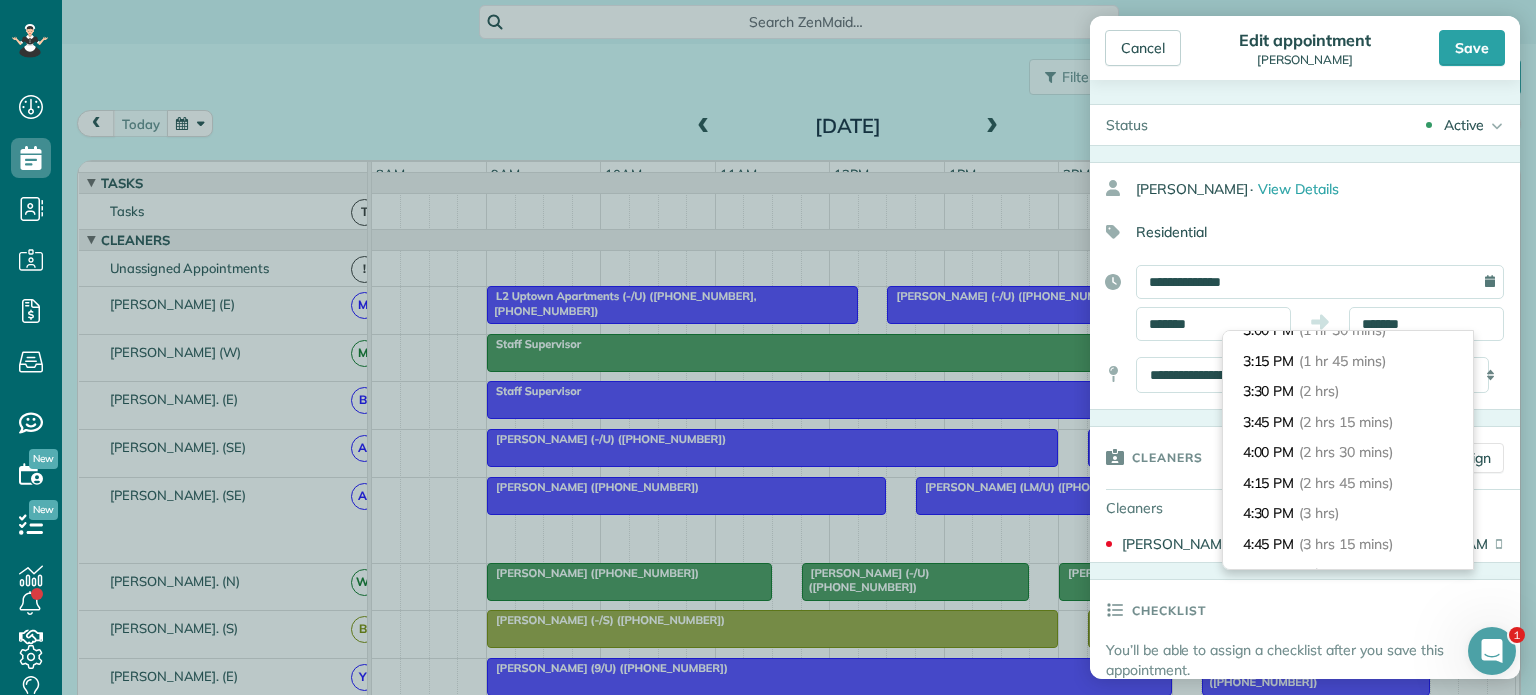 scroll, scrollTop: 239, scrollLeft: 0, axis: vertical 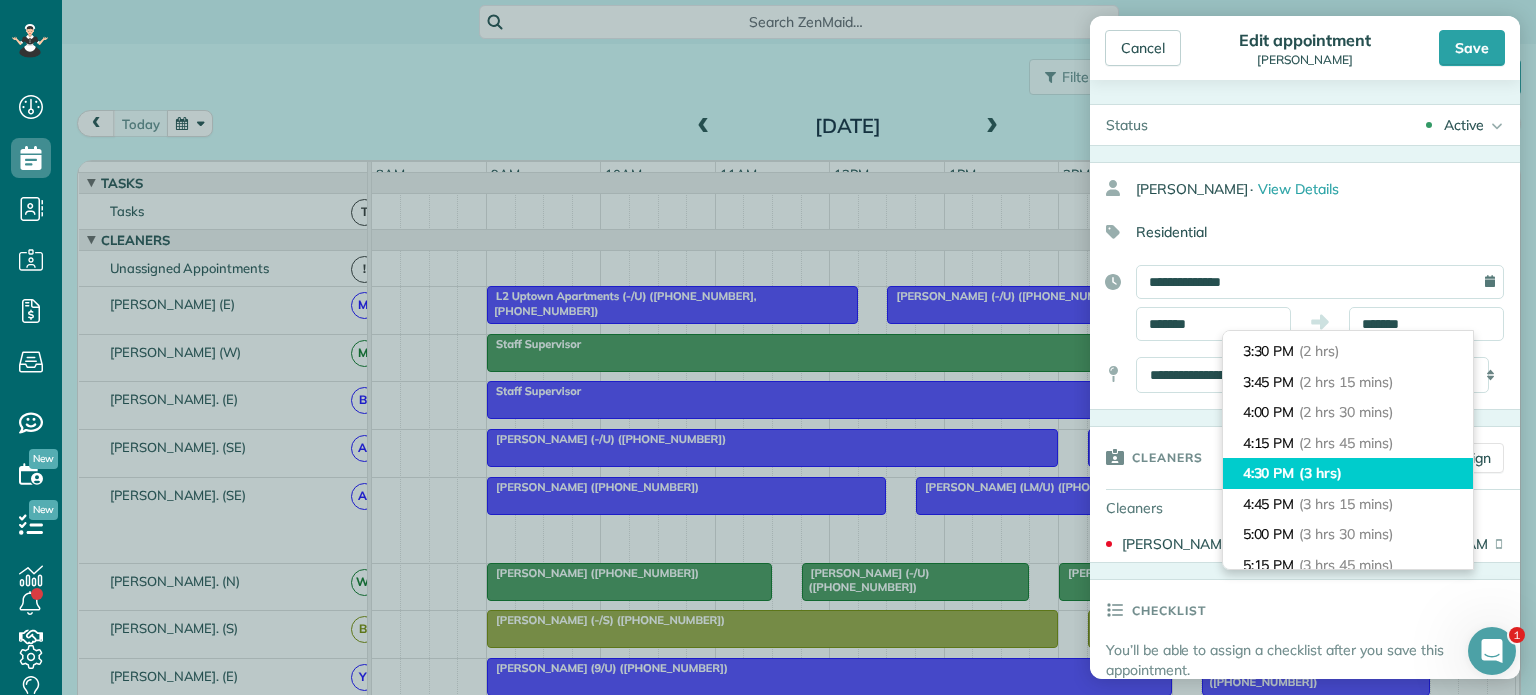 type on "*******" 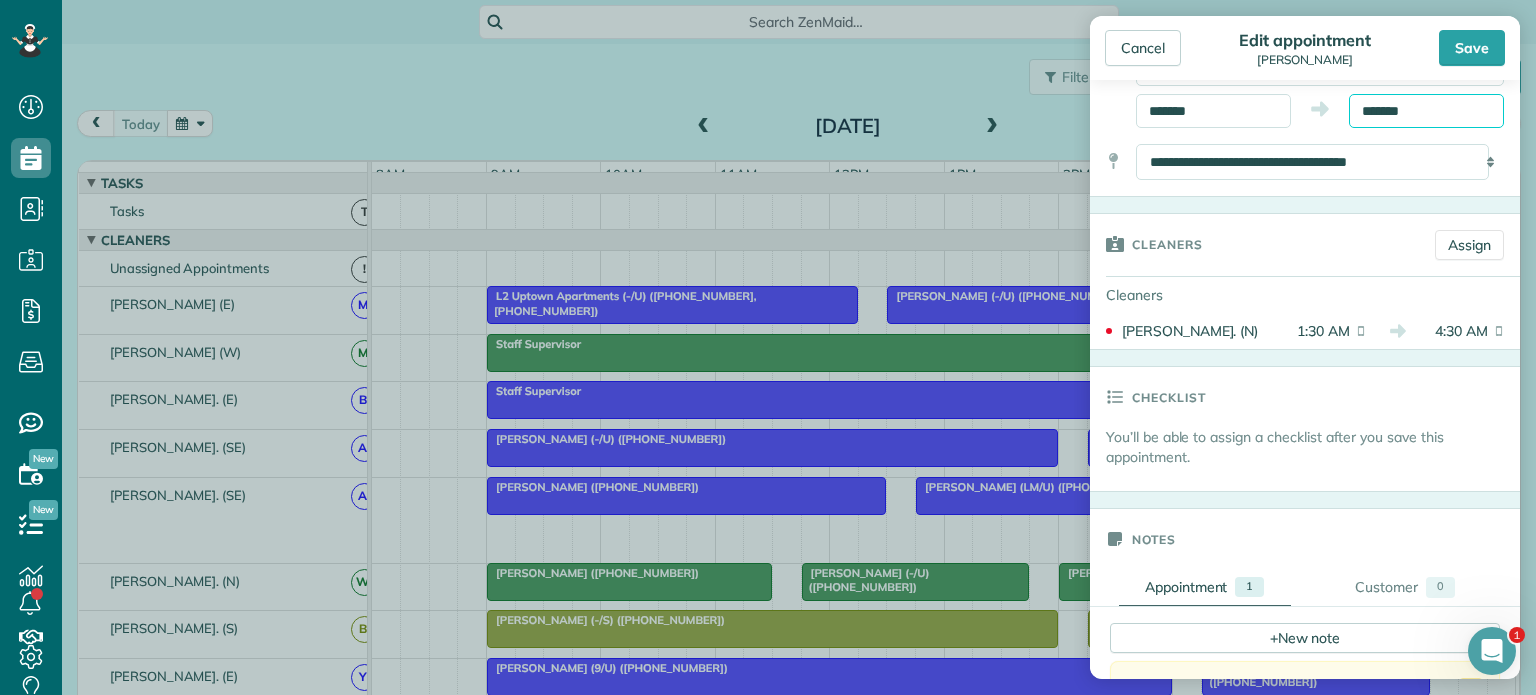 scroll, scrollTop: 211, scrollLeft: 0, axis: vertical 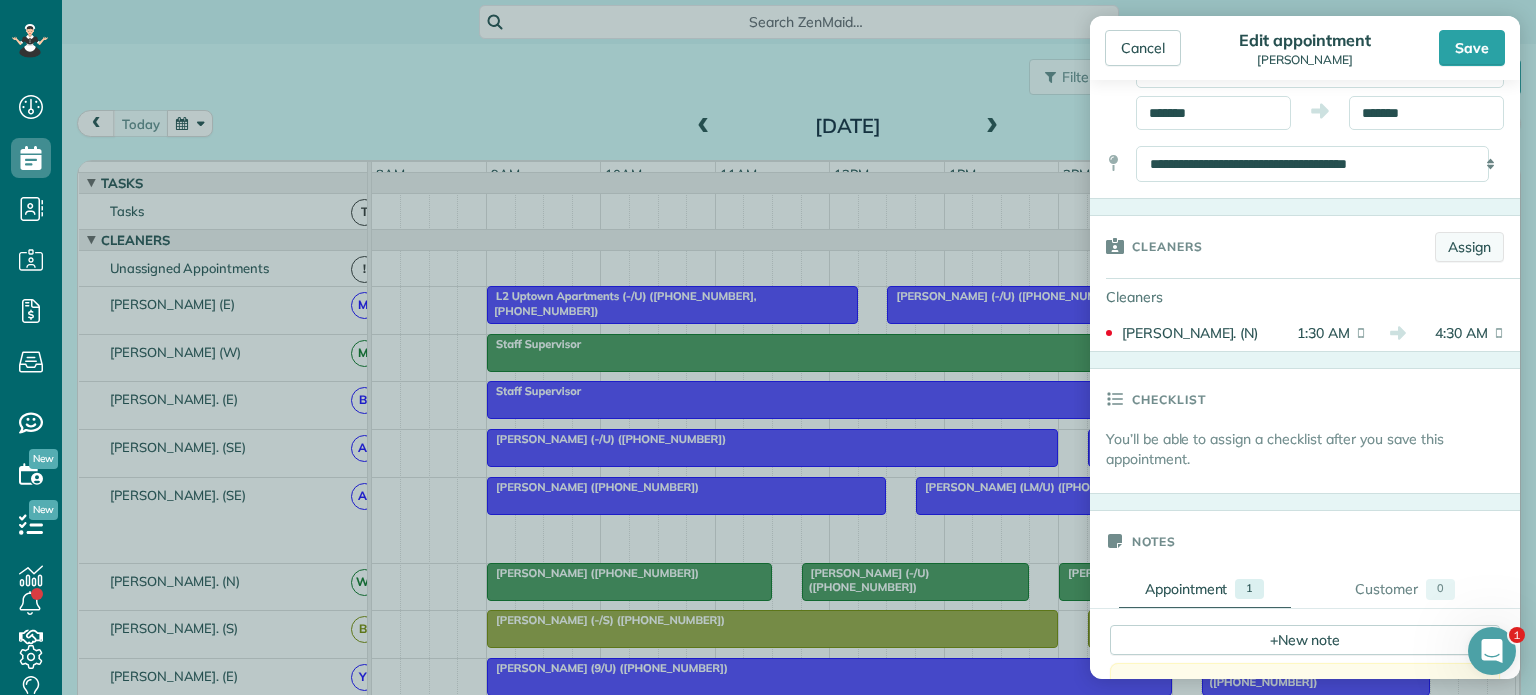 click on "Assign" at bounding box center (1469, 247) 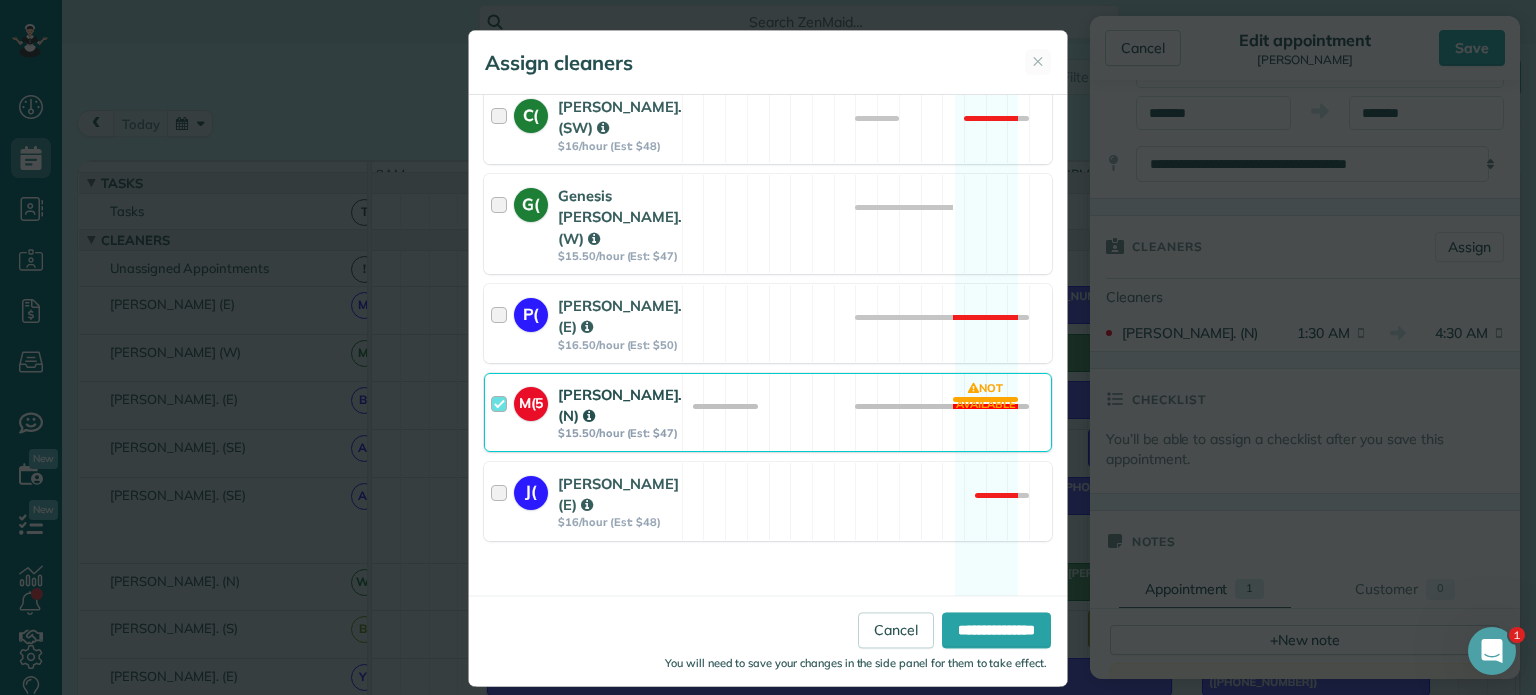 scroll, scrollTop: 2456, scrollLeft: 0, axis: vertical 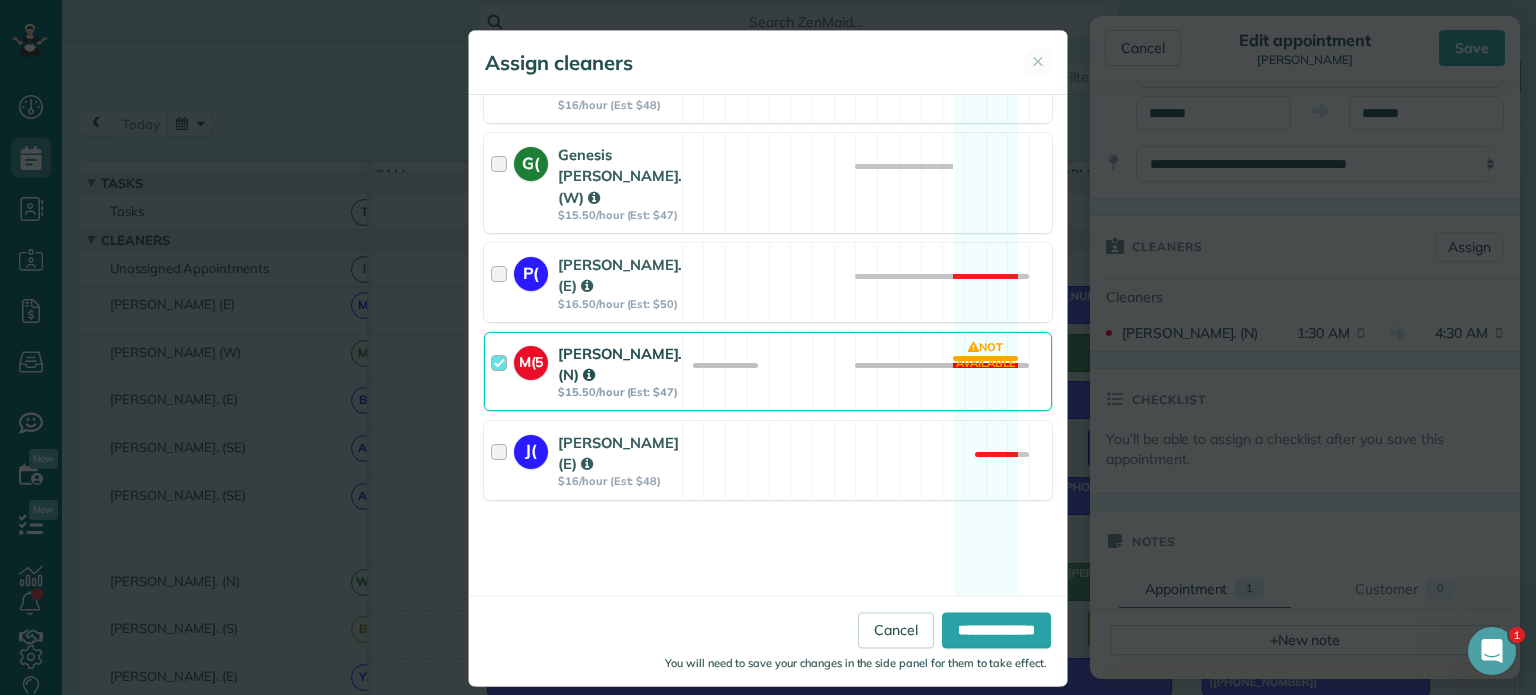 click at bounding box center [502, 371] 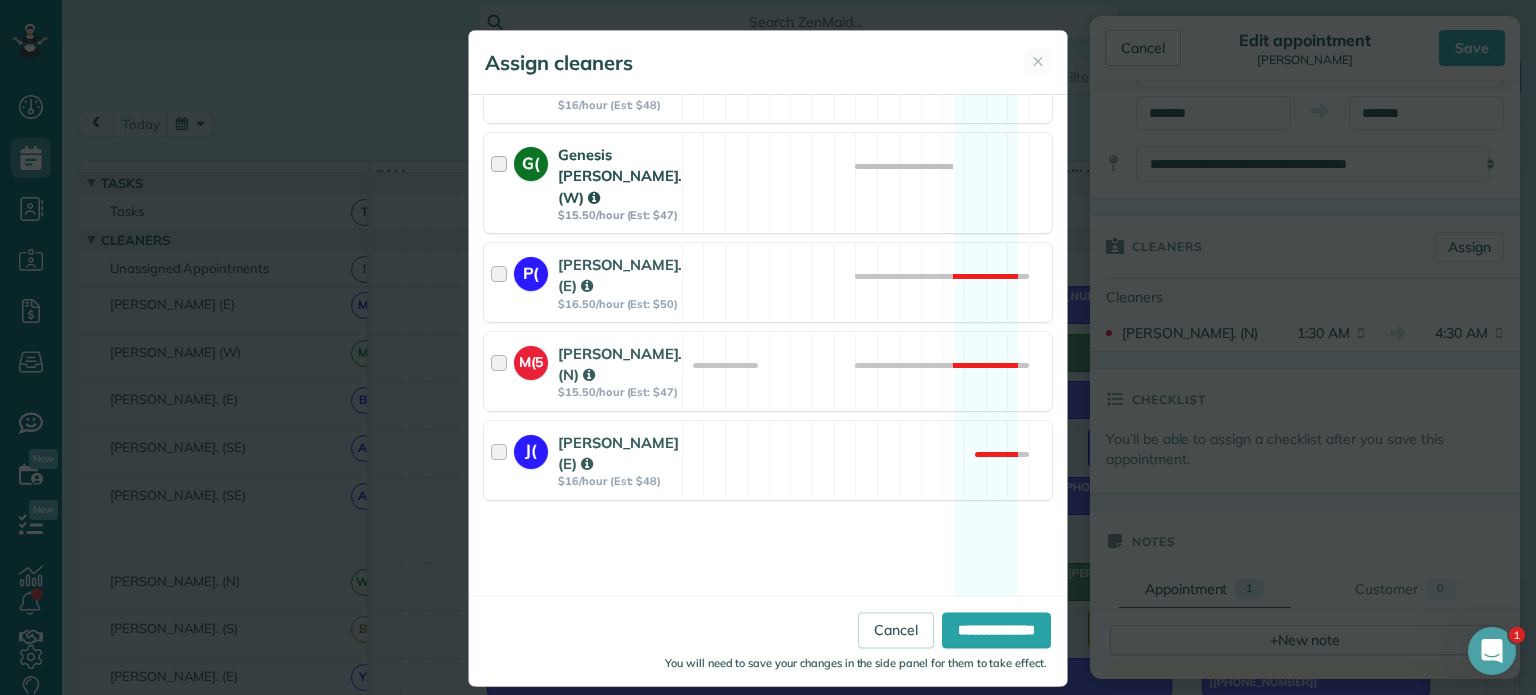 click at bounding box center (502, 183) 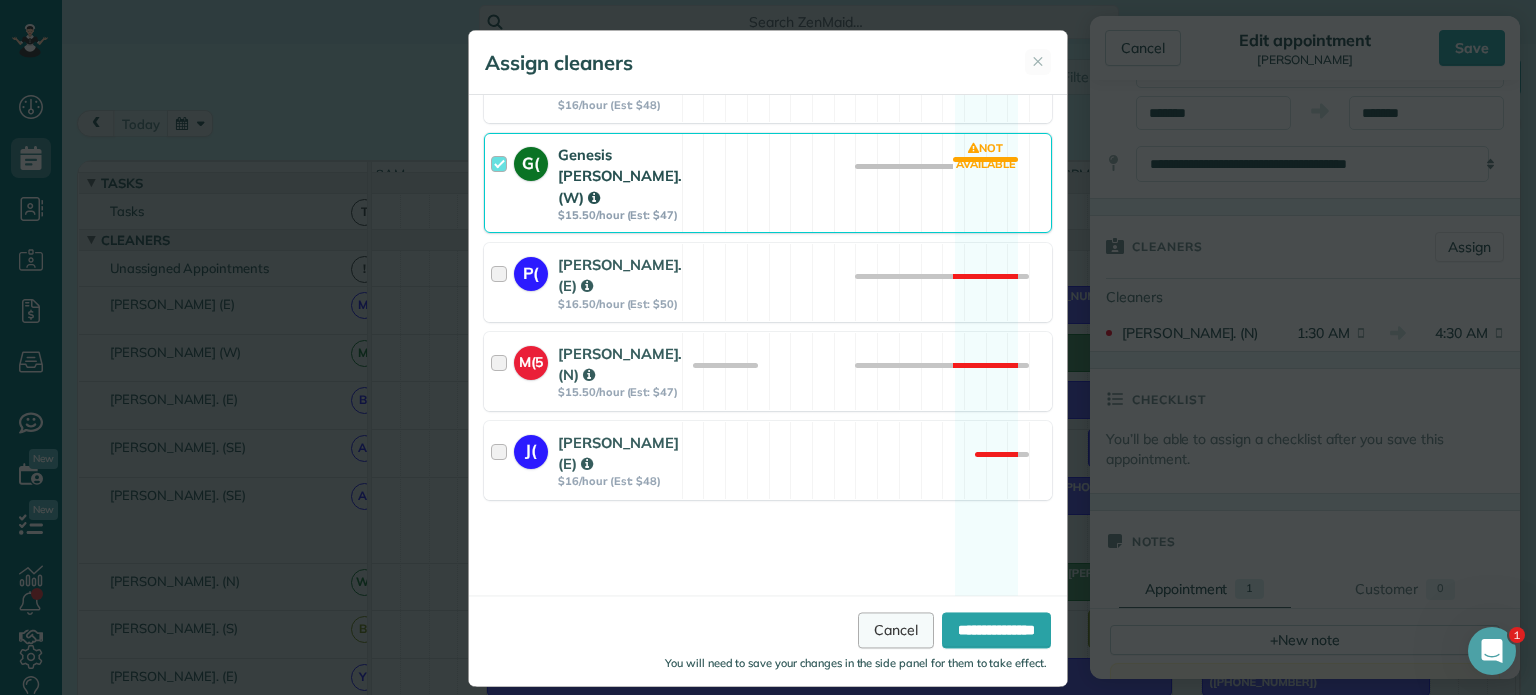 click on "Cancel" at bounding box center [896, 631] 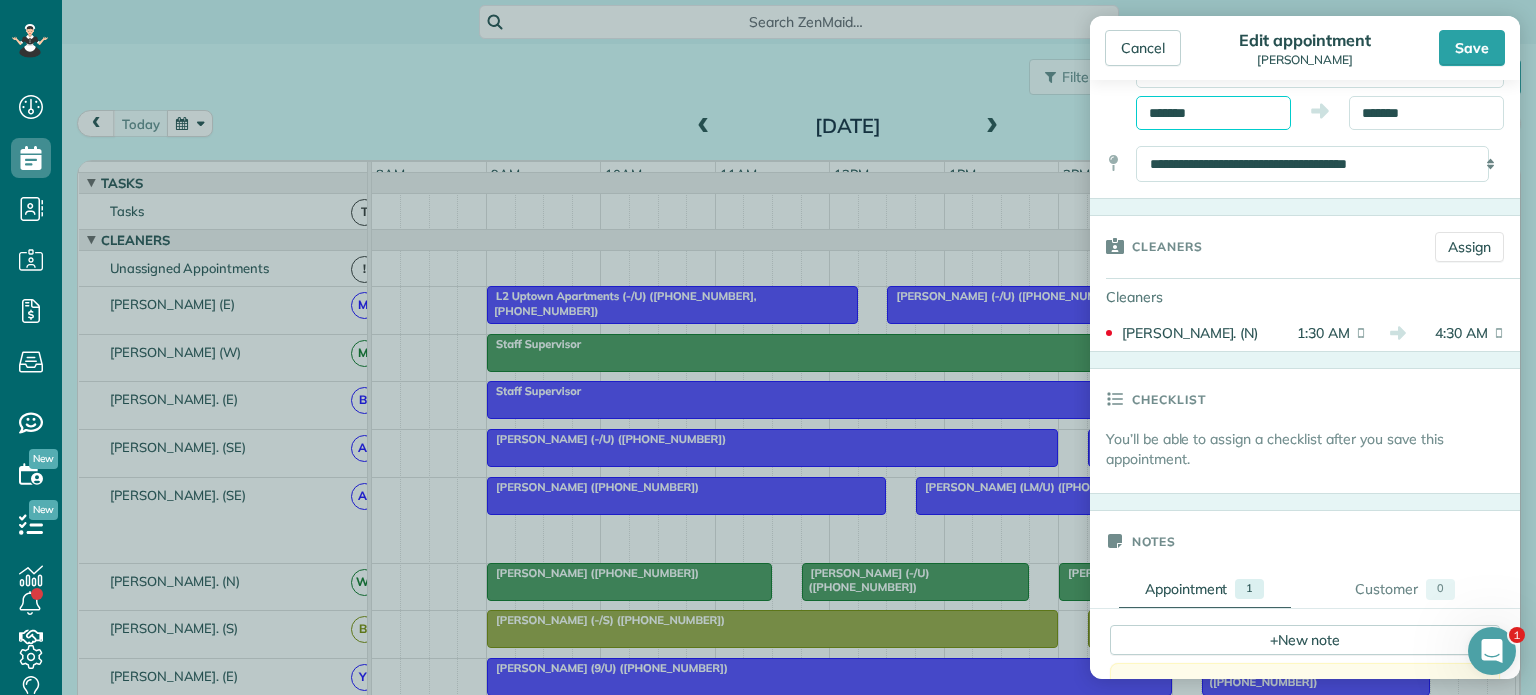 scroll, scrollTop: 1587, scrollLeft: 0, axis: vertical 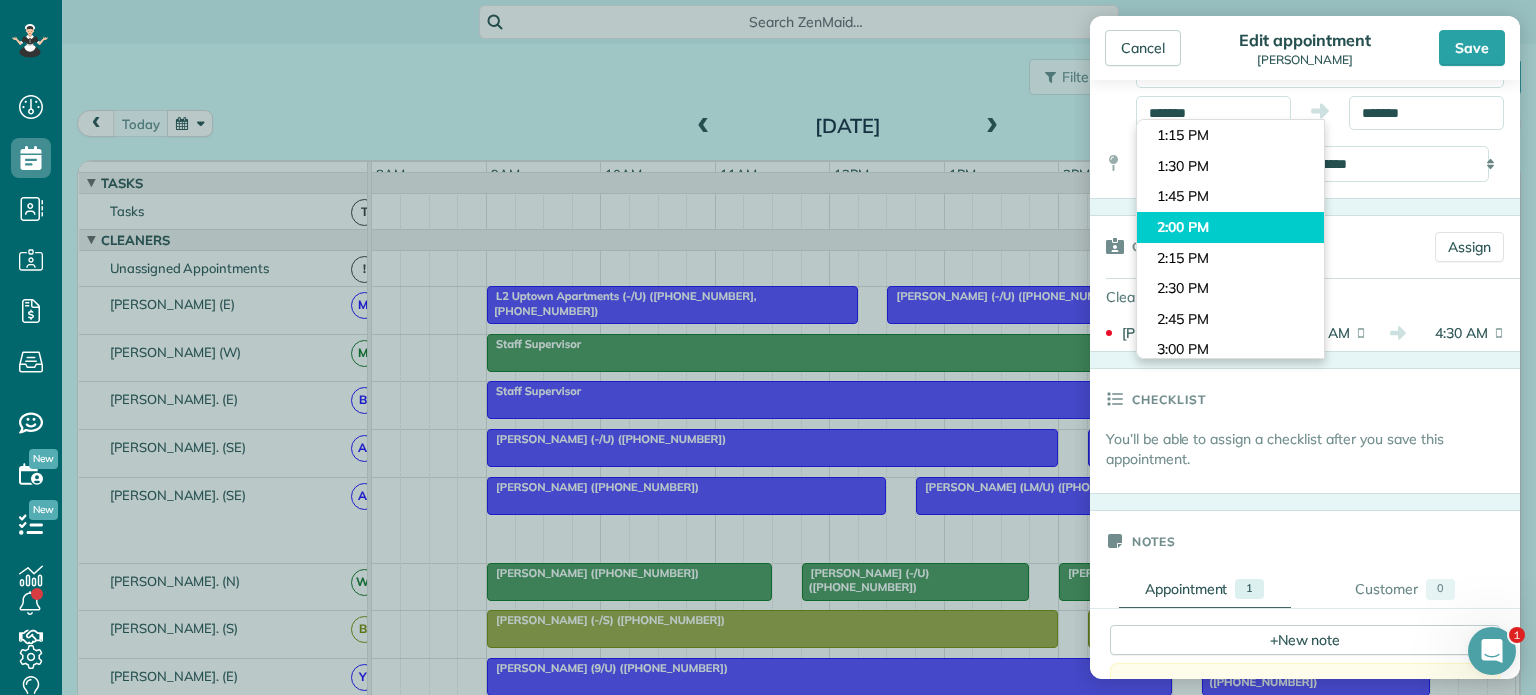 type on "*******" 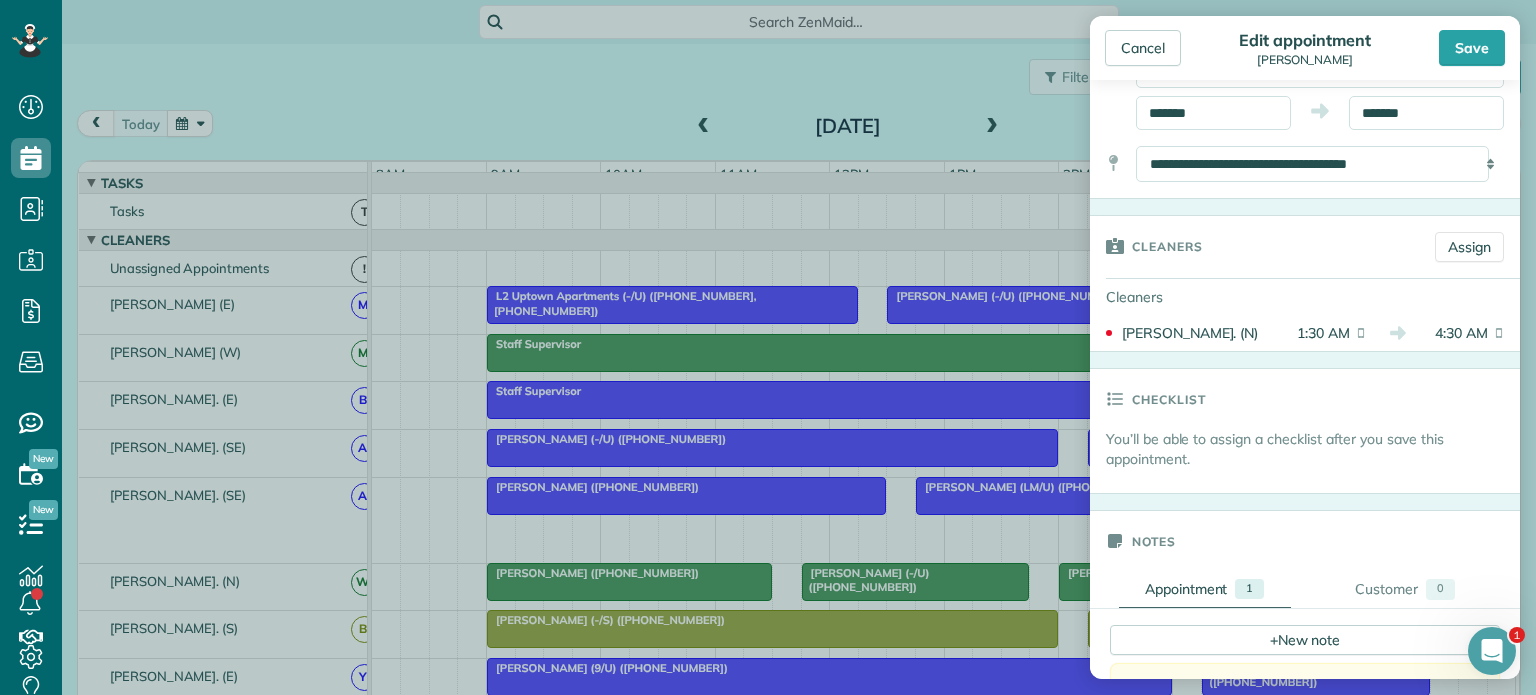 click on "Dashboard
Scheduling
Calendar View
List View
Dispatch View - Weekly scheduling (Beta)" at bounding box center [768, 347] 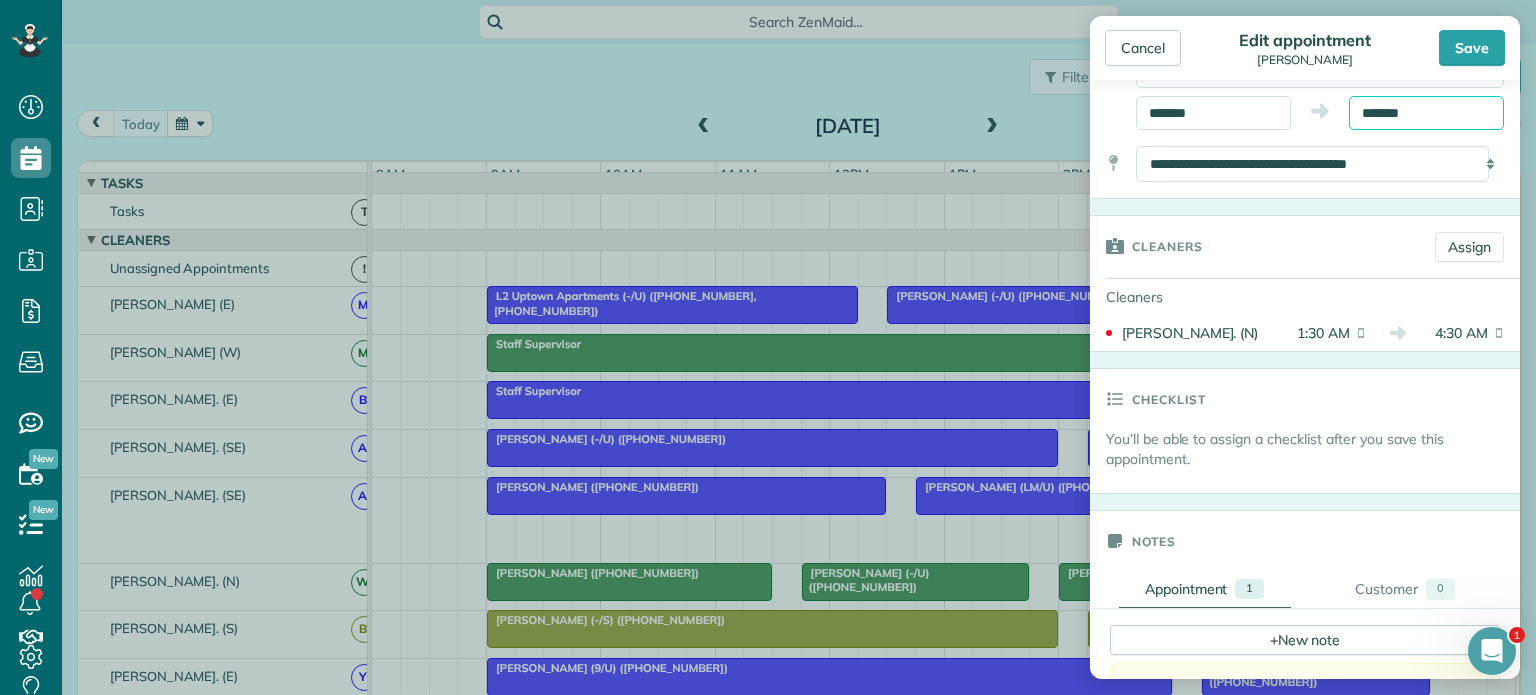 click on "*******" at bounding box center [1426, 113] 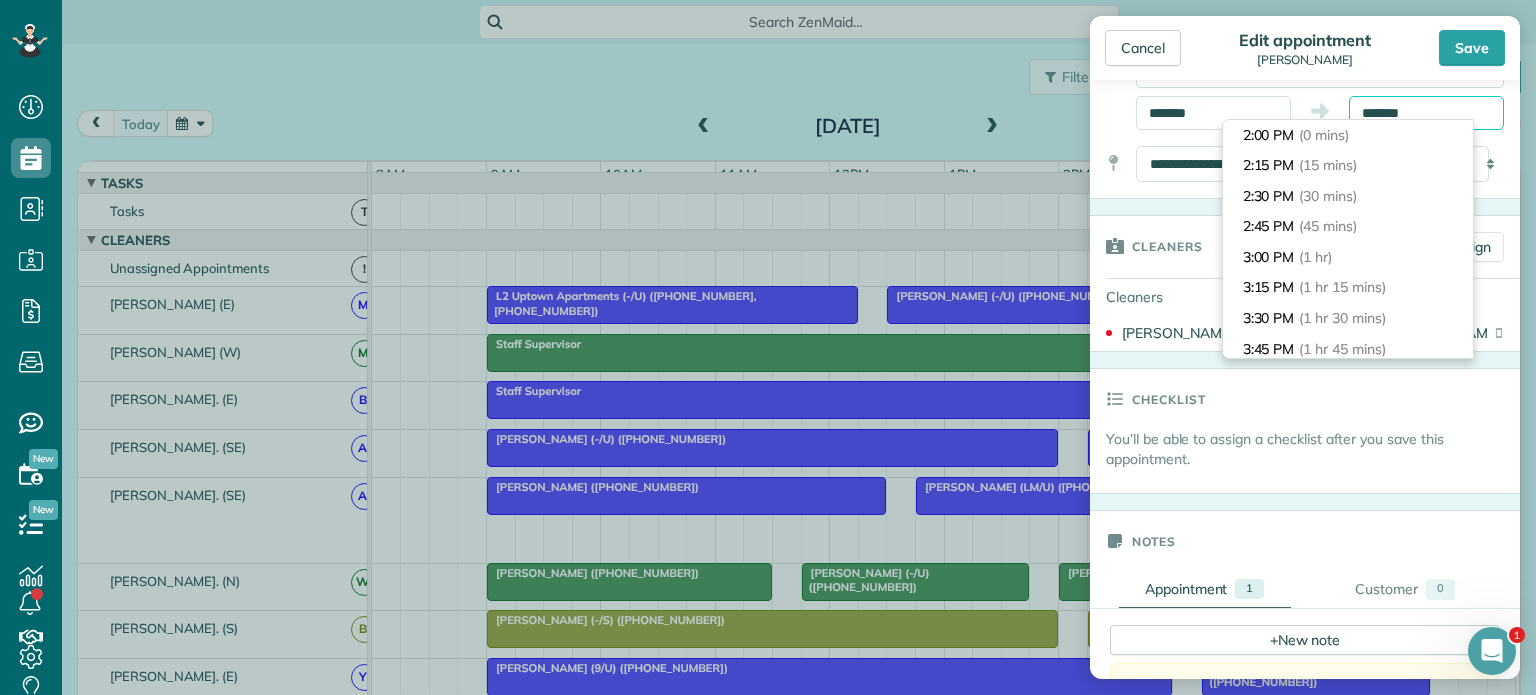 scroll, scrollTop: 274, scrollLeft: 0, axis: vertical 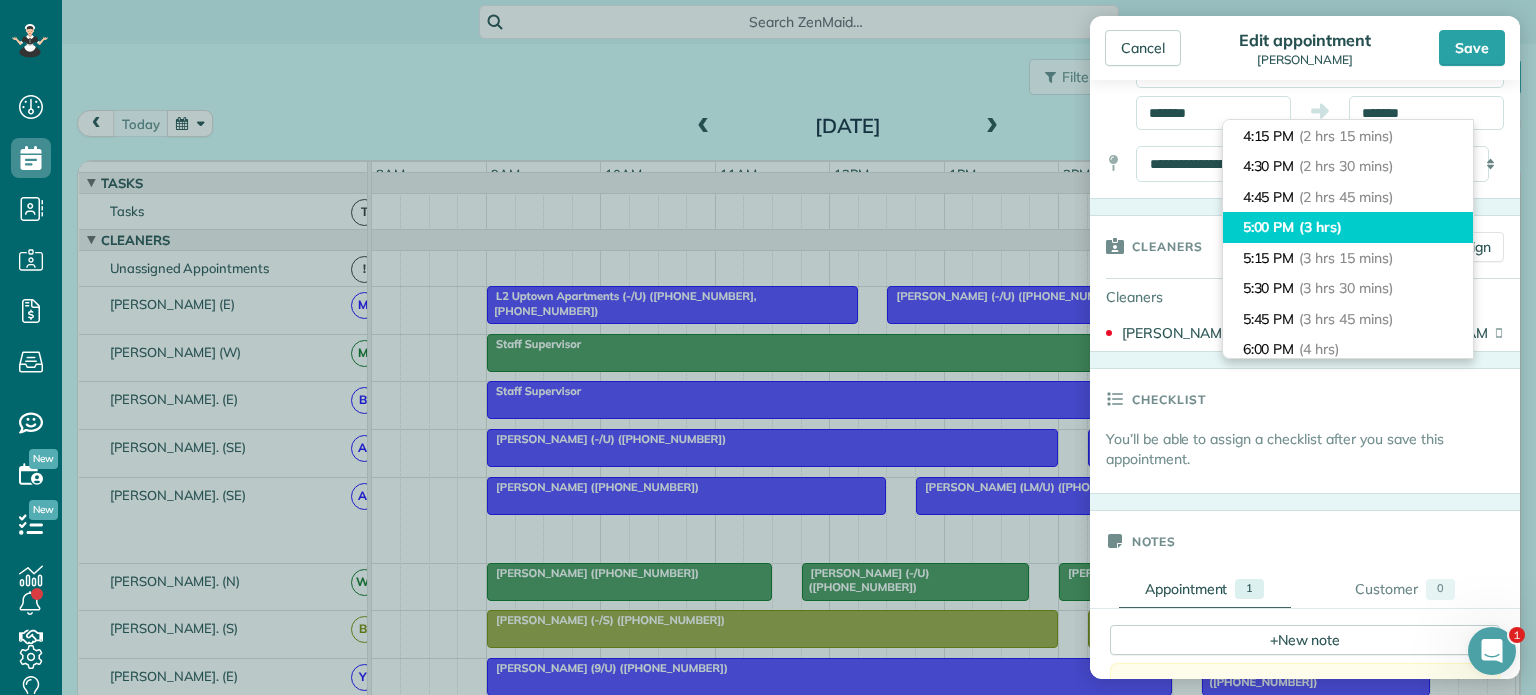 type on "*******" 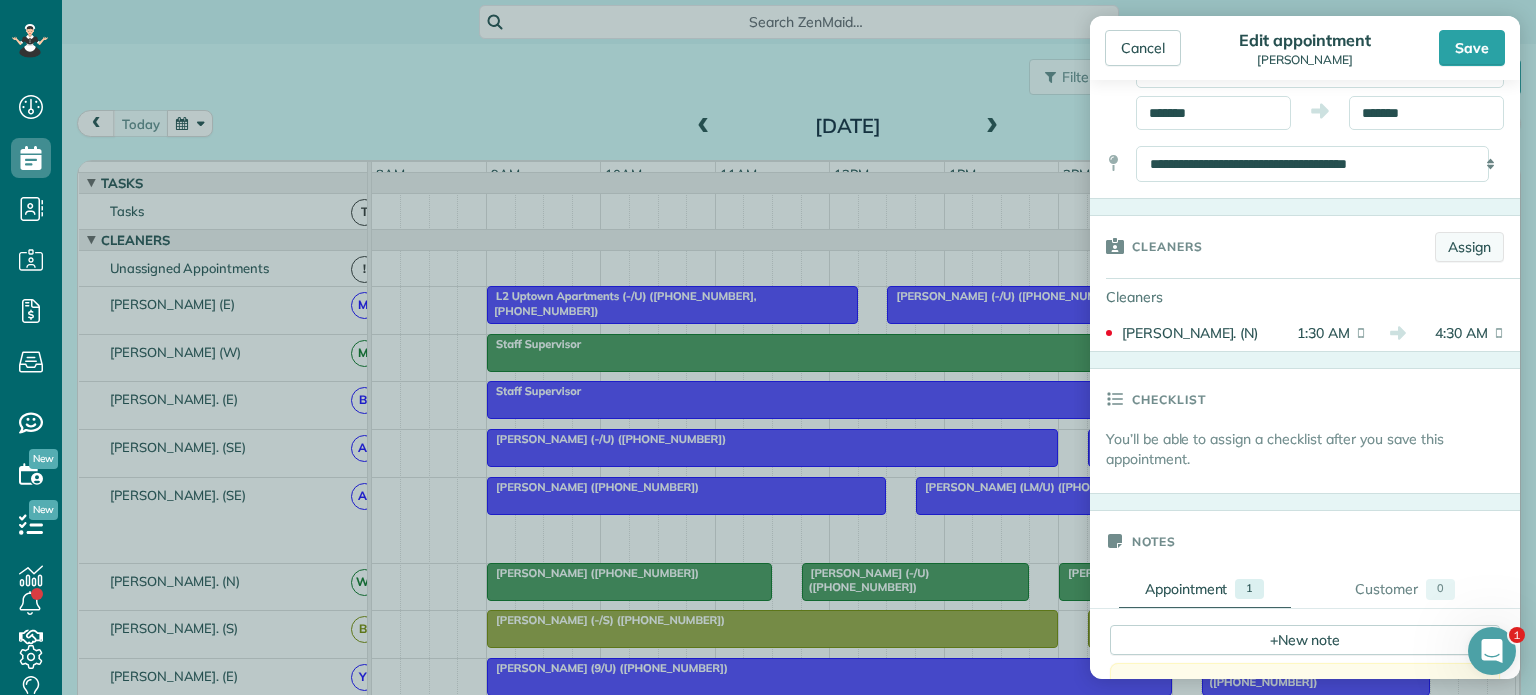 click on "Assign" at bounding box center [1469, 247] 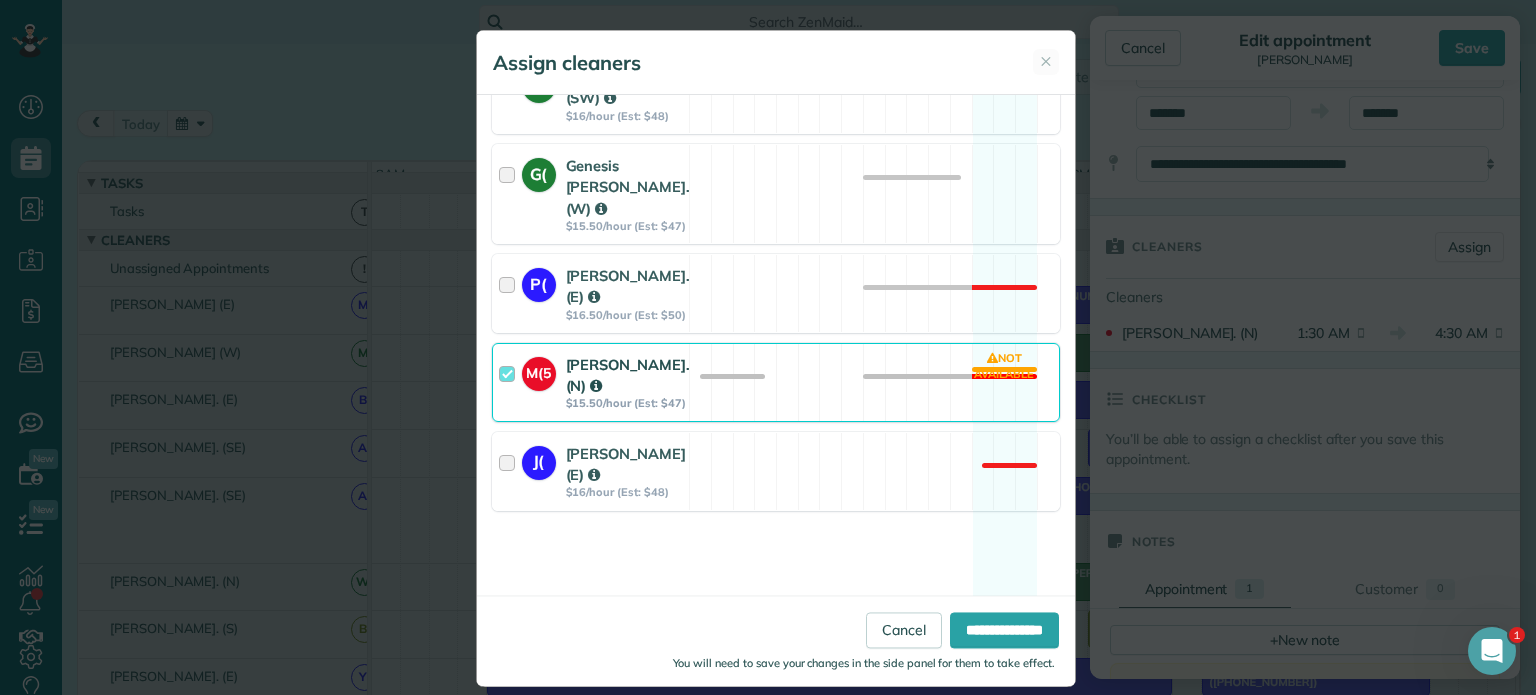 scroll, scrollTop: 2560, scrollLeft: 0, axis: vertical 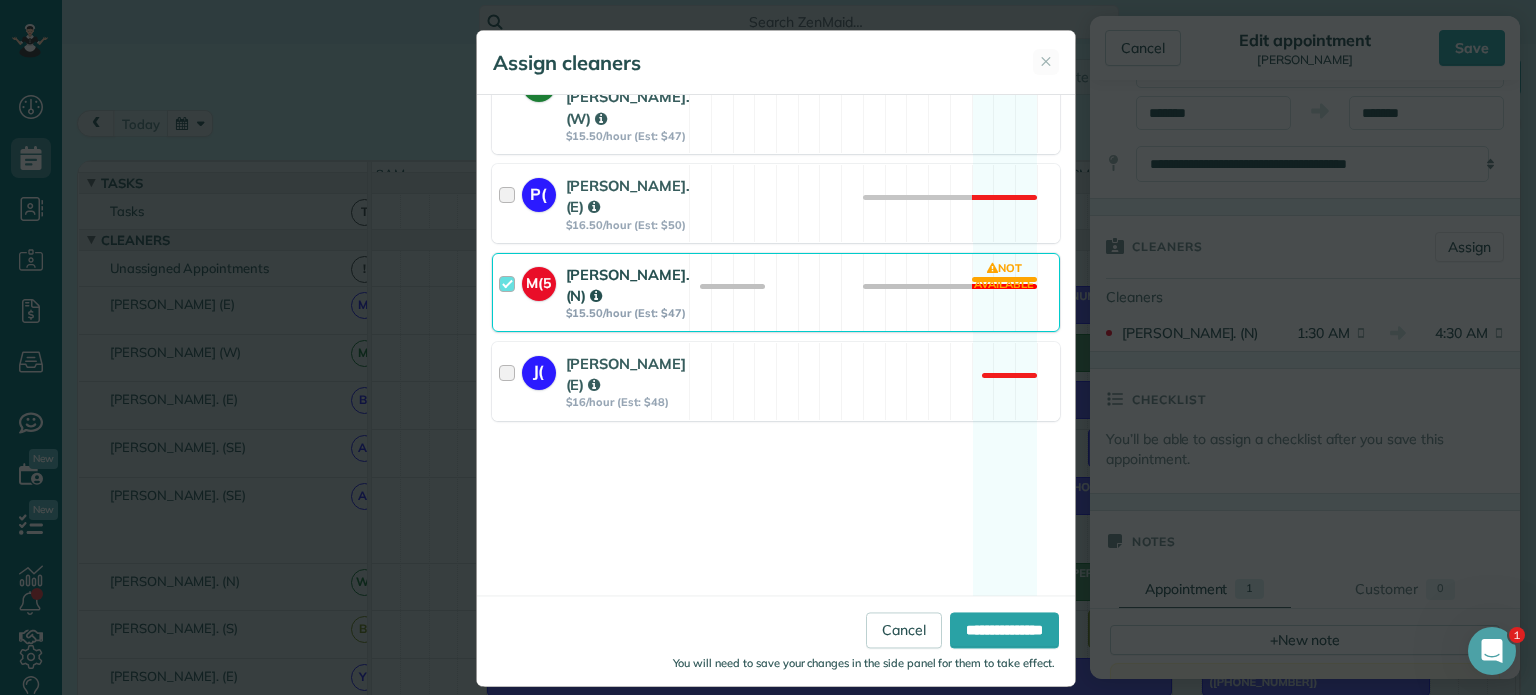 click at bounding box center [510, 292] 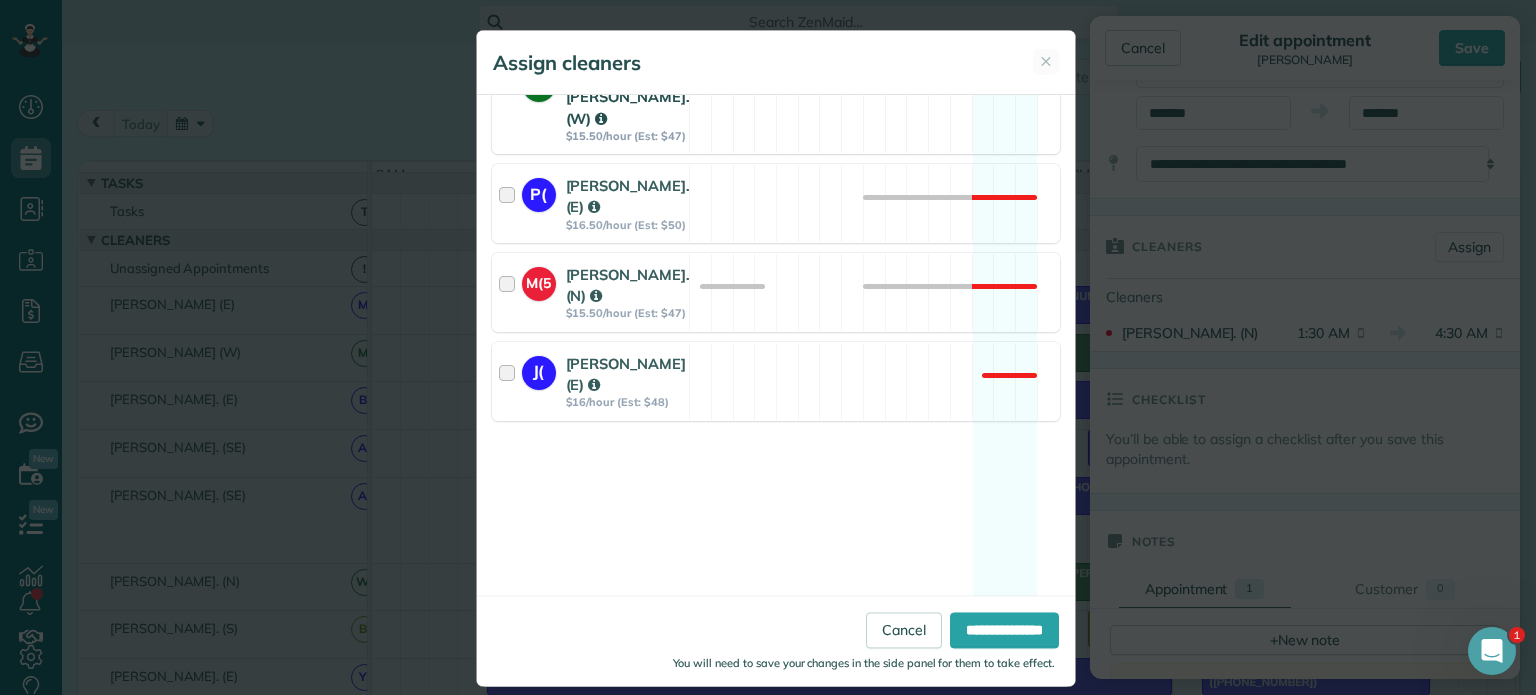 click at bounding box center (510, 104) 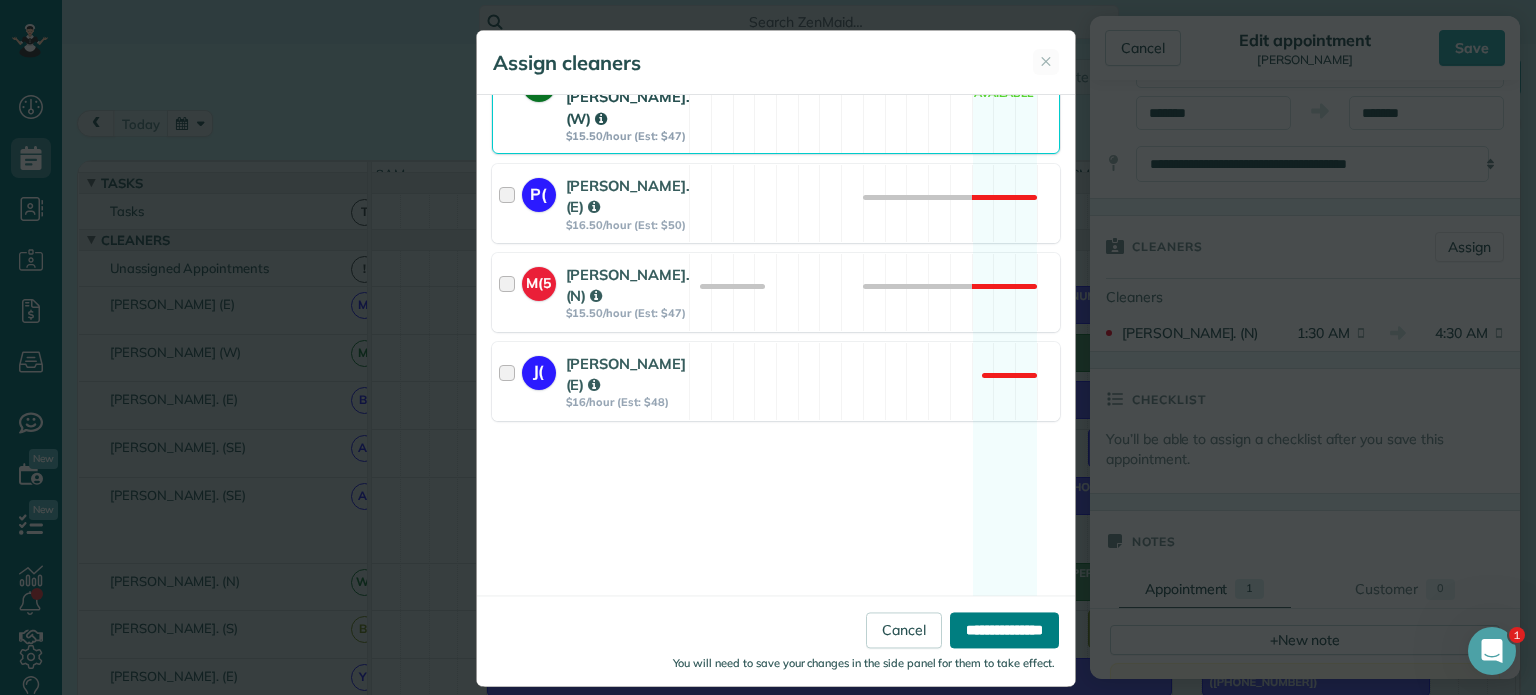 click on "**********" at bounding box center (1004, 631) 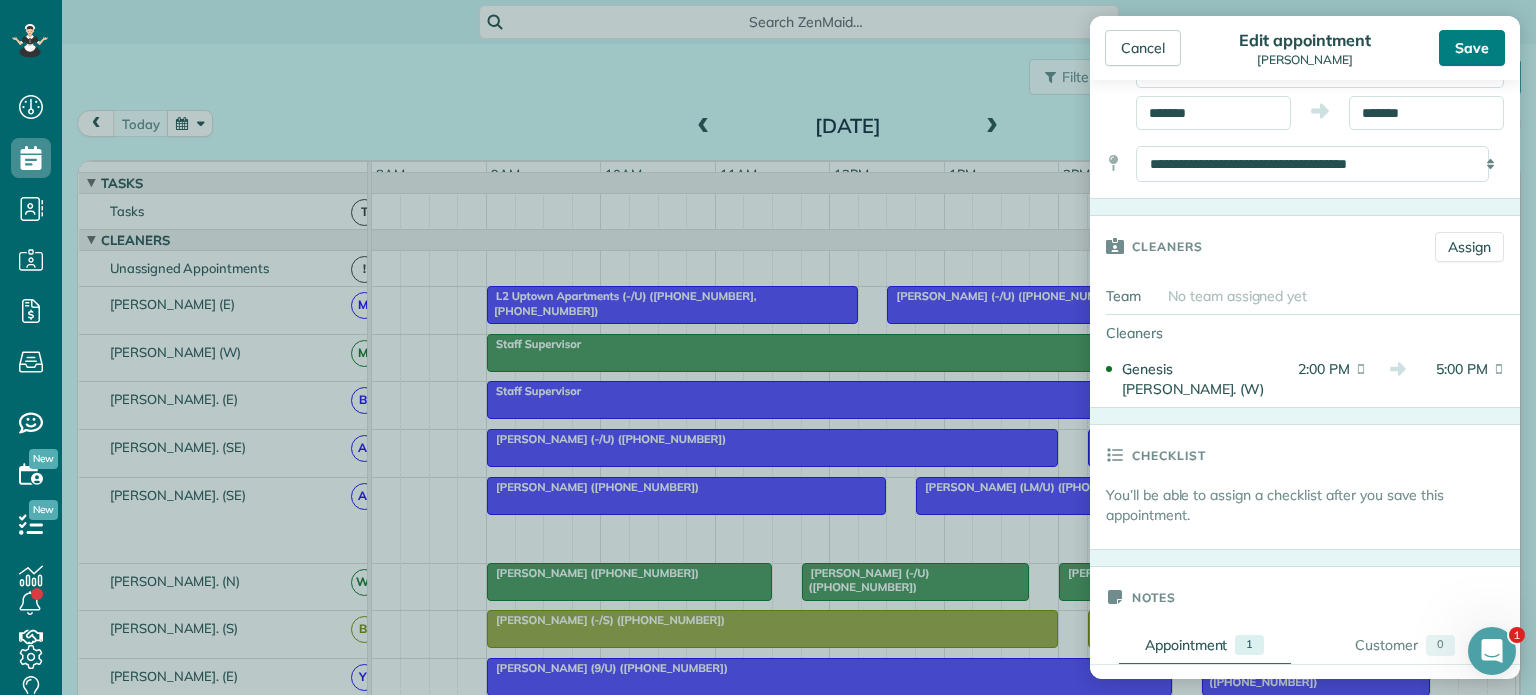 click on "Save" at bounding box center (1472, 48) 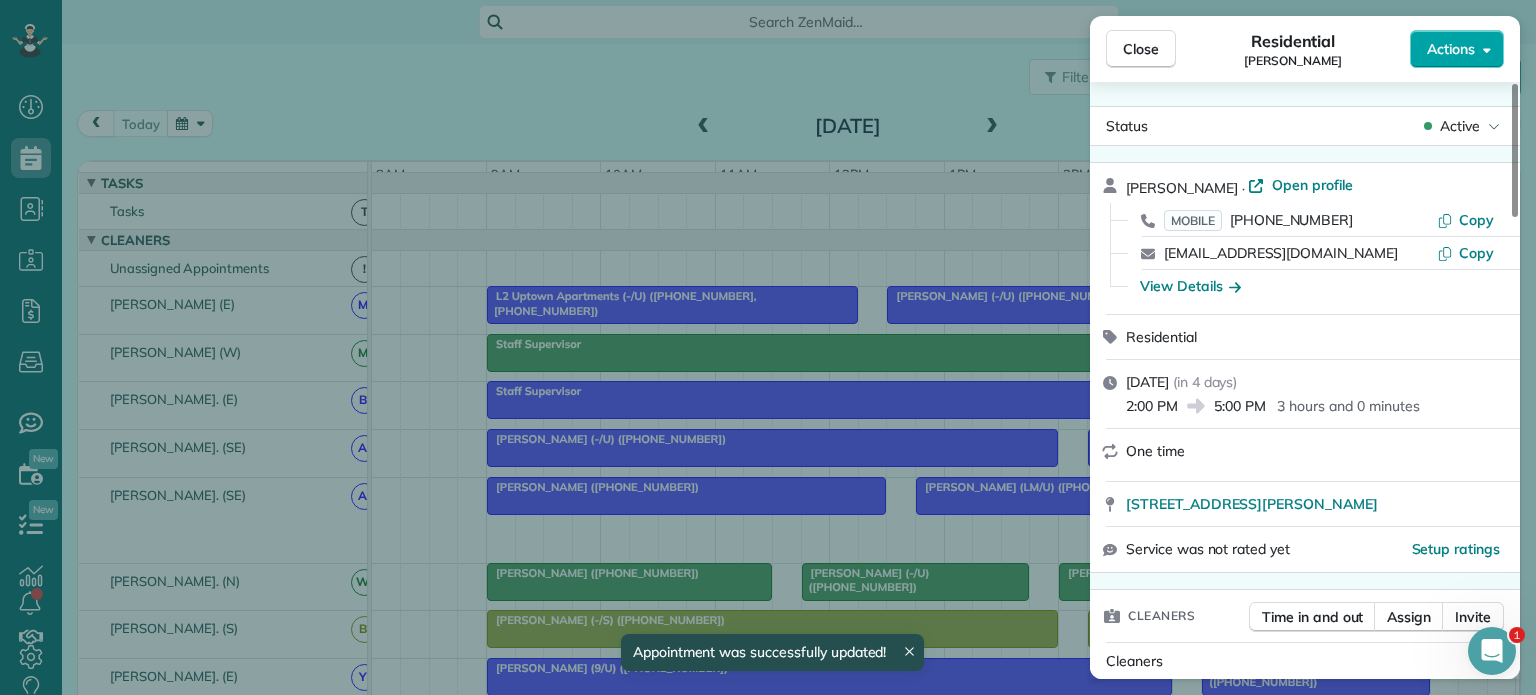 click on "Actions" at bounding box center (1451, 49) 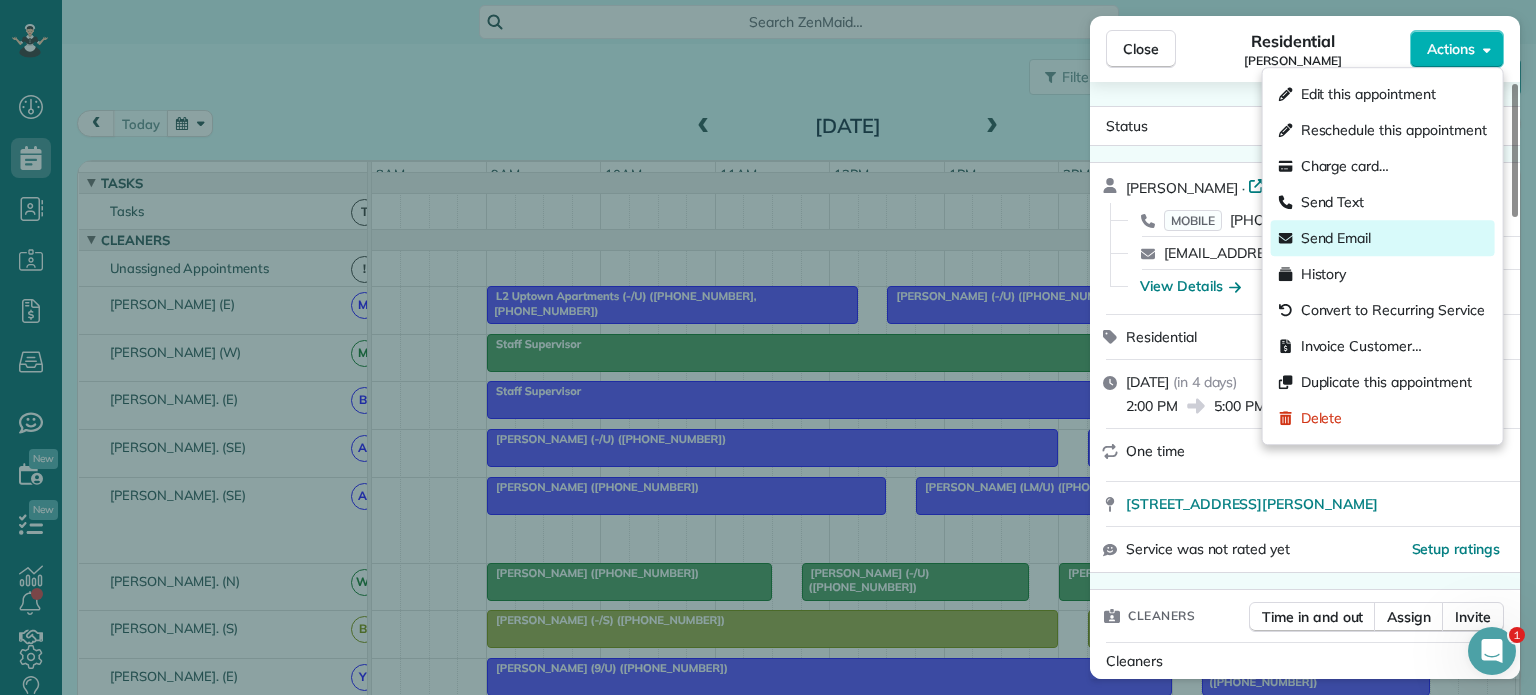 click on "Send Email" at bounding box center (1336, 238) 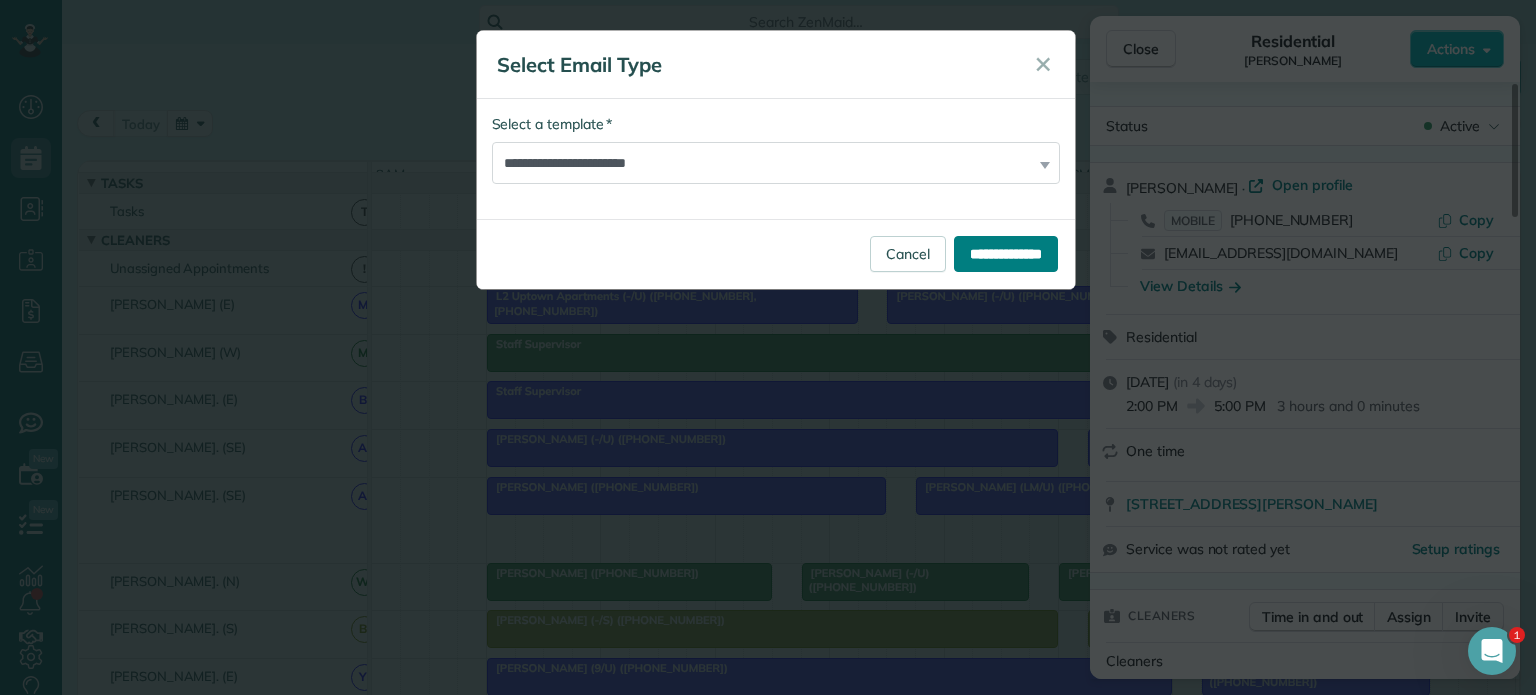 click on "**********" at bounding box center [1006, 254] 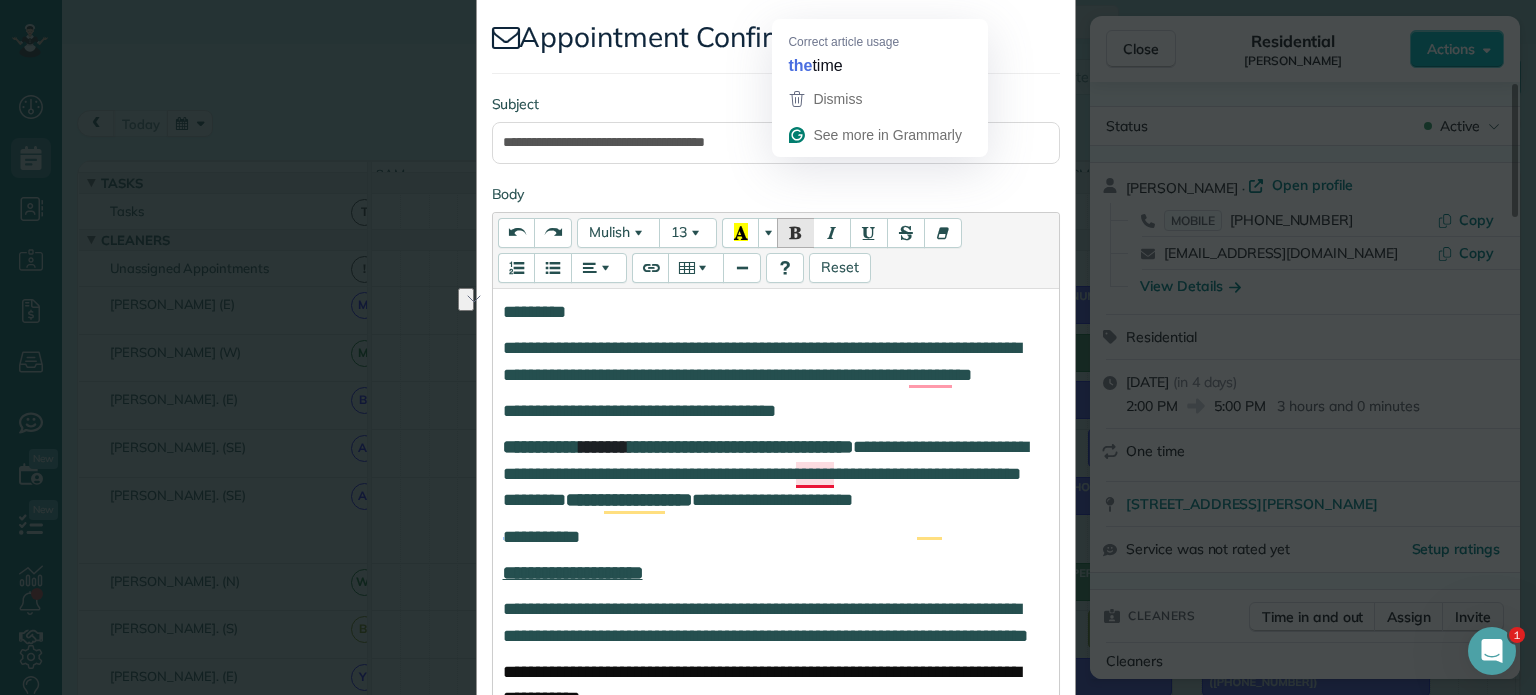 scroll, scrollTop: 0, scrollLeft: 0, axis: both 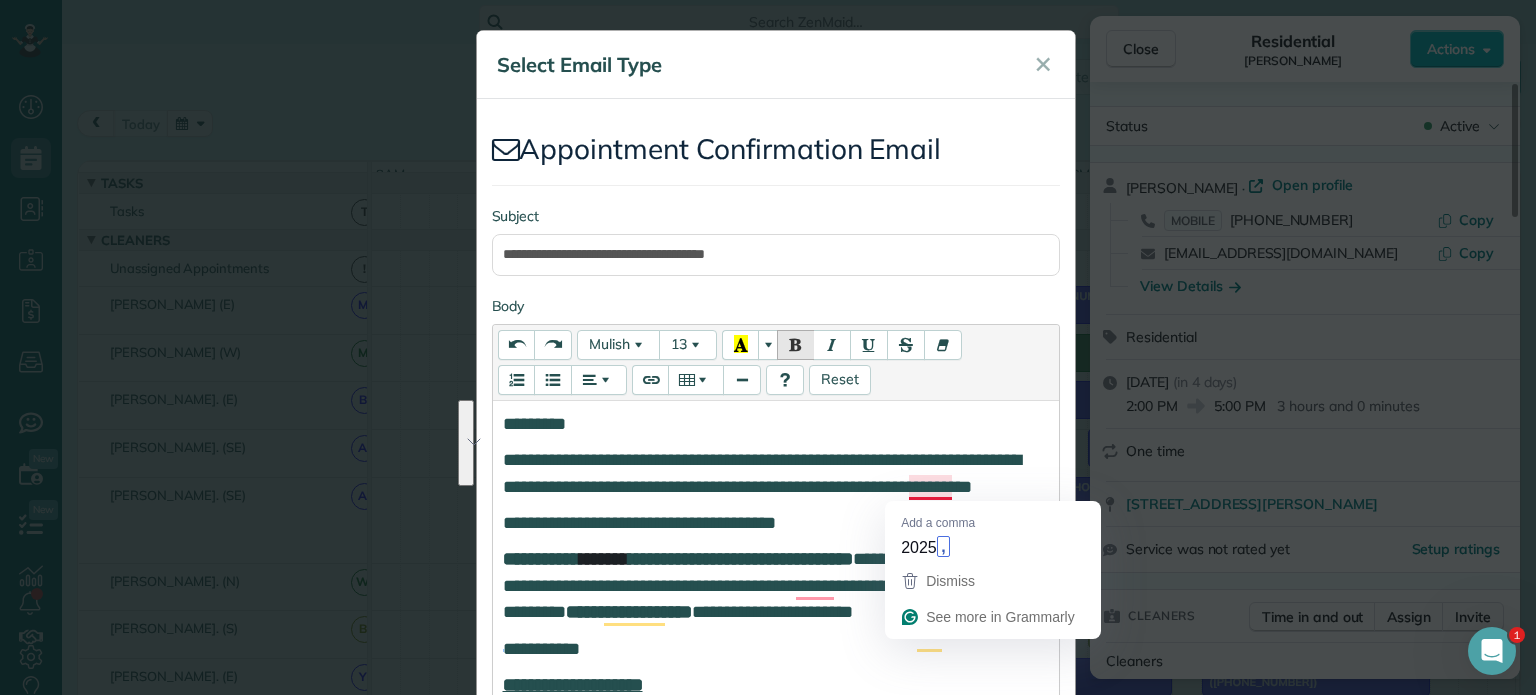 drag, startPoint x: 498, startPoint y: 417, endPoint x: 902, endPoint y: 491, distance: 410.7213 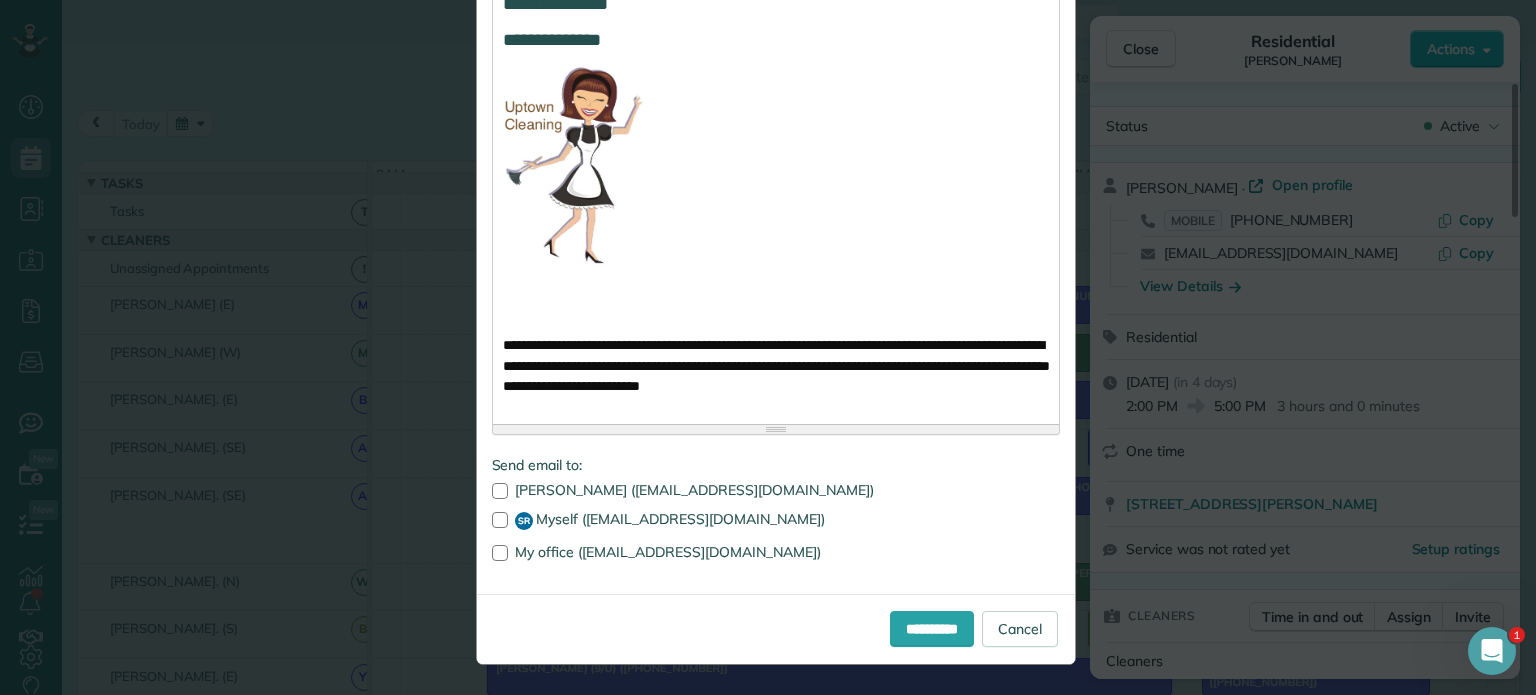 scroll, scrollTop: 1545, scrollLeft: 0, axis: vertical 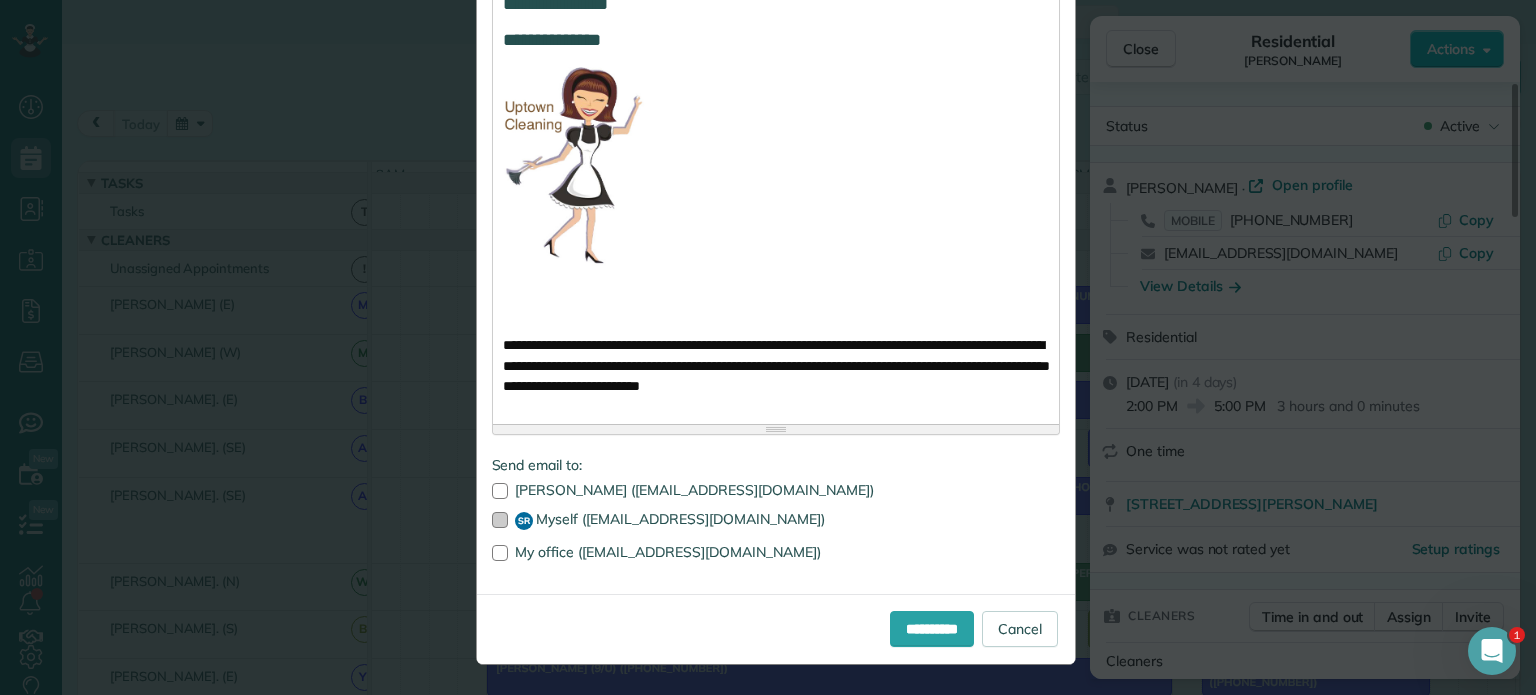 click on "SR  Myself ([EMAIL_ADDRESS][DOMAIN_NAME])" at bounding box center (776, 521) 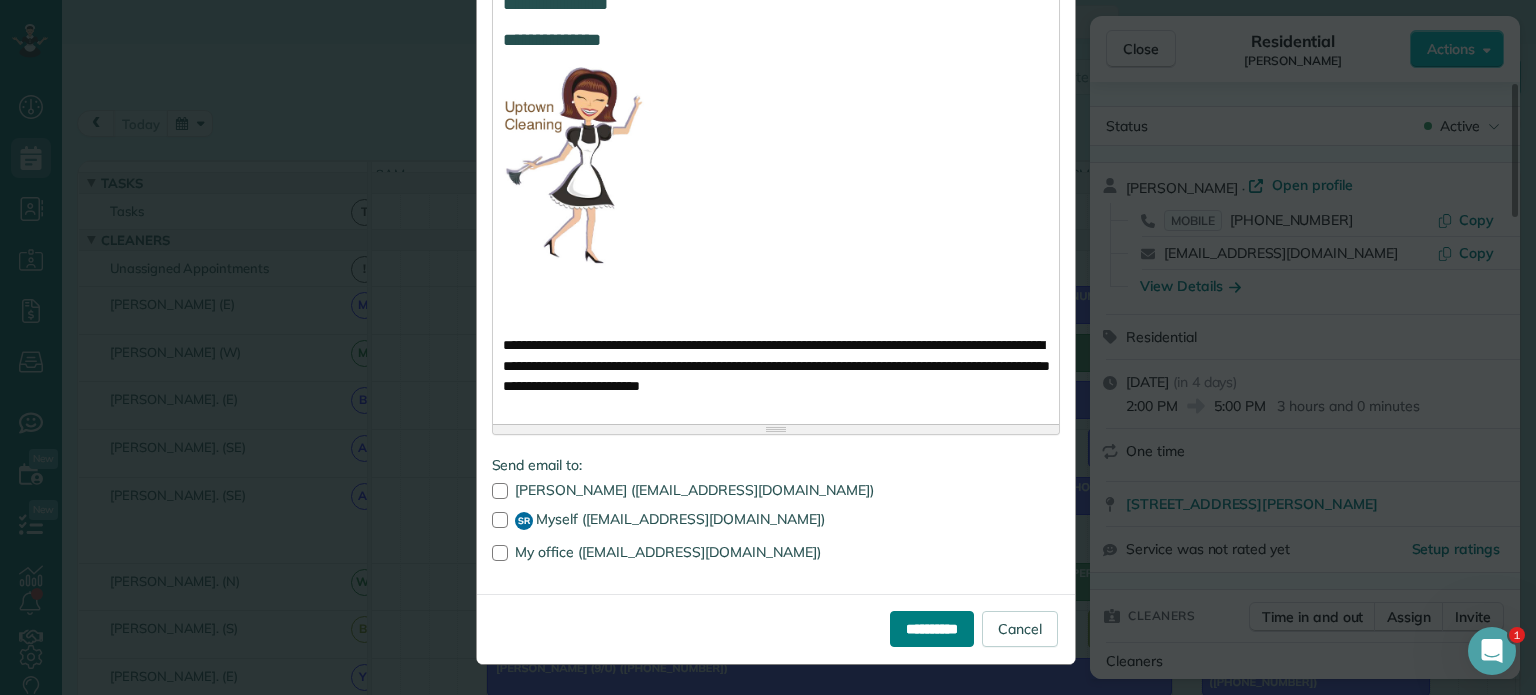click on "**********" at bounding box center (932, 629) 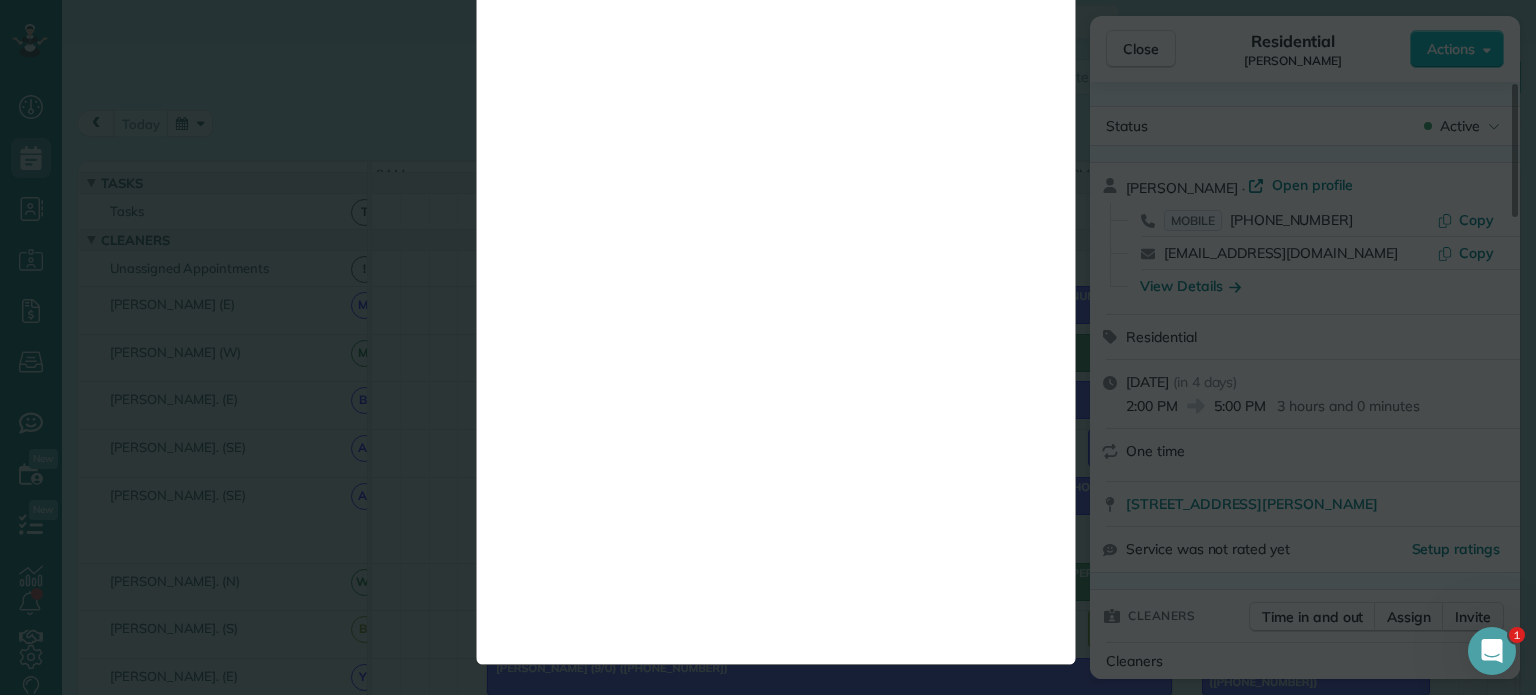 scroll, scrollTop: 0, scrollLeft: 0, axis: both 